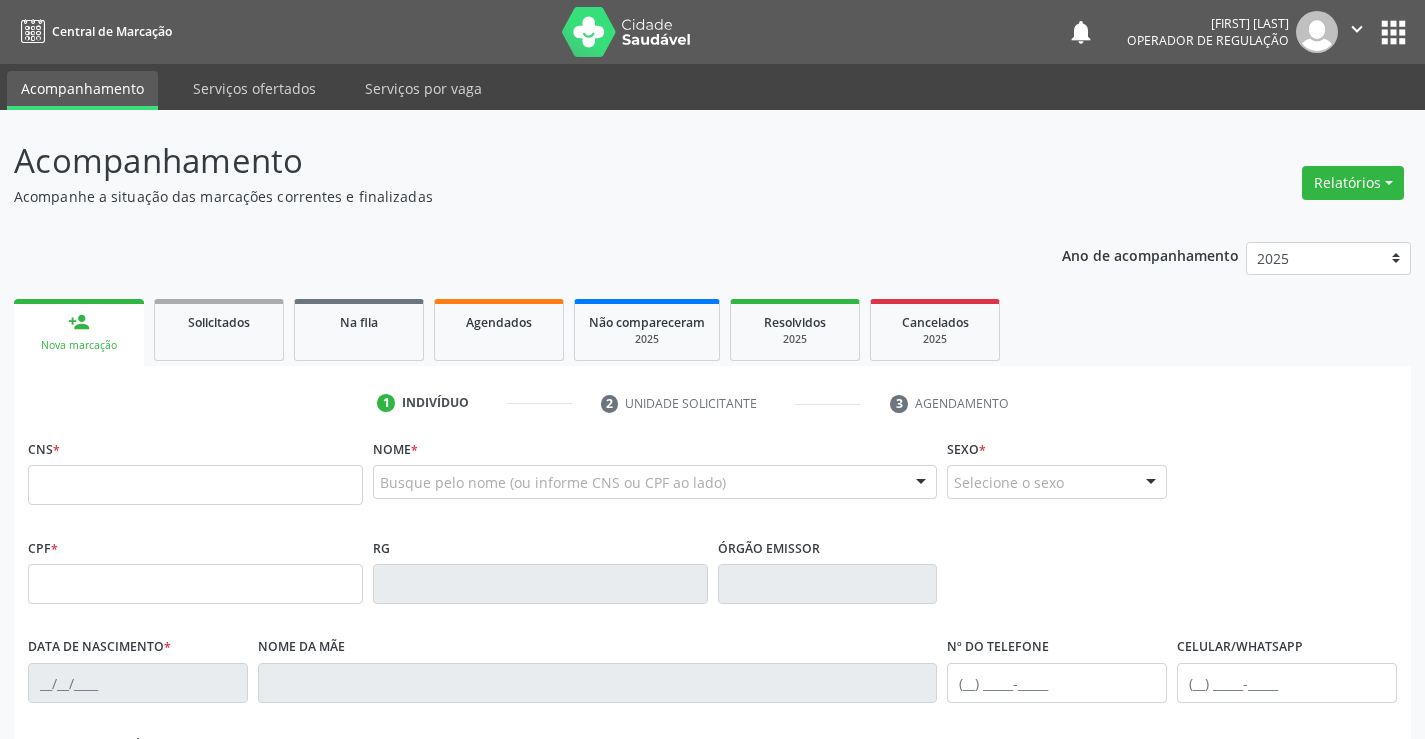 scroll, scrollTop: 0, scrollLeft: 0, axis: both 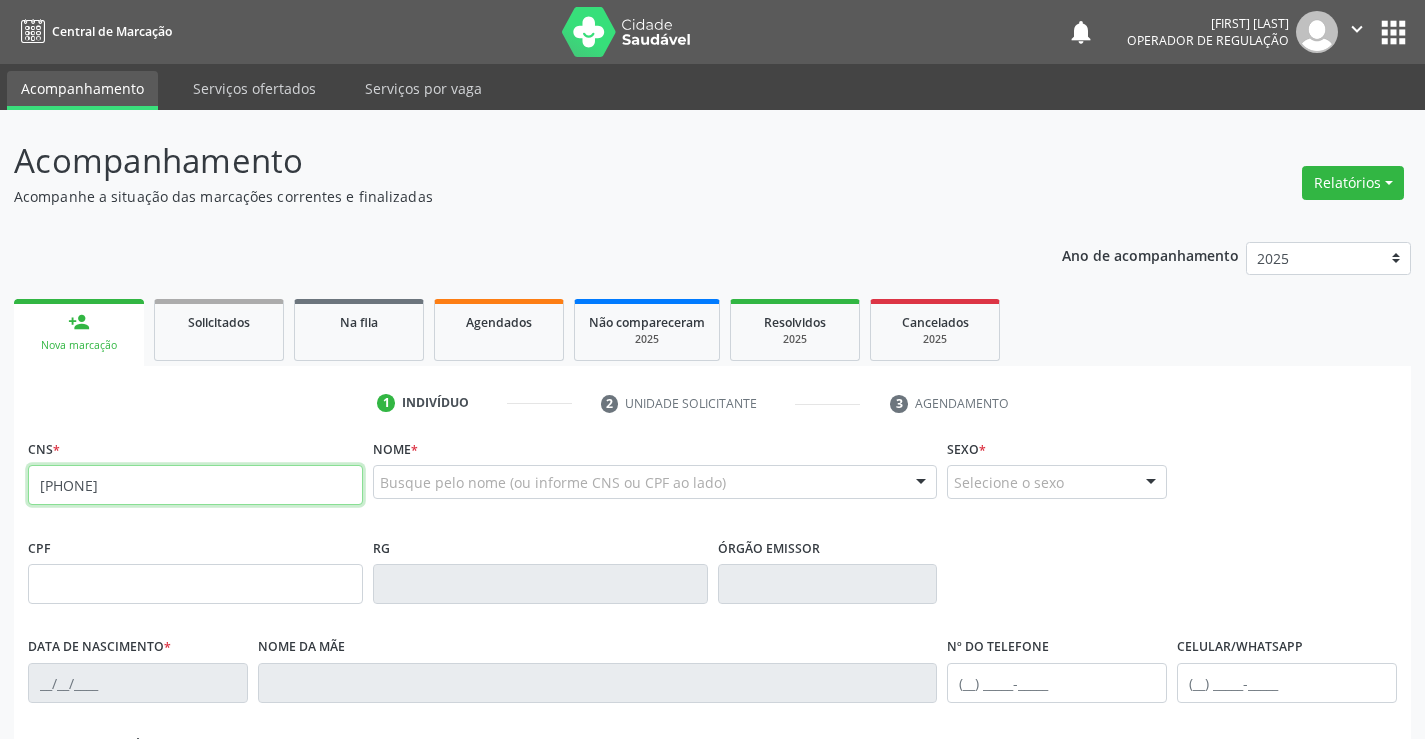type on "[PHONE]" 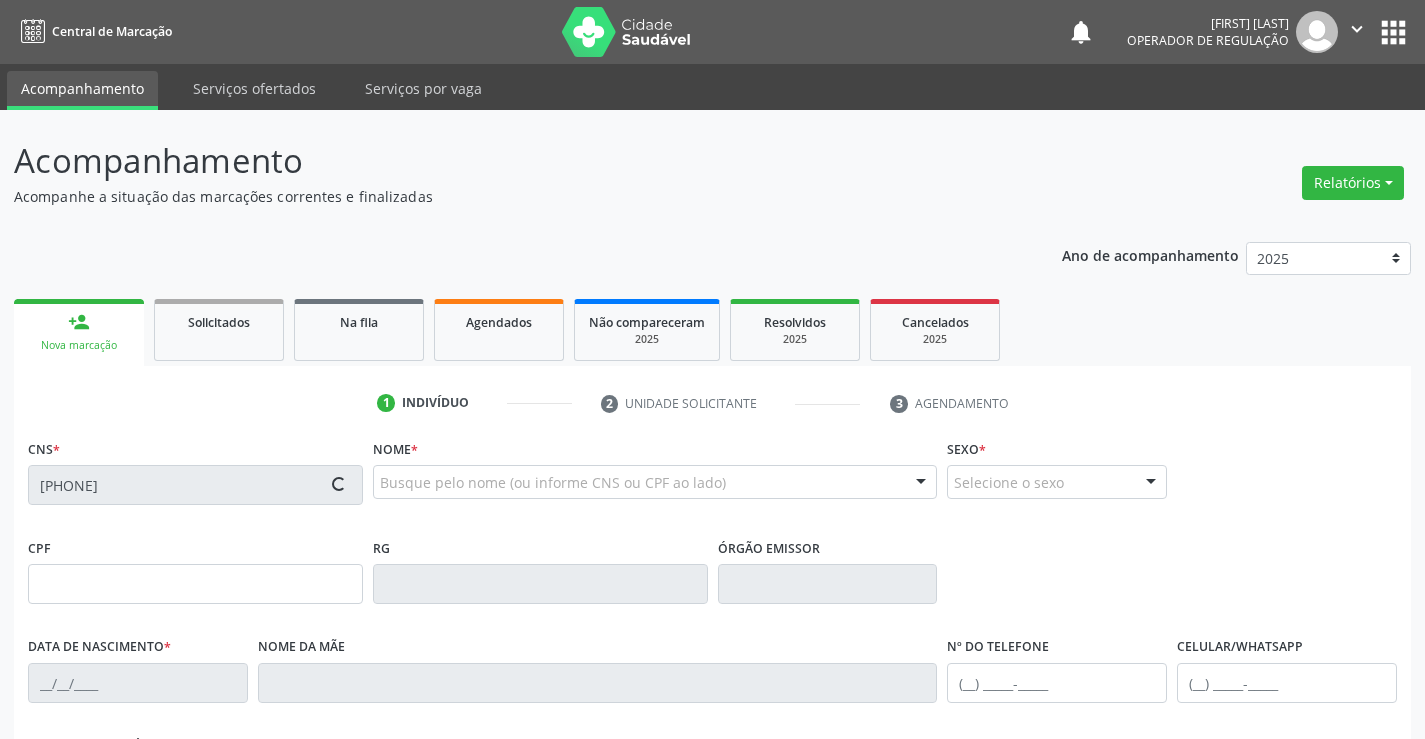 type on "[NUMBER]" 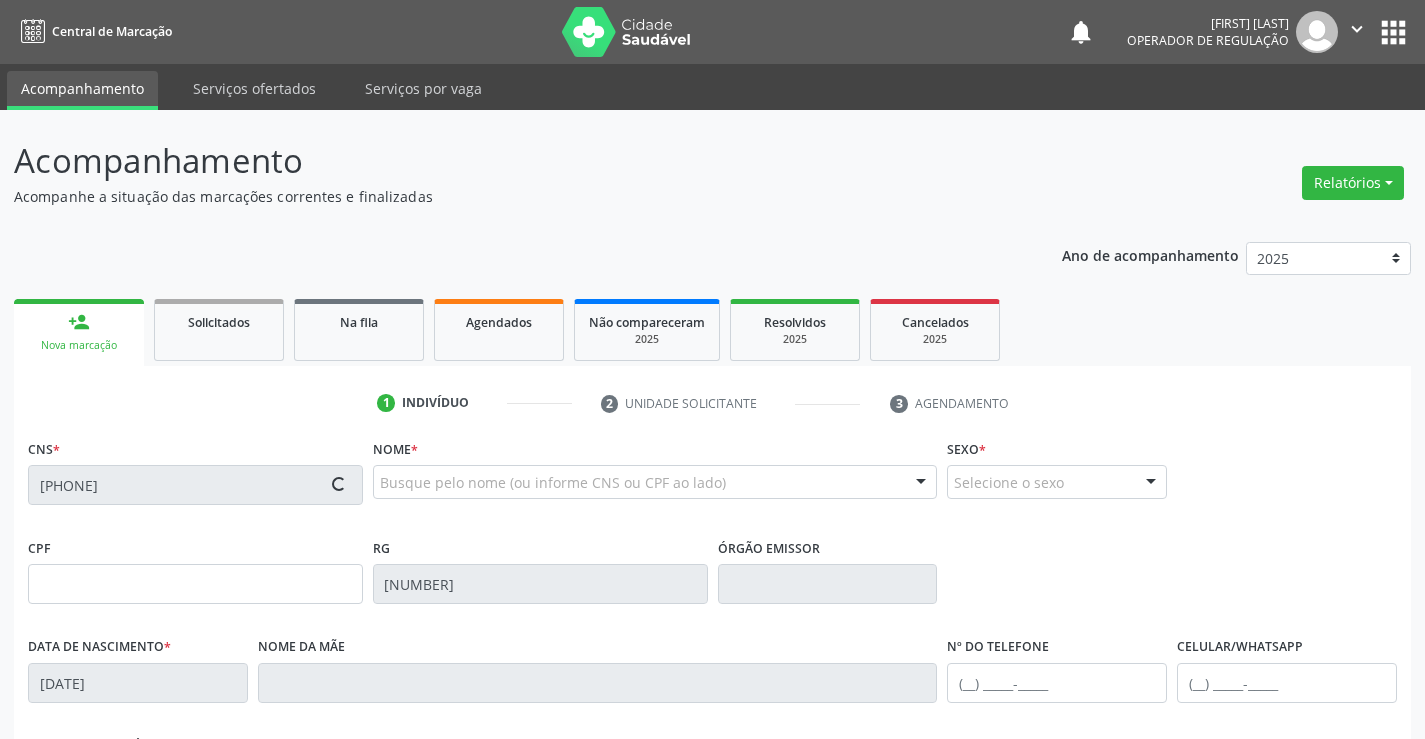 type on "[FIRST] [LAST]" 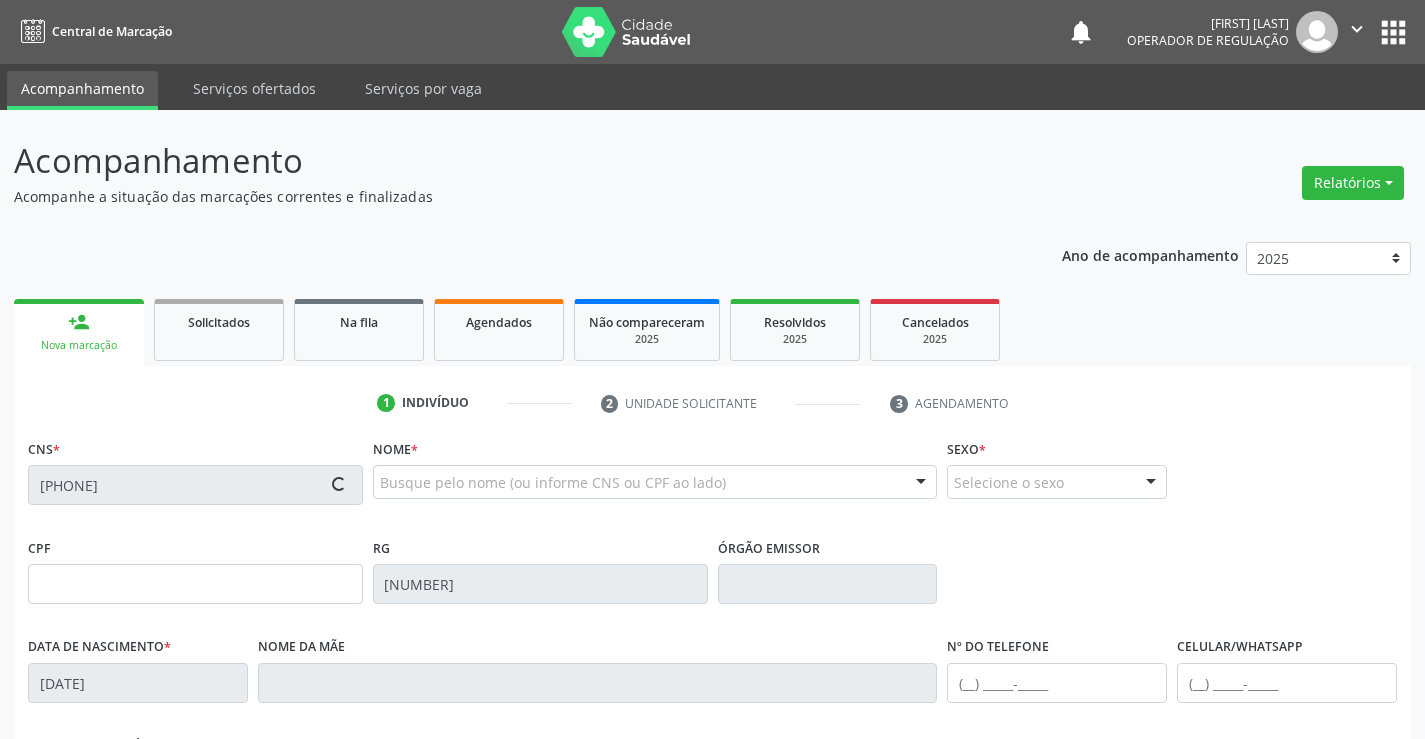 type on "[PHONE]" 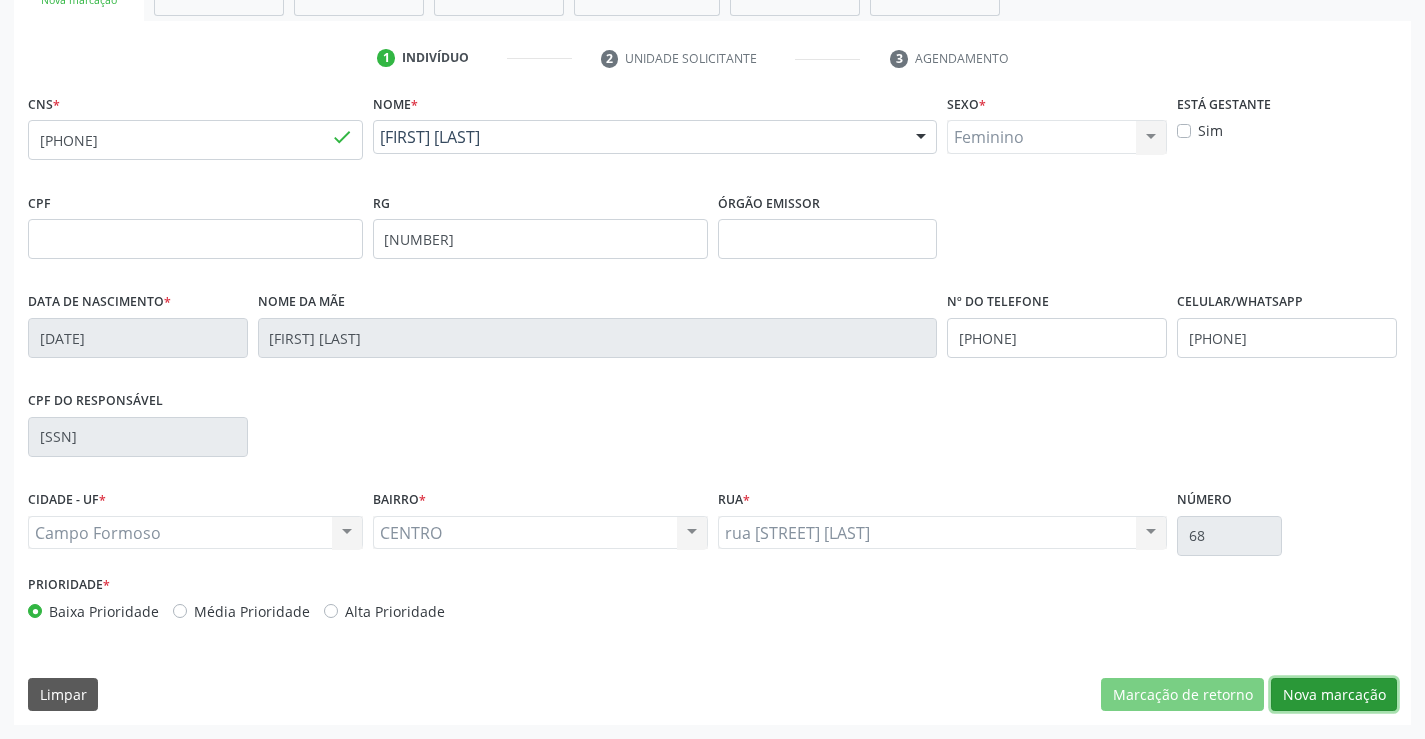 drag, startPoint x: 1338, startPoint y: 695, endPoint x: 1323, endPoint y: 685, distance: 18.027756 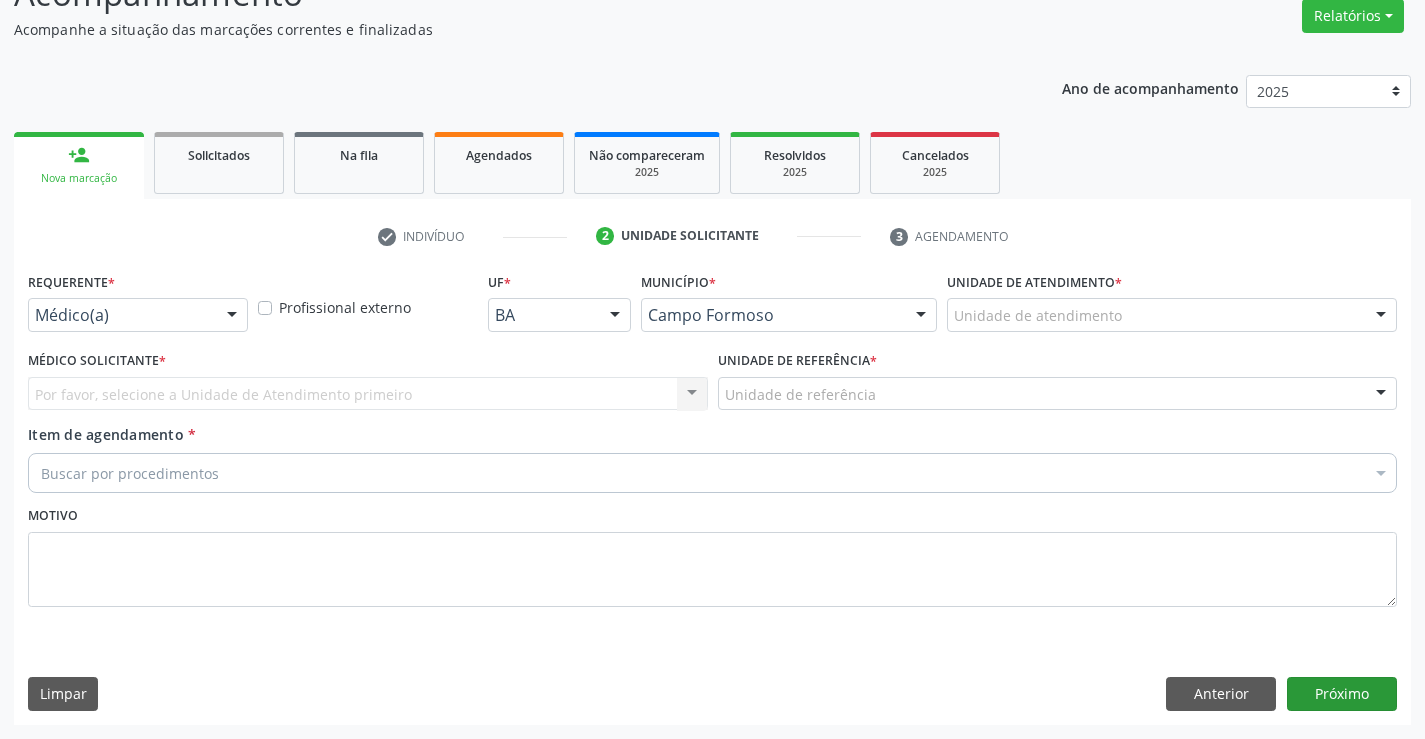 scroll, scrollTop: 167, scrollLeft: 0, axis: vertical 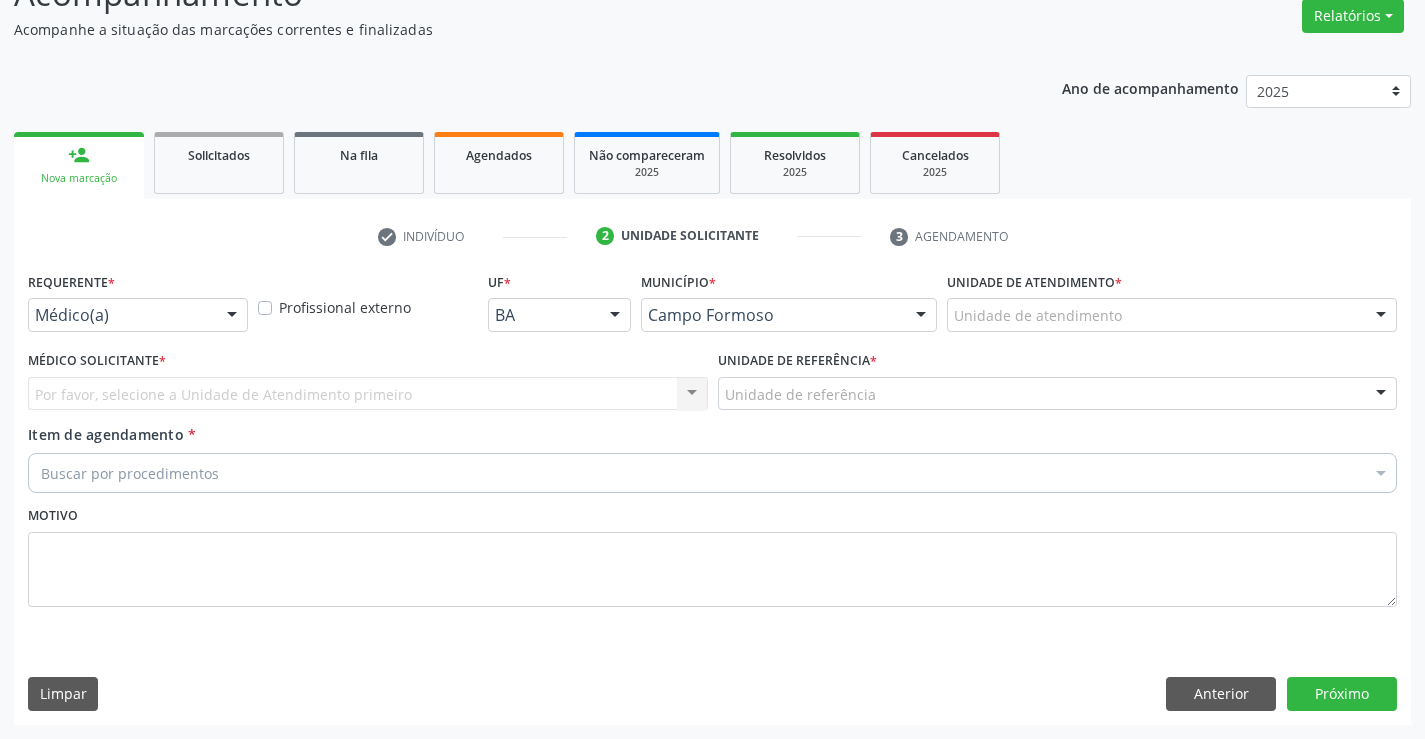 click at bounding box center (232, 316) 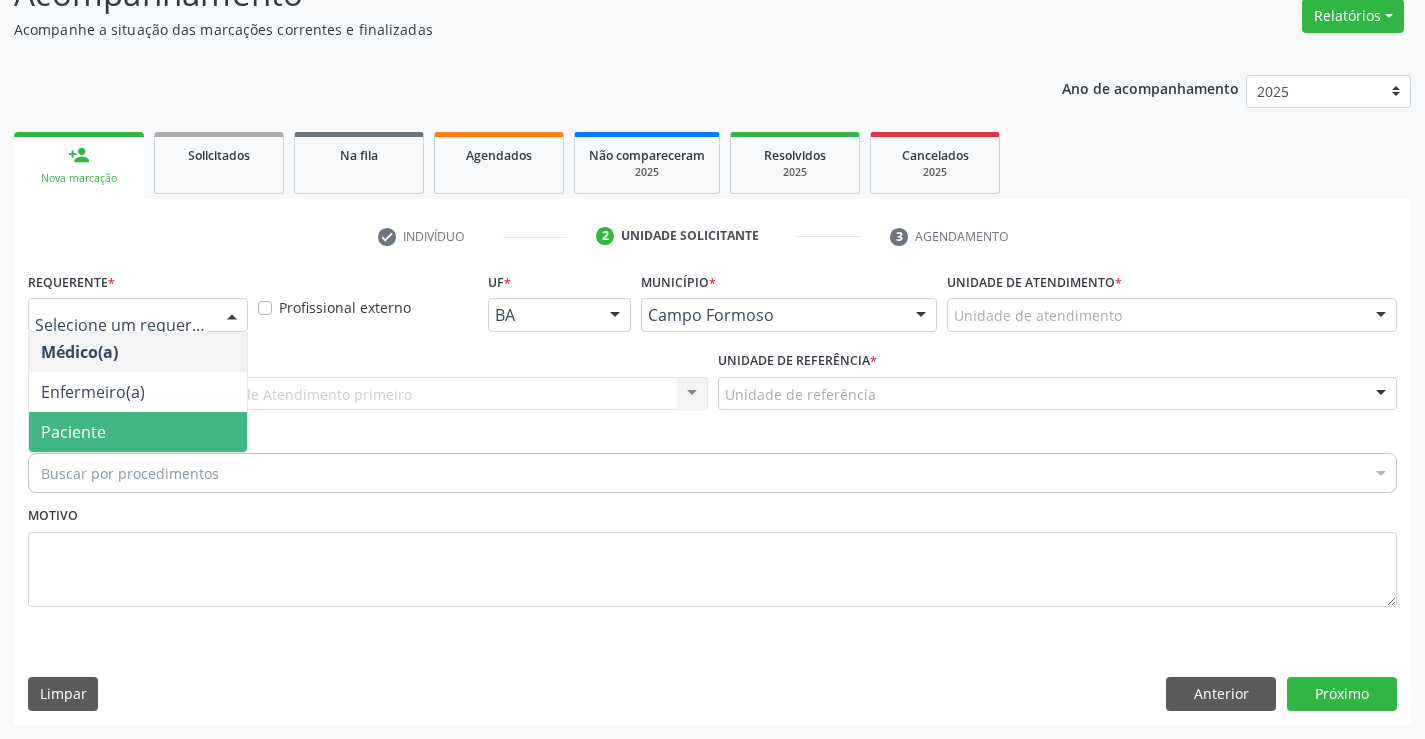 click on "Paciente" at bounding box center [138, 432] 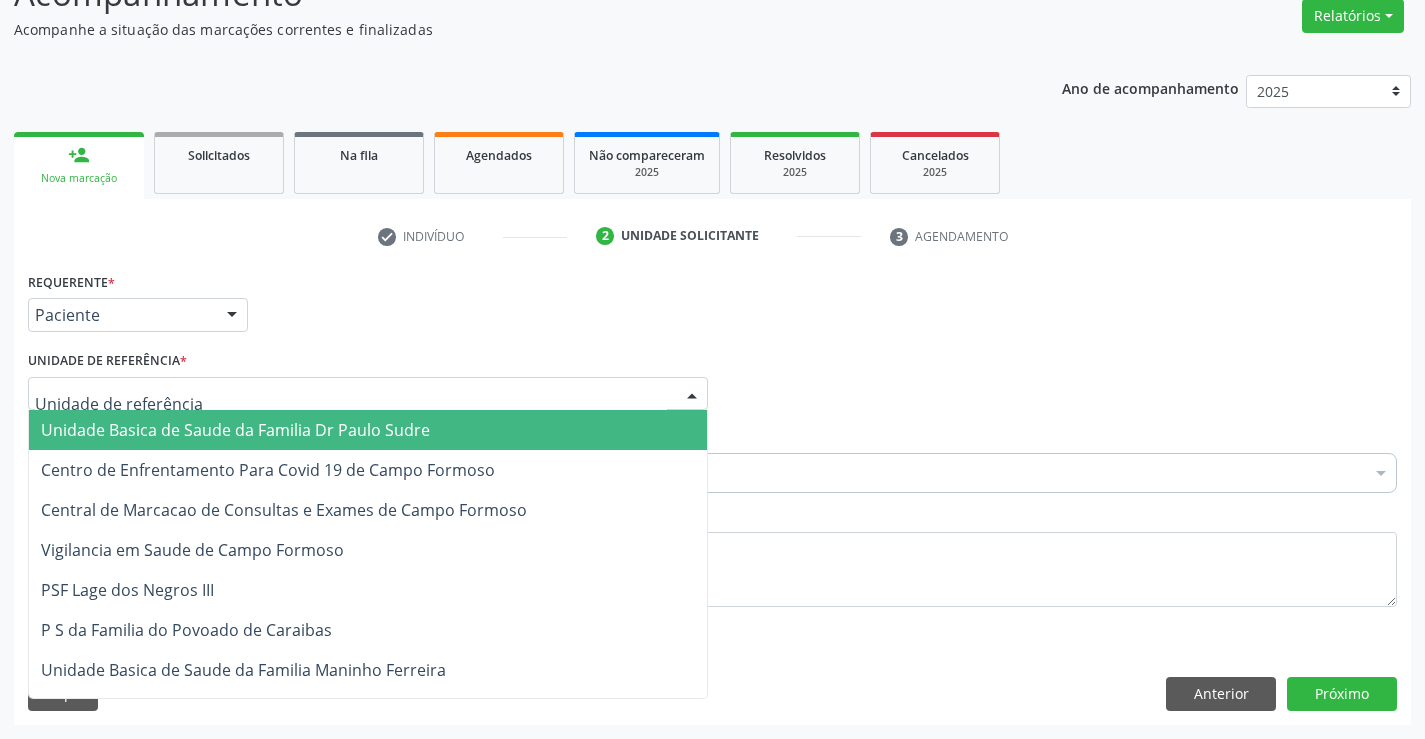 click at bounding box center (692, 395) 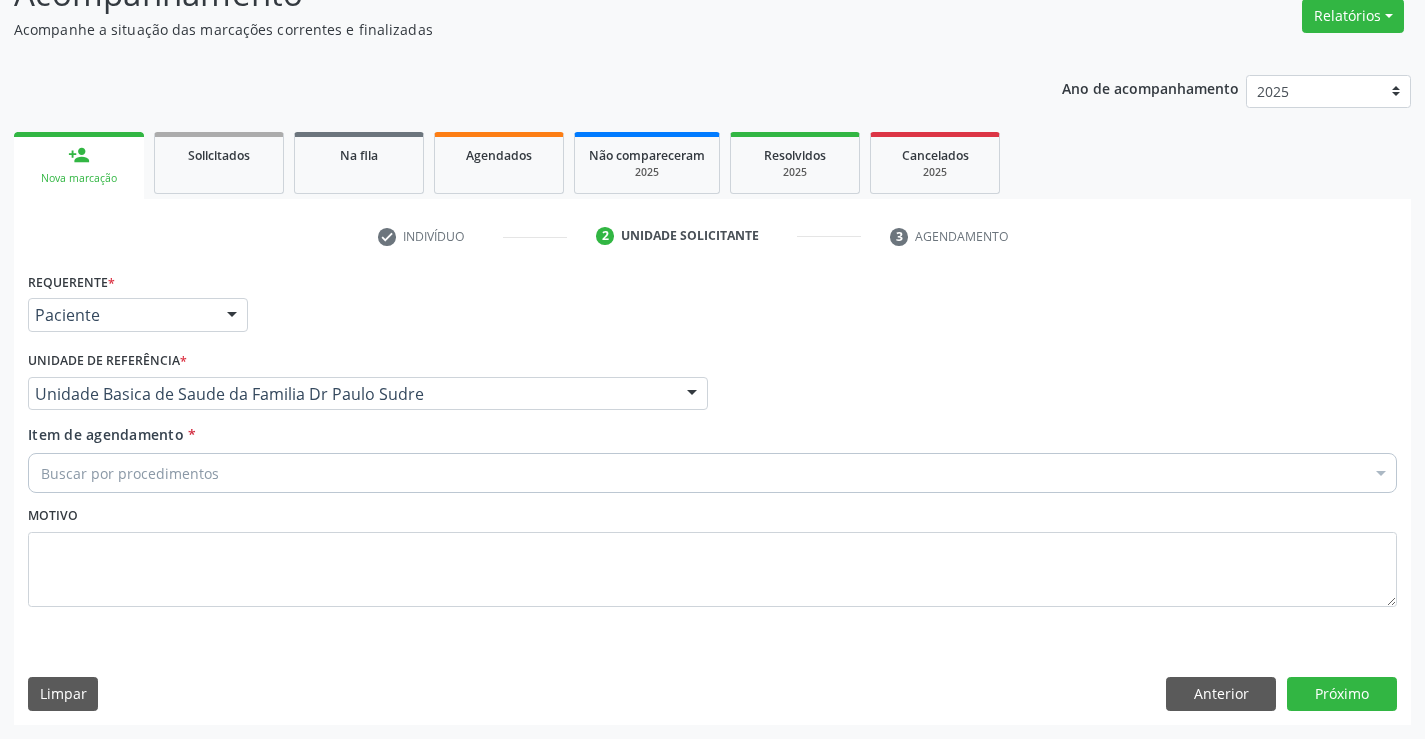 click on "Buscar por procedimentos" at bounding box center (712, 473) 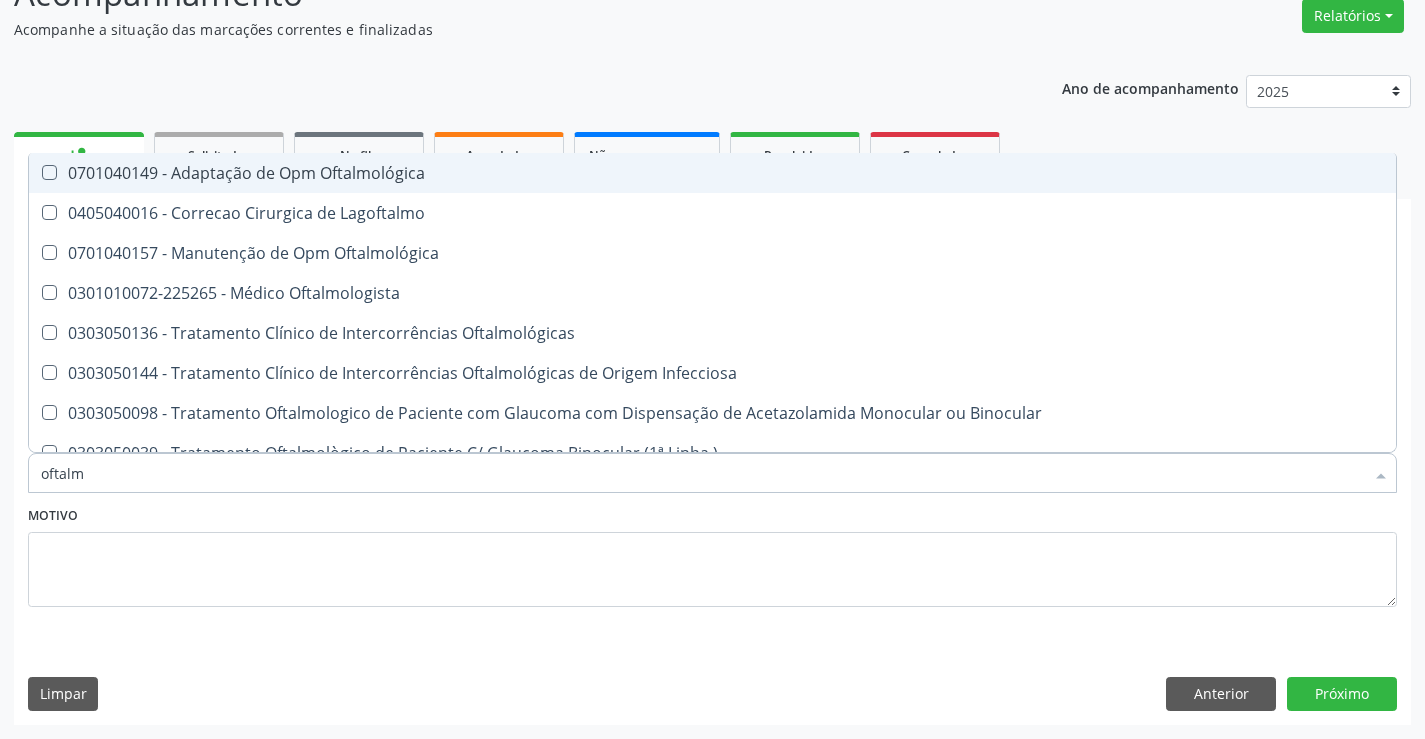 type on "oftalmo" 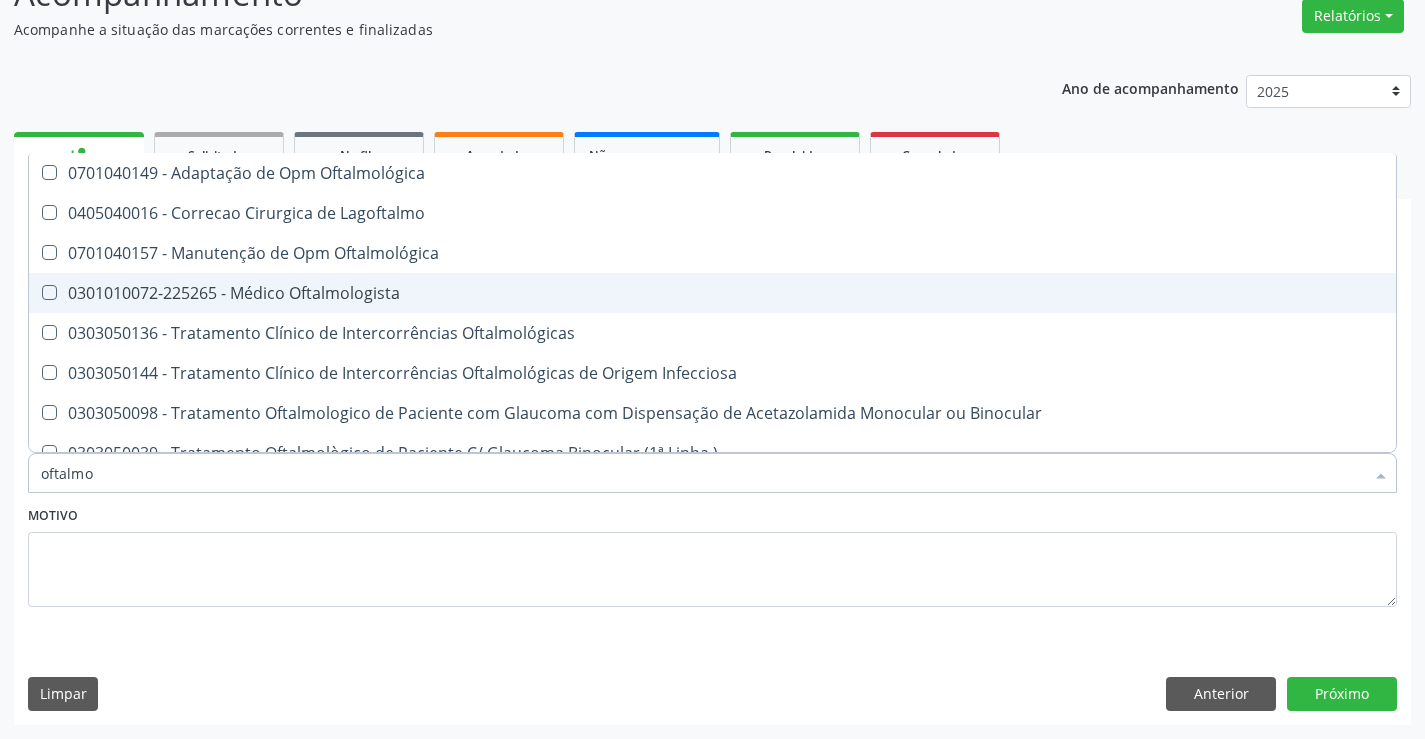 click on "0301010072-225265 - Médico Oftalmologista" at bounding box center (712, 293) 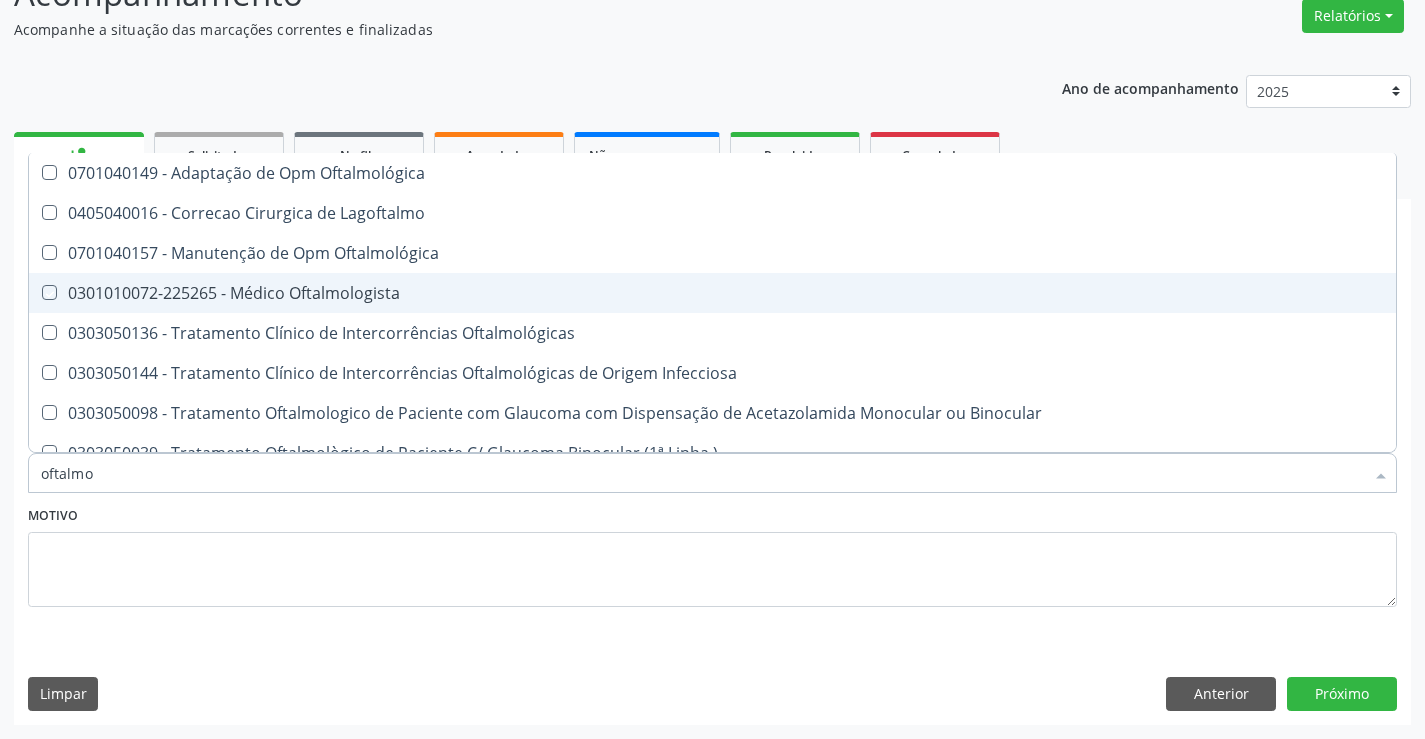 checkbox on "true" 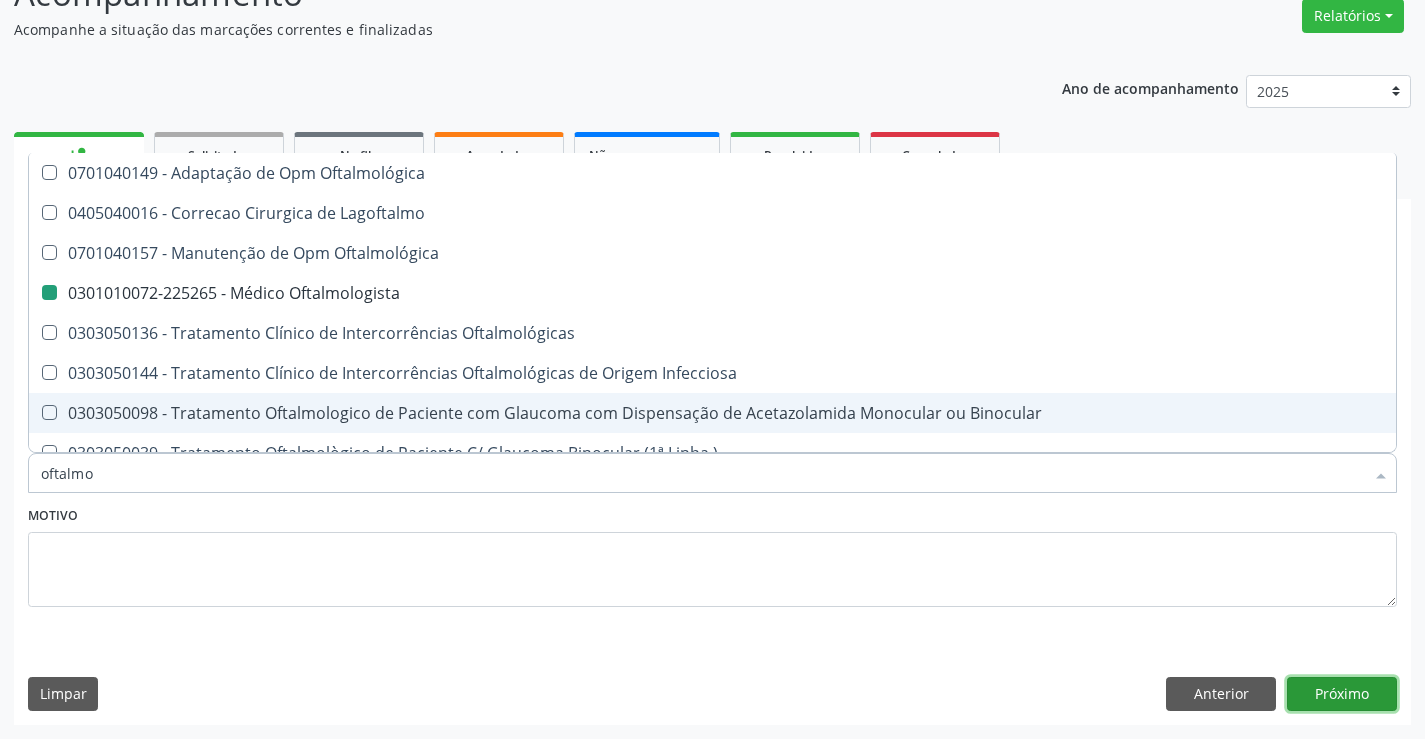 click on "Próximo" at bounding box center (1342, 694) 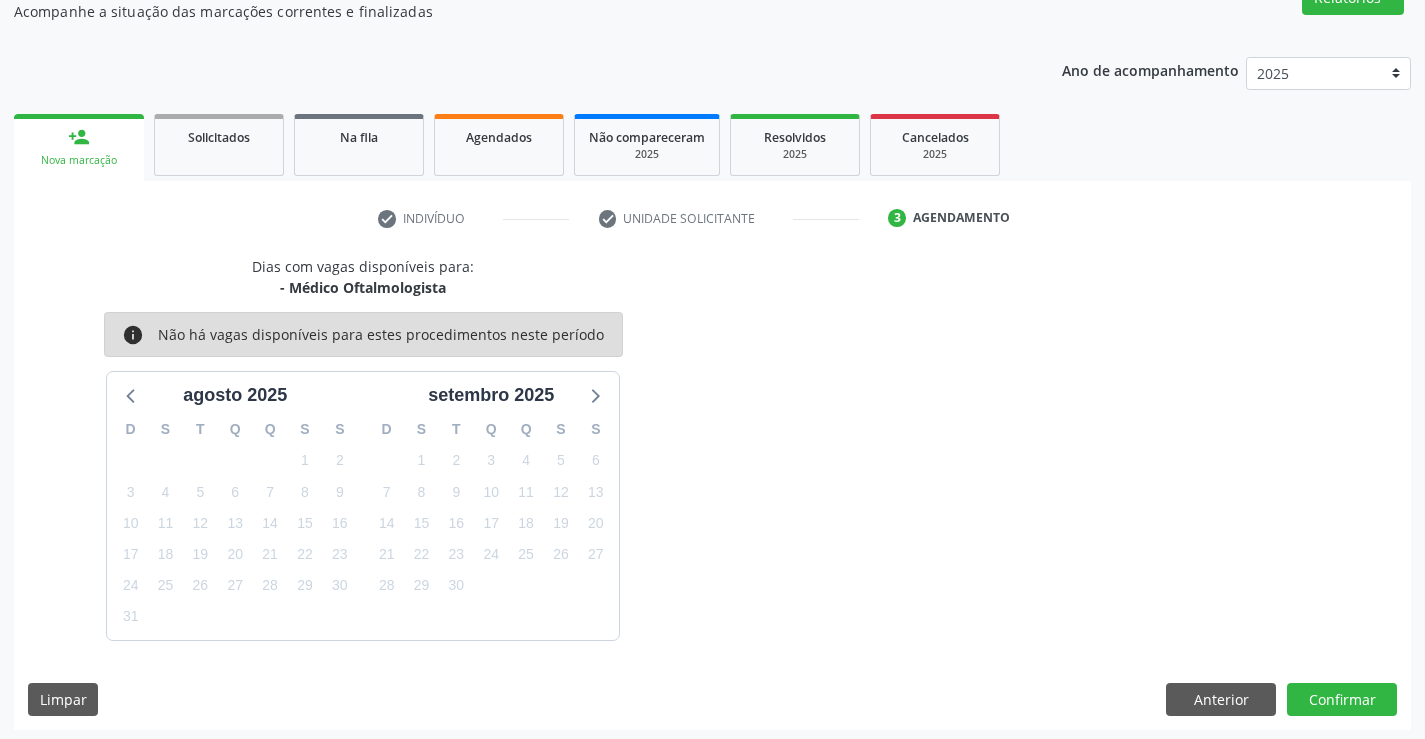 scroll, scrollTop: 190, scrollLeft: 0, axis: vertical 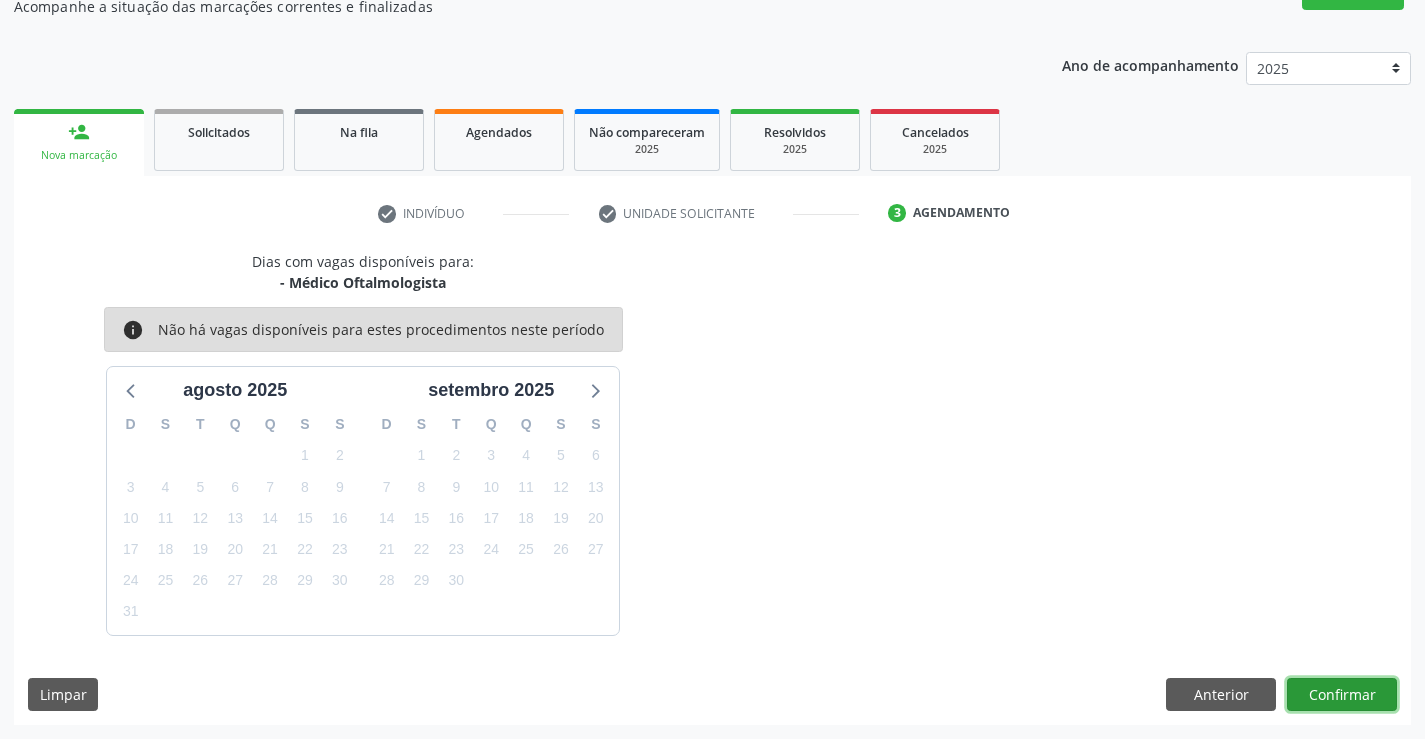 click on "Confirmar" at bounding box center (1342, 695) 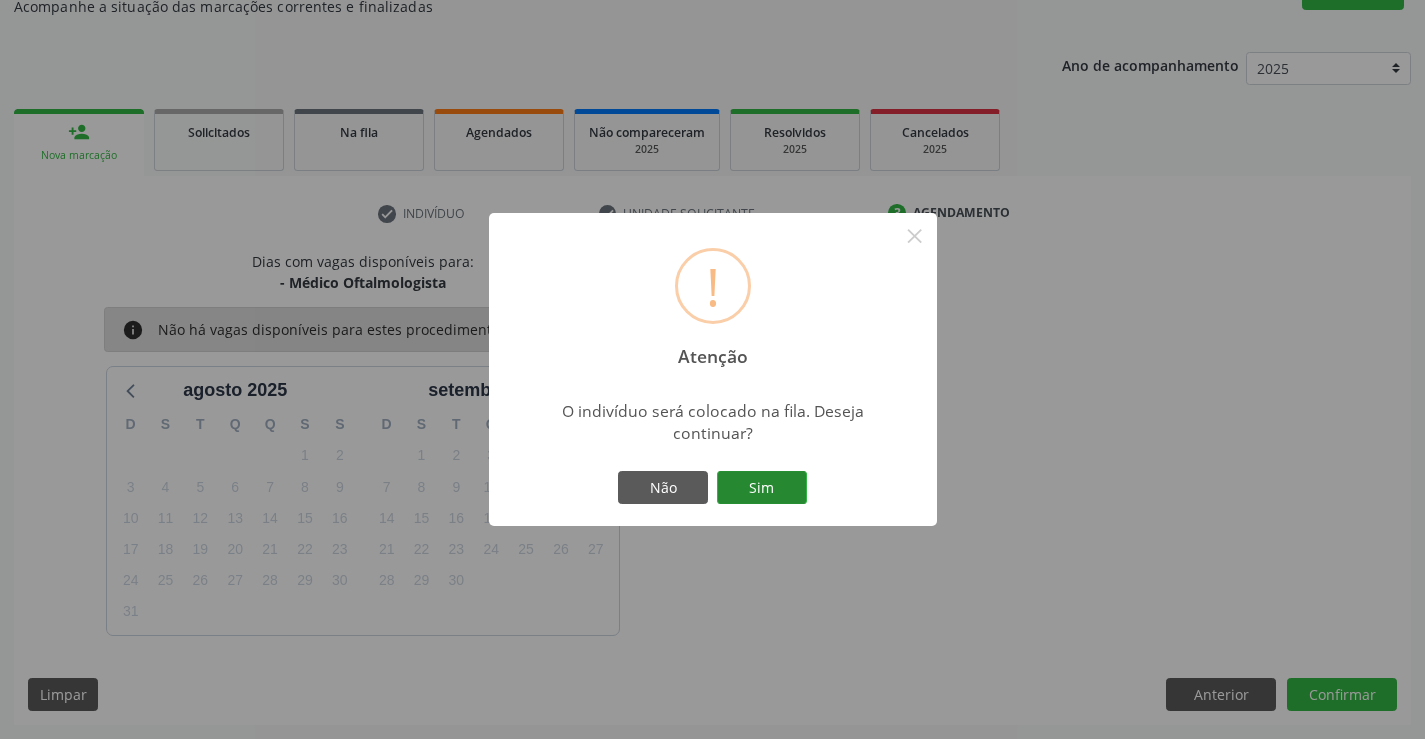 click on "Sim" at bounding box center (762, 488) 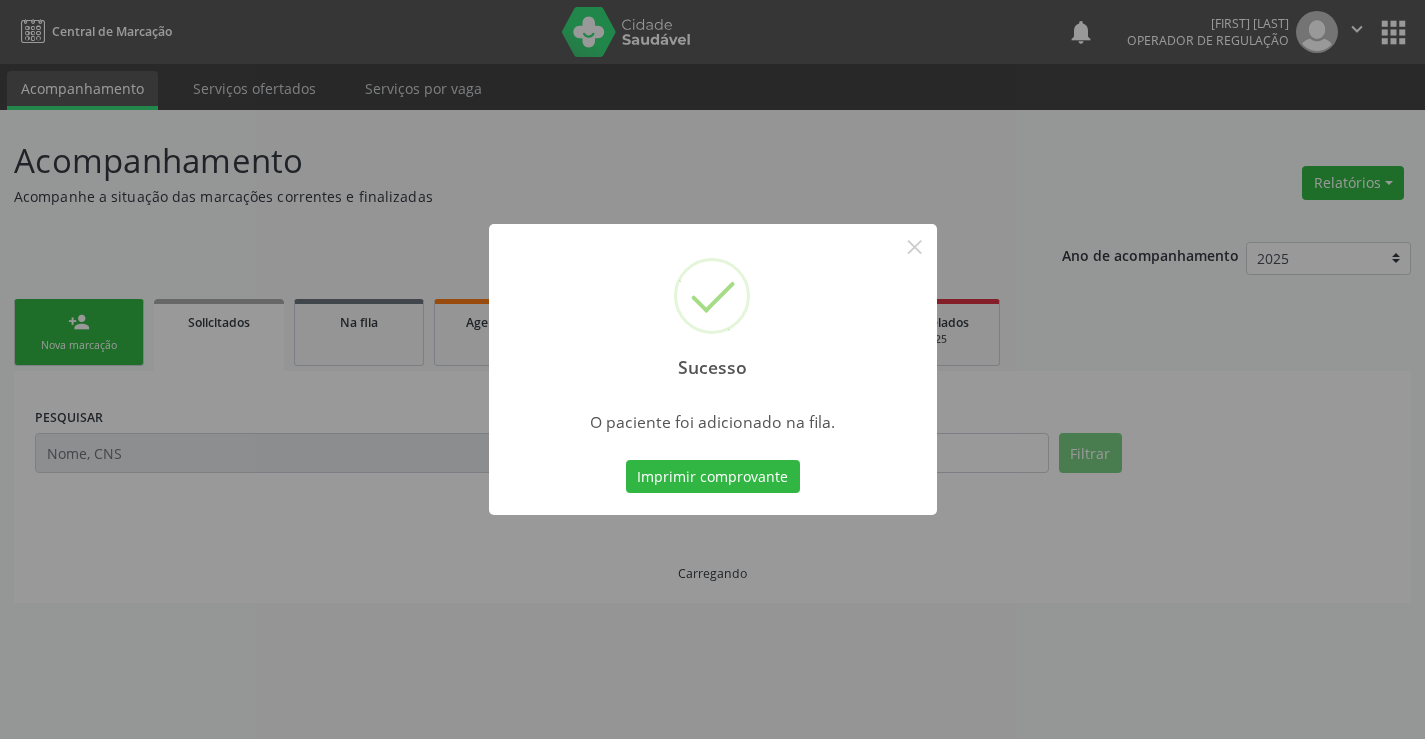 scroll, scrollTop: 0, scrollLeft: 0, axis: both 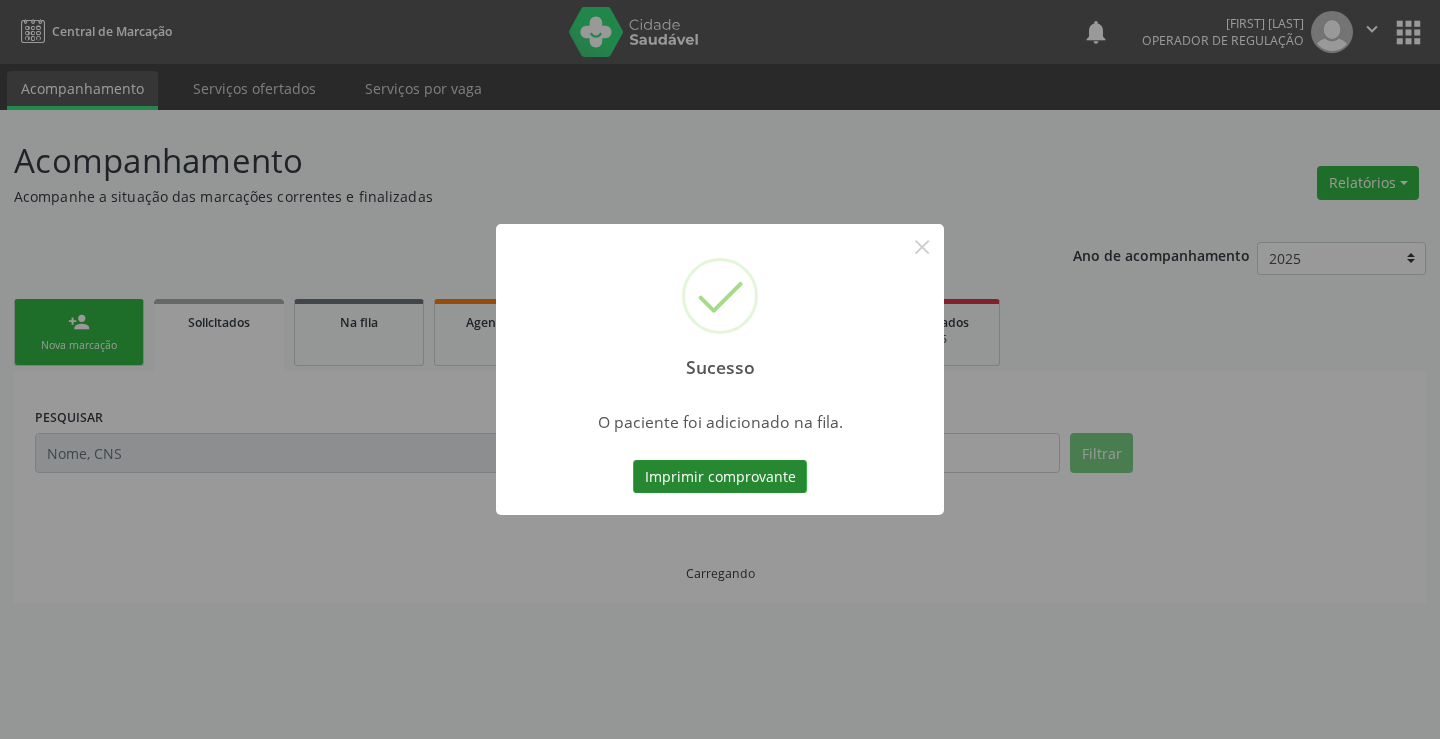 click on "Imprimir comprovante" at bounding box center (720, 477) 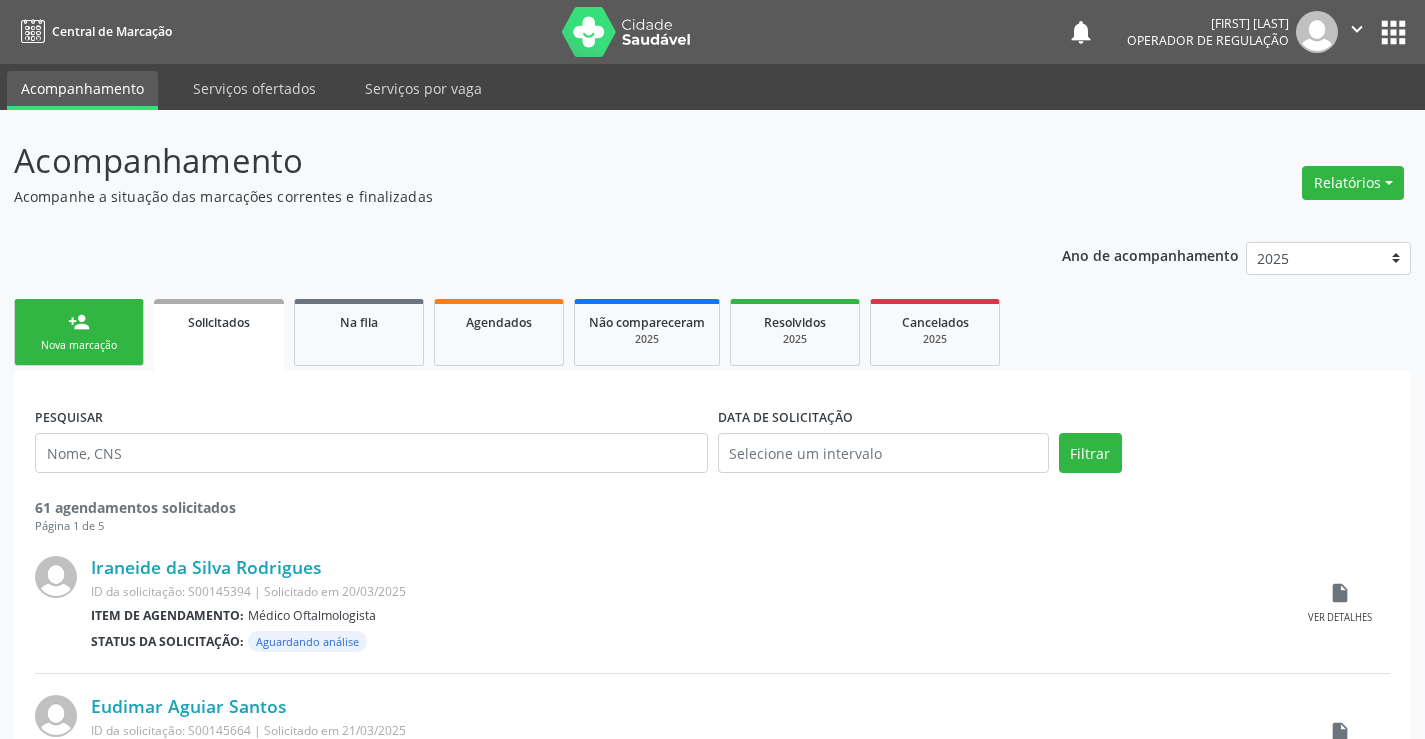 click on "Nova marcação" at bounding box center (79, 345) 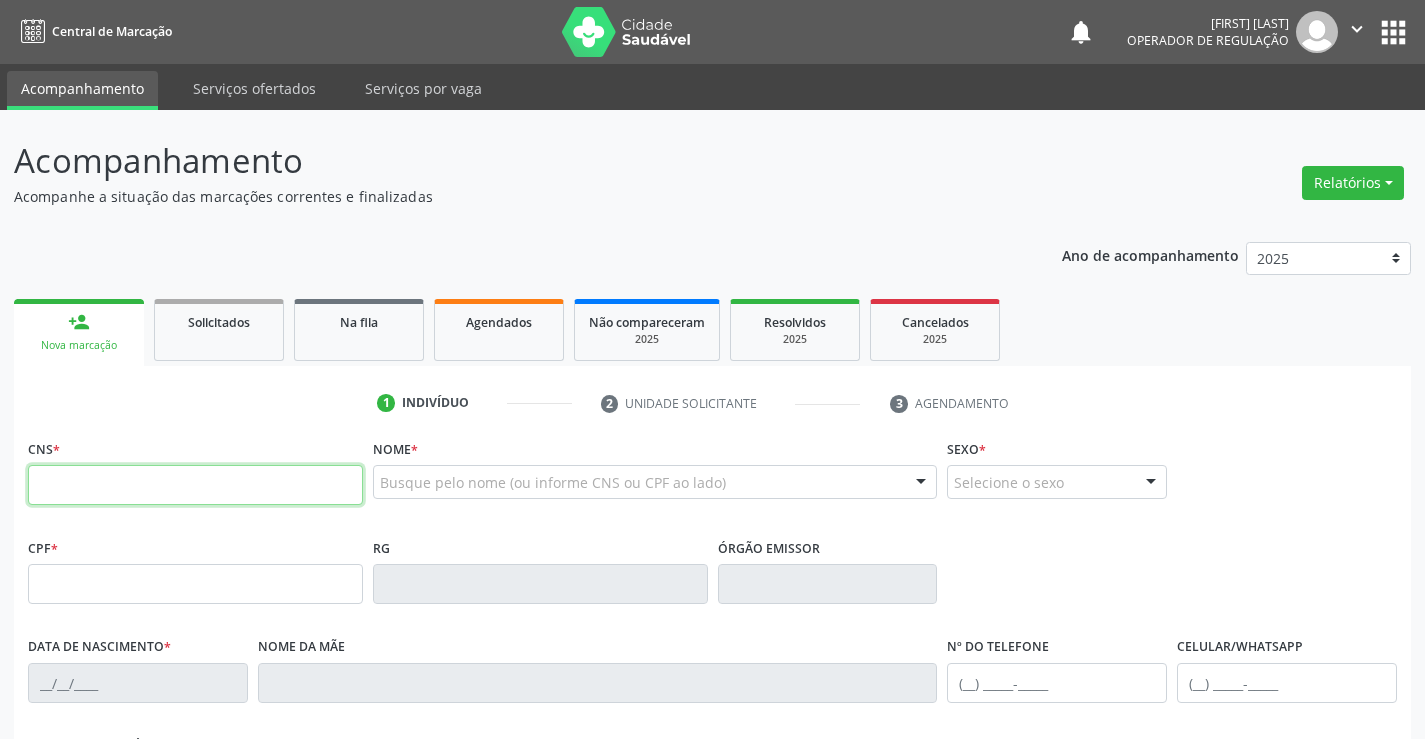 click at bounding box center [195, 485] 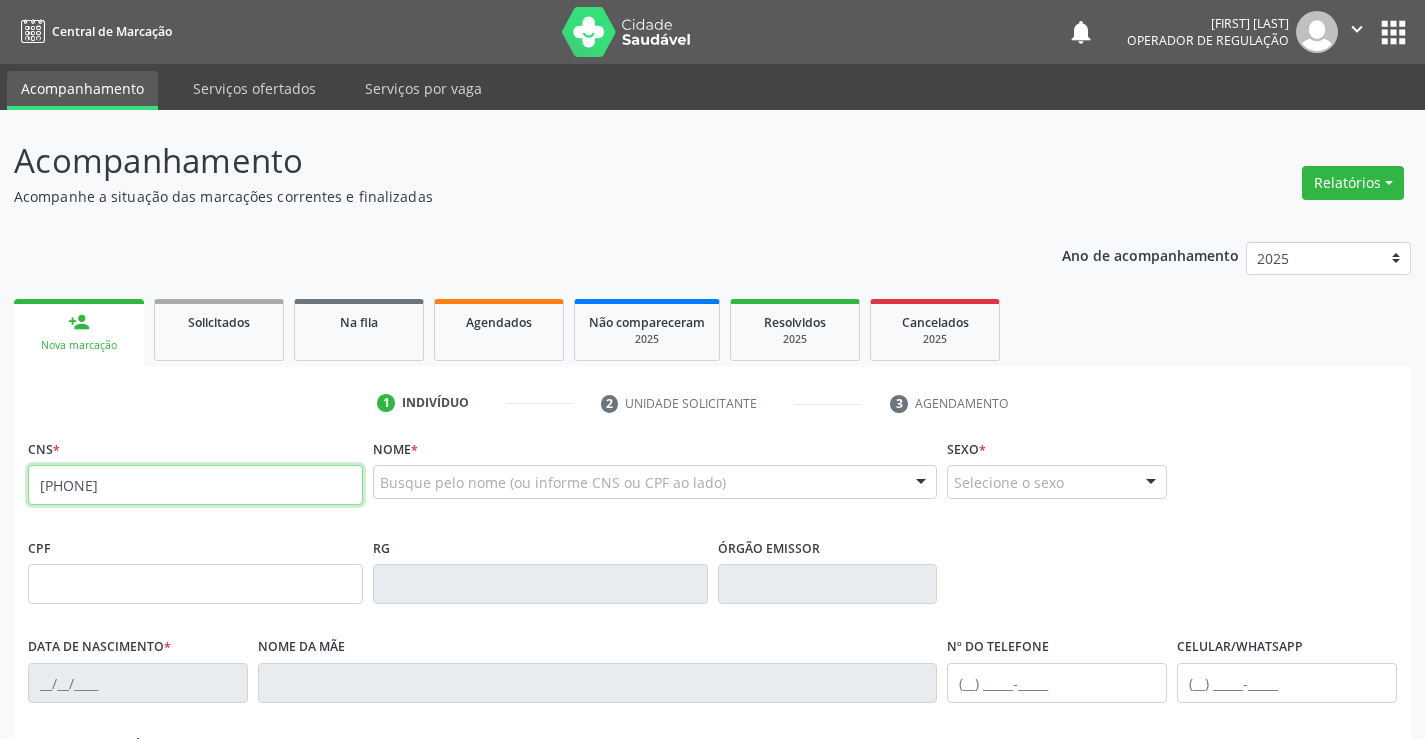 type on "[PHONE]" 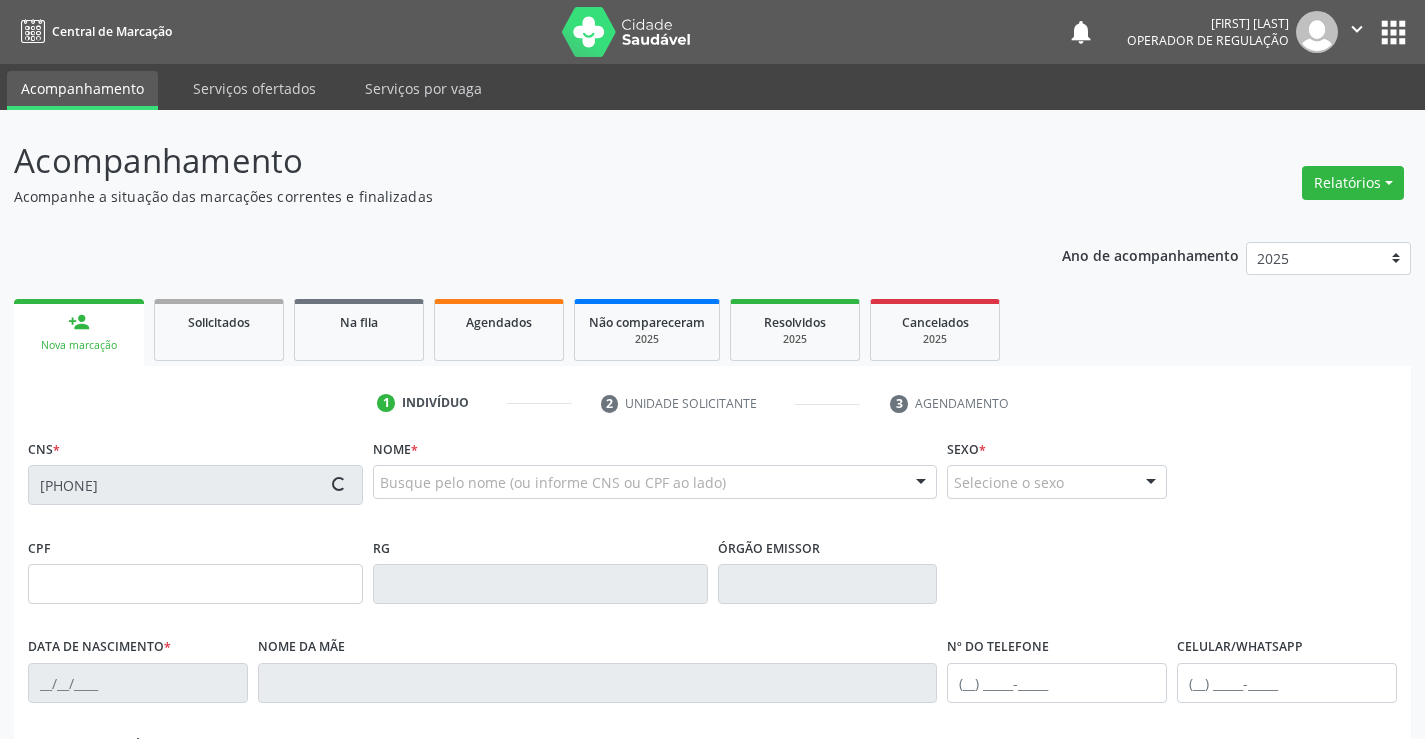 type on "[NUMBER]" 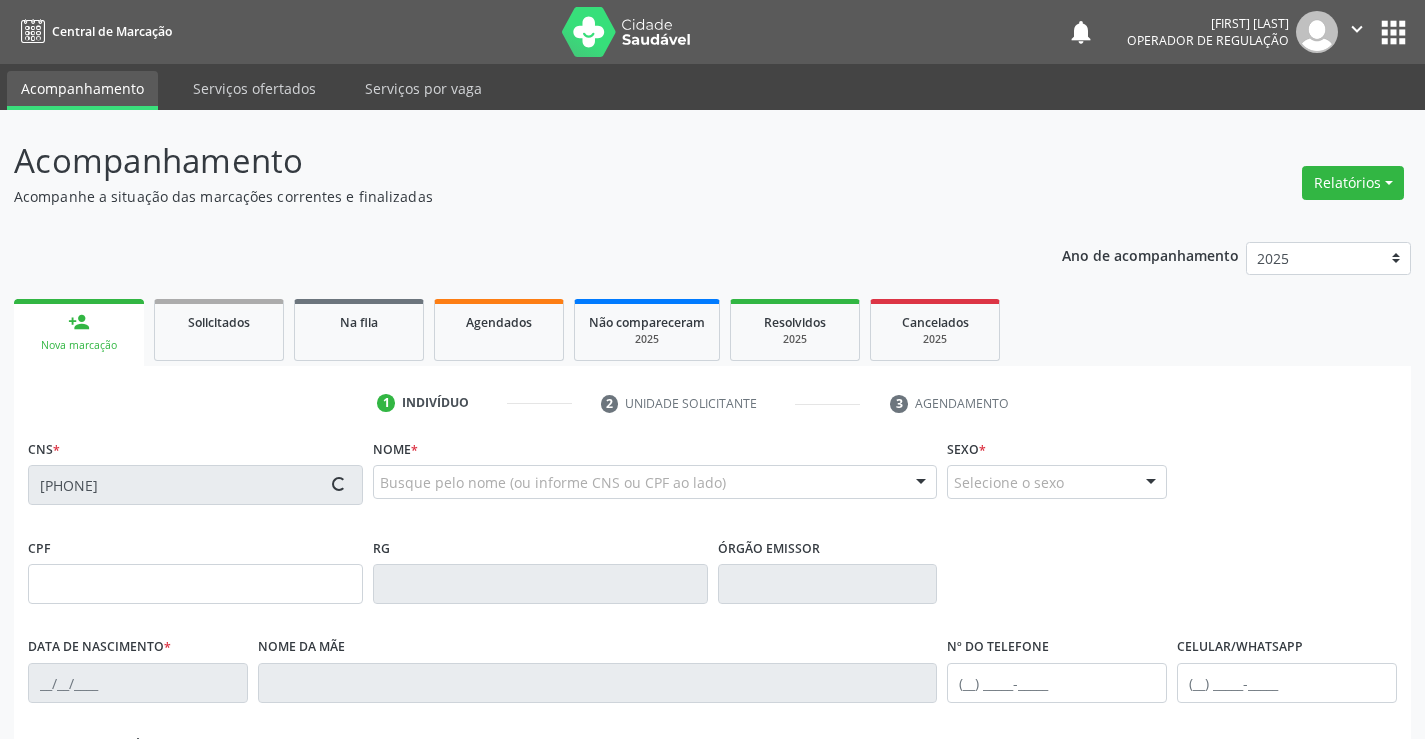 type on "SSPBA" 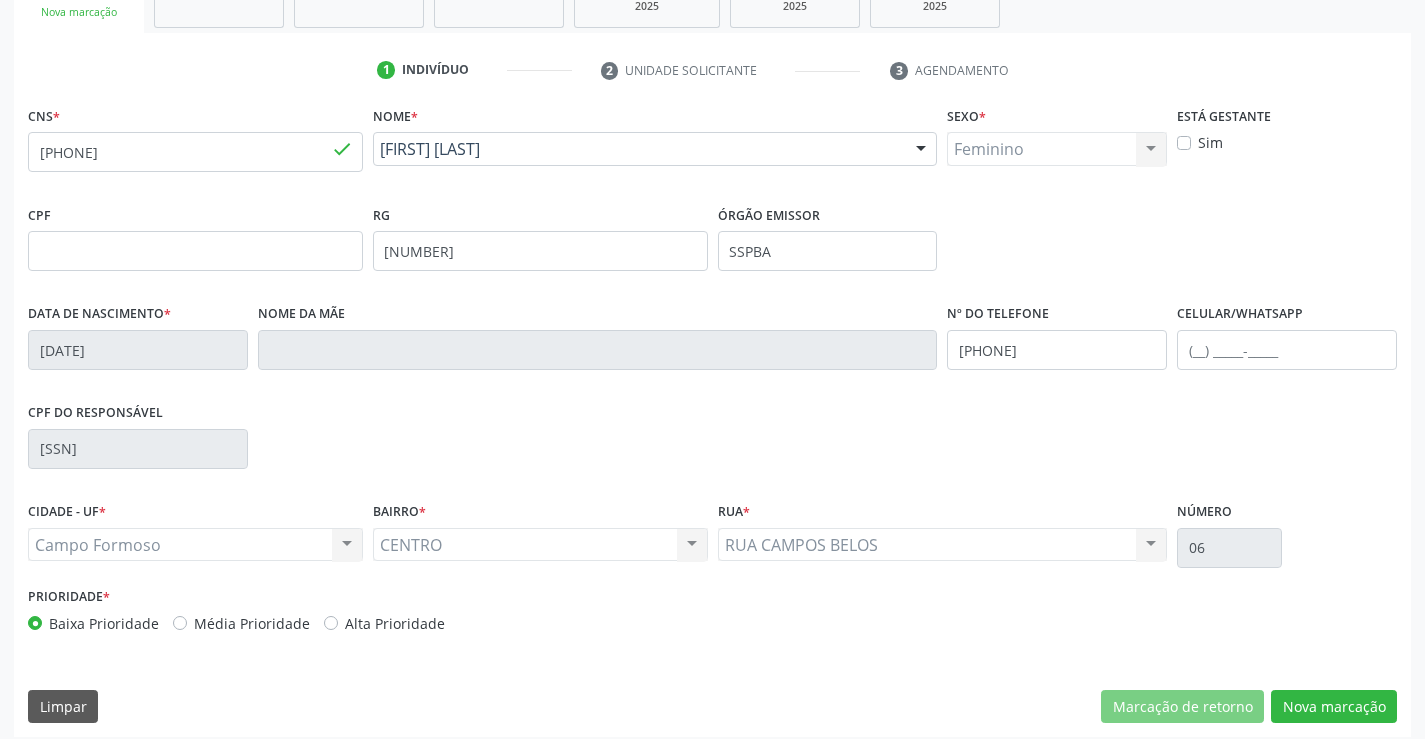 scroll, scrollTop: 345, scrollLeft: 0, axis: vertical 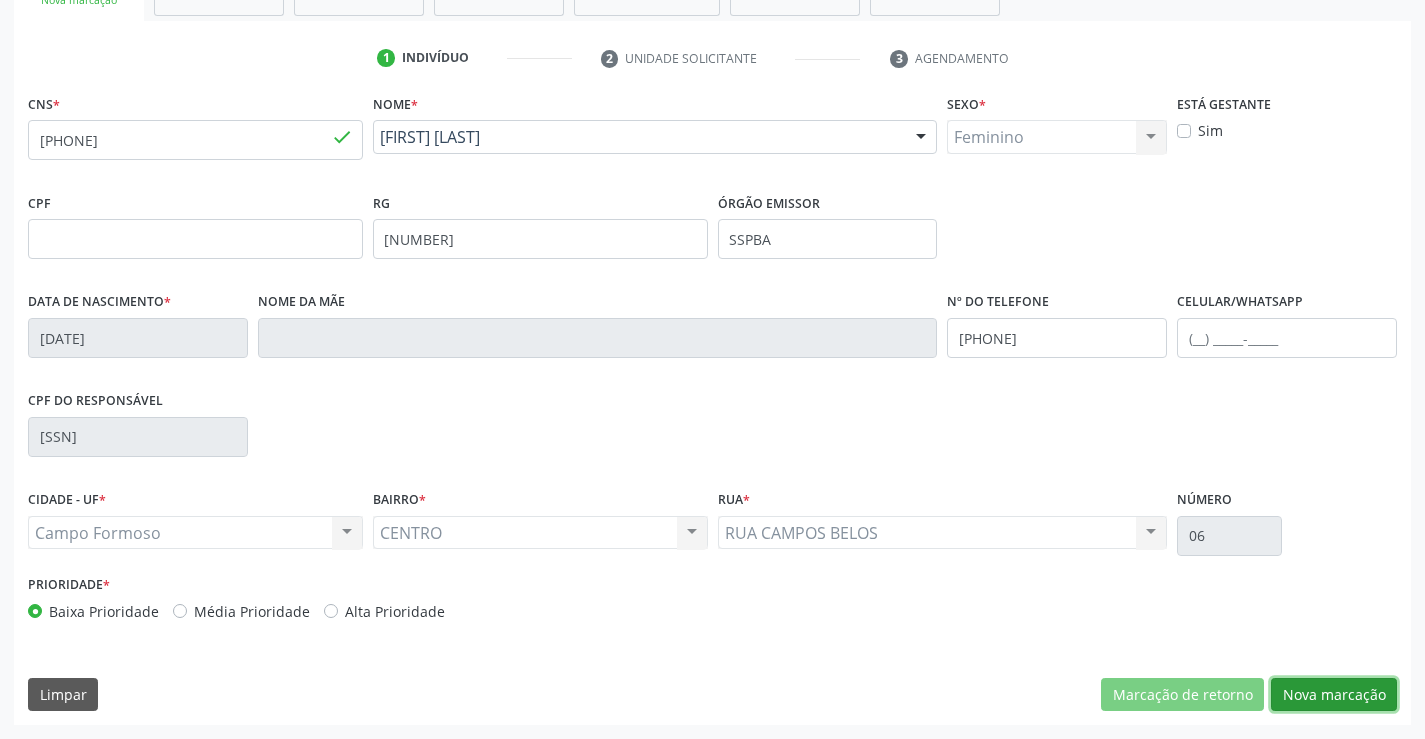 click on "Nova marcação" at bounding box center [1334, 695] 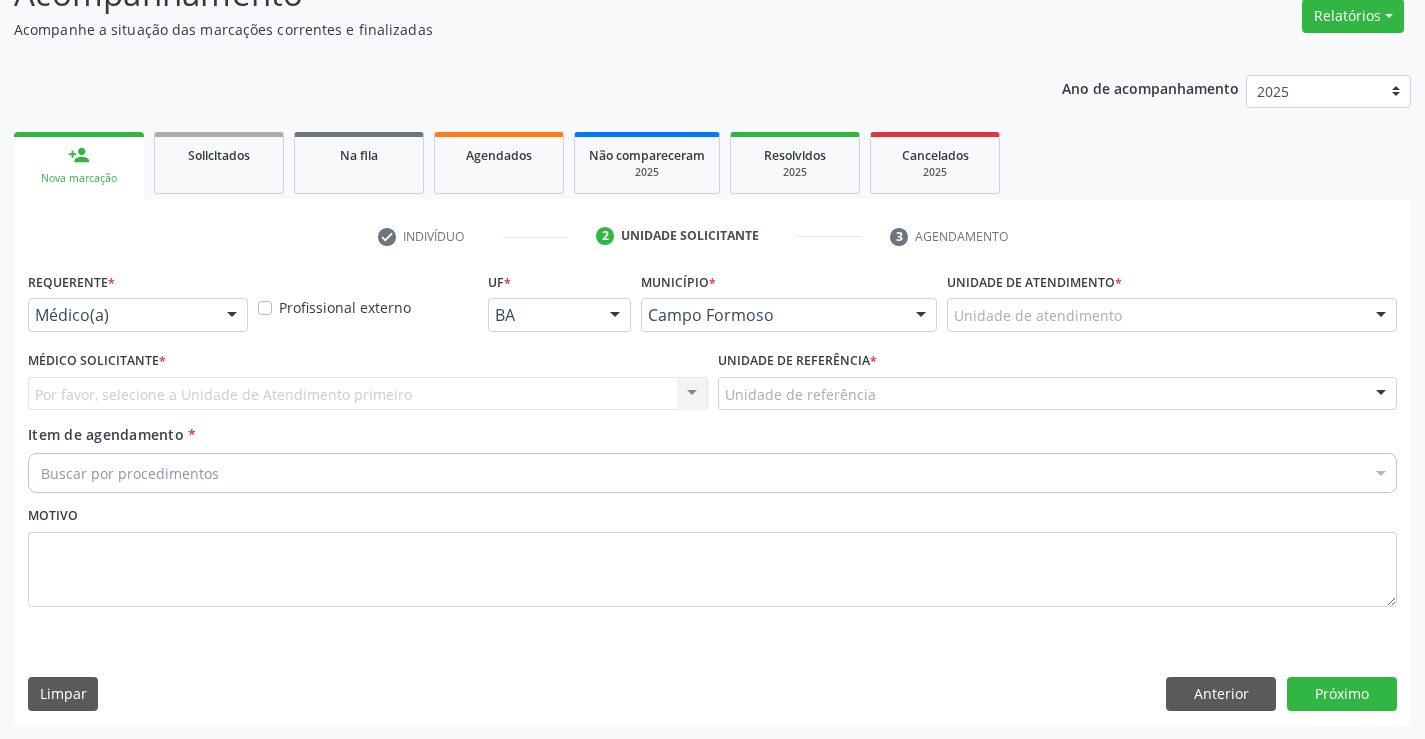 scroll, scrollTop: 167, scrollLeft: 0, axis: vertical 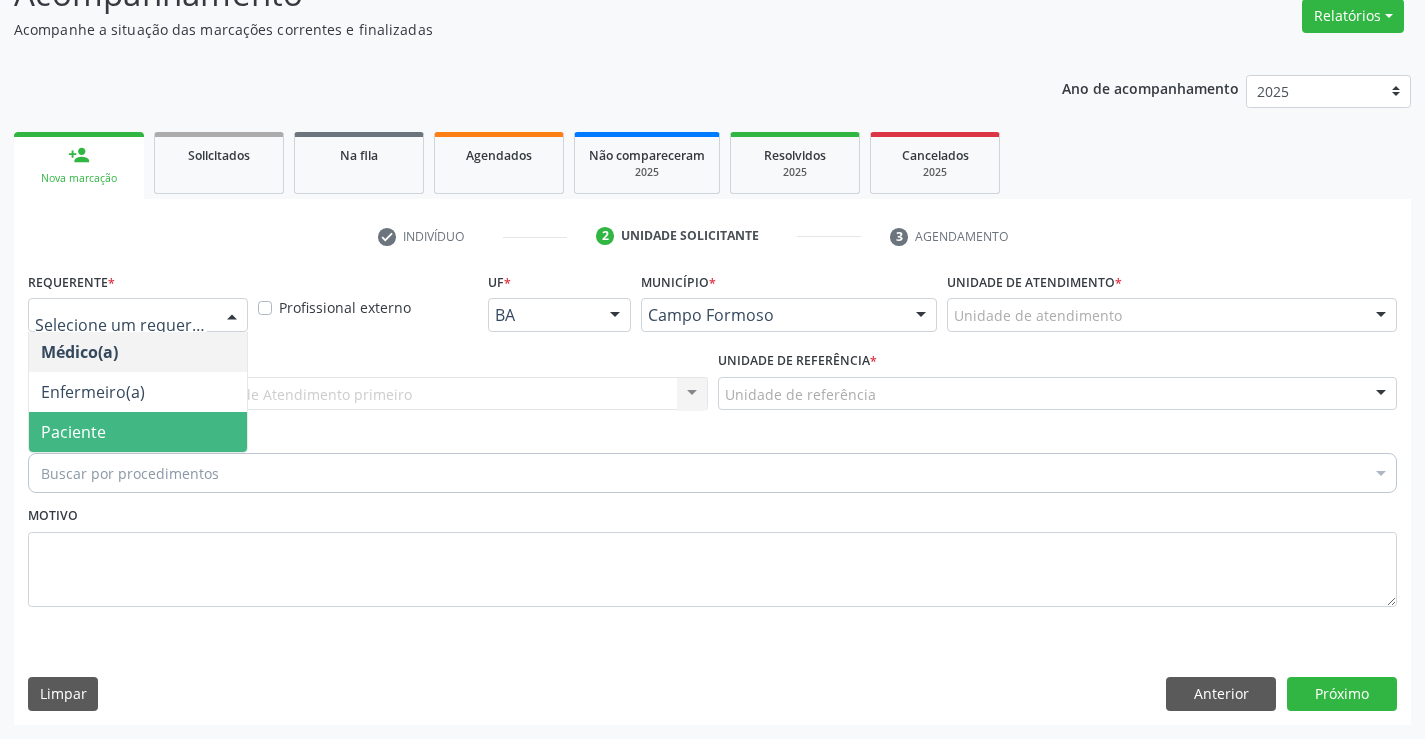 click on "Paciente" at bounding box center (138, 432) 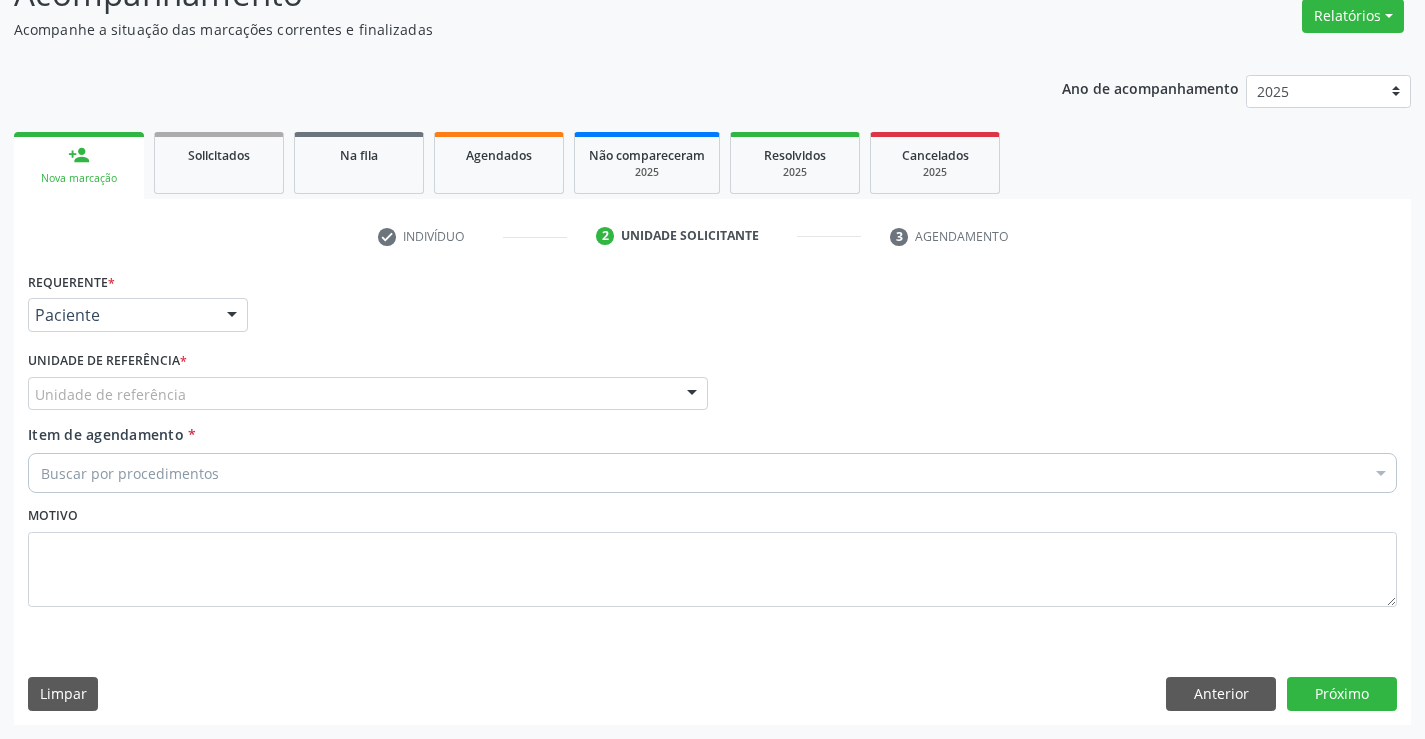 click at bounding box center [692, 395] 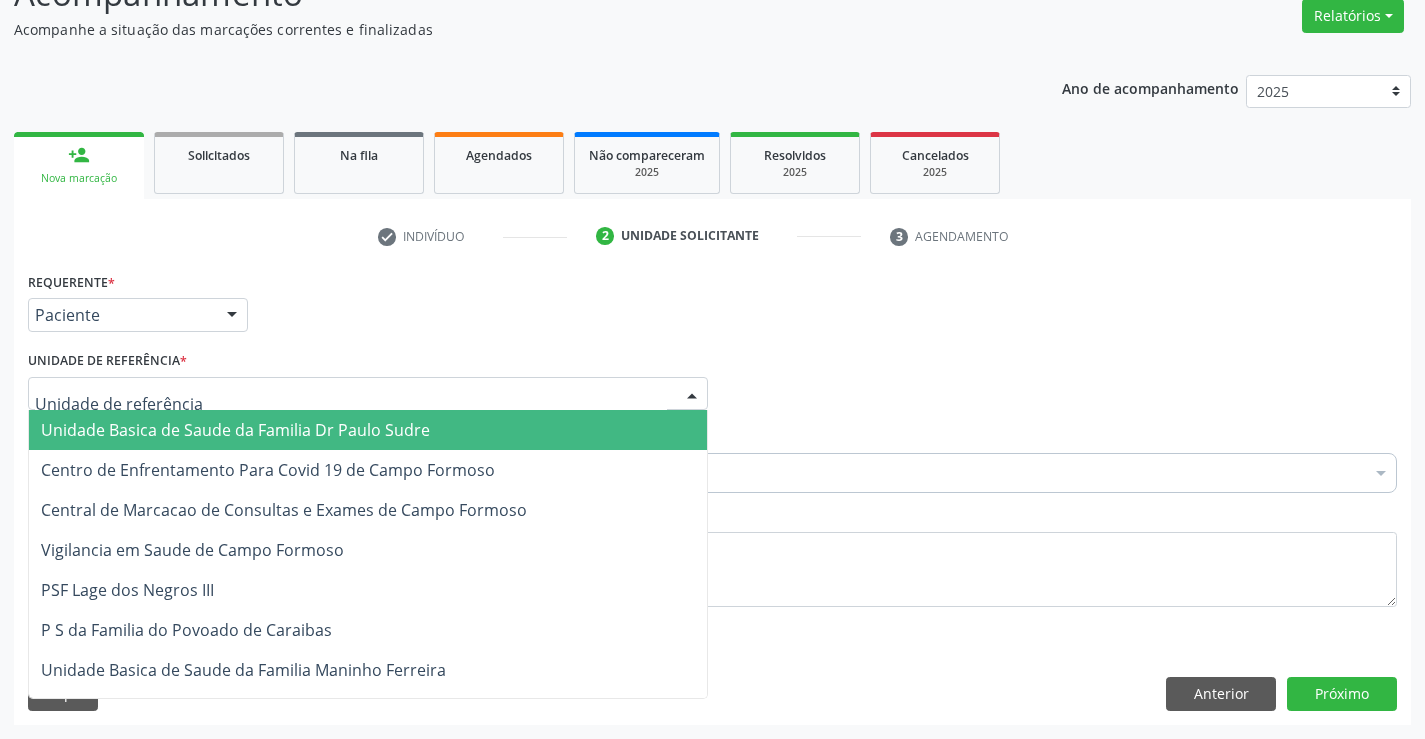 click on "Unidade Basica de Saude da Familia Dr Paulo Sudre" at bounding box center [368, 430] 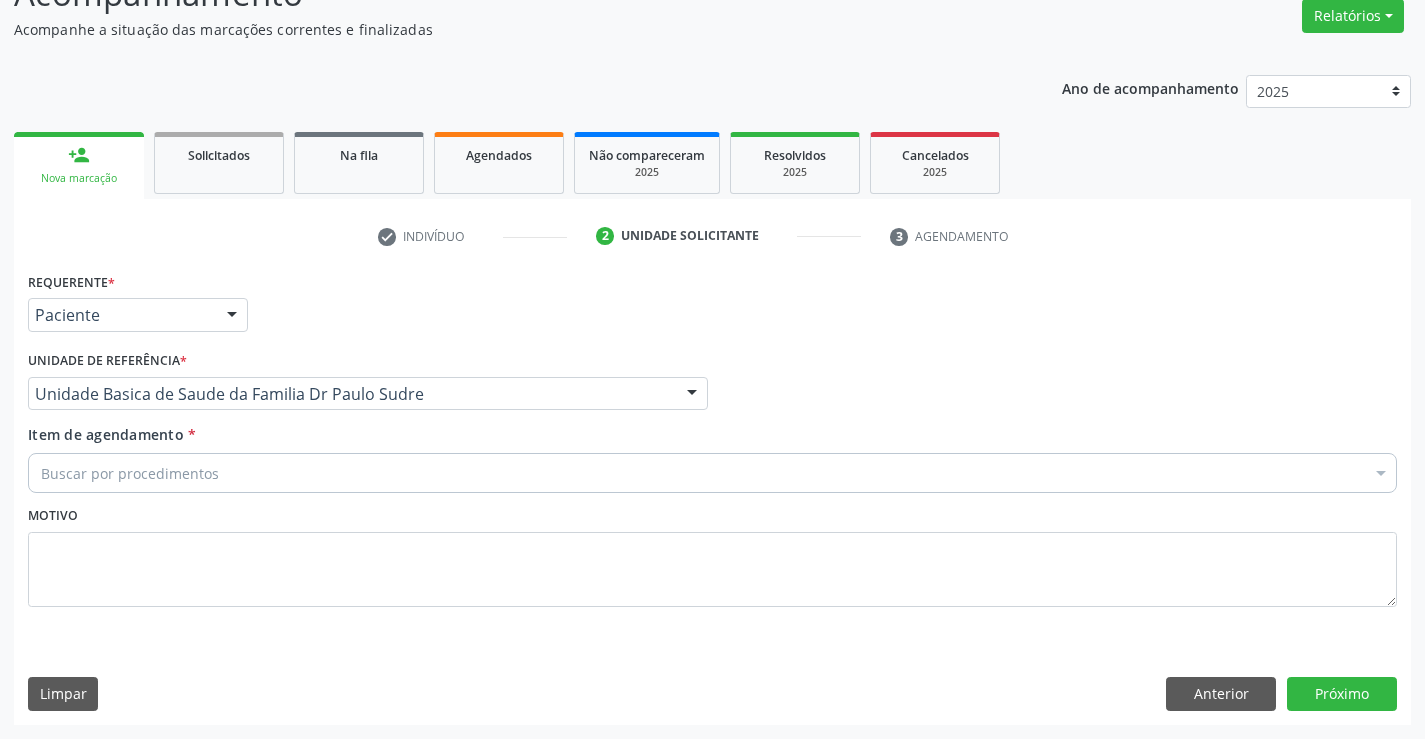 click on "Buscar por procedimentos" at bounding box center (712, 473) 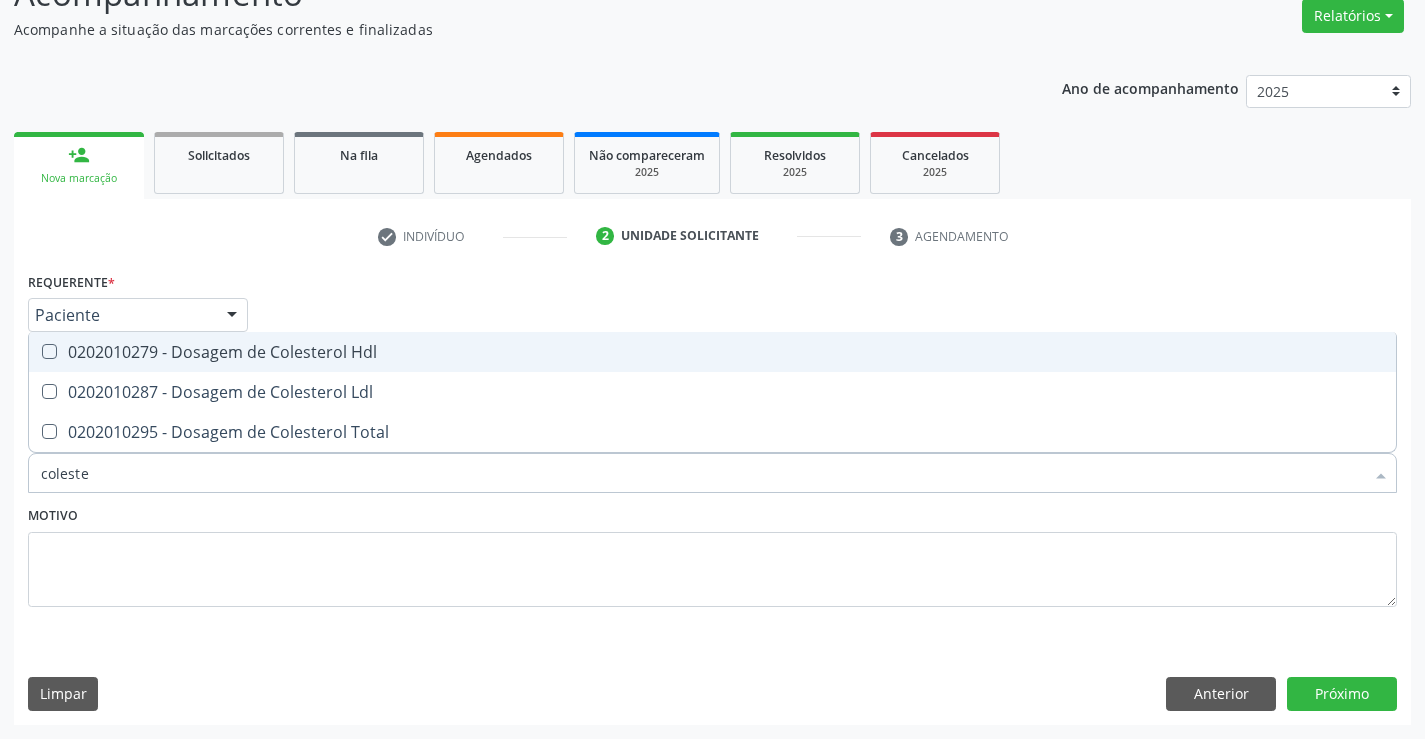 type on "colester" 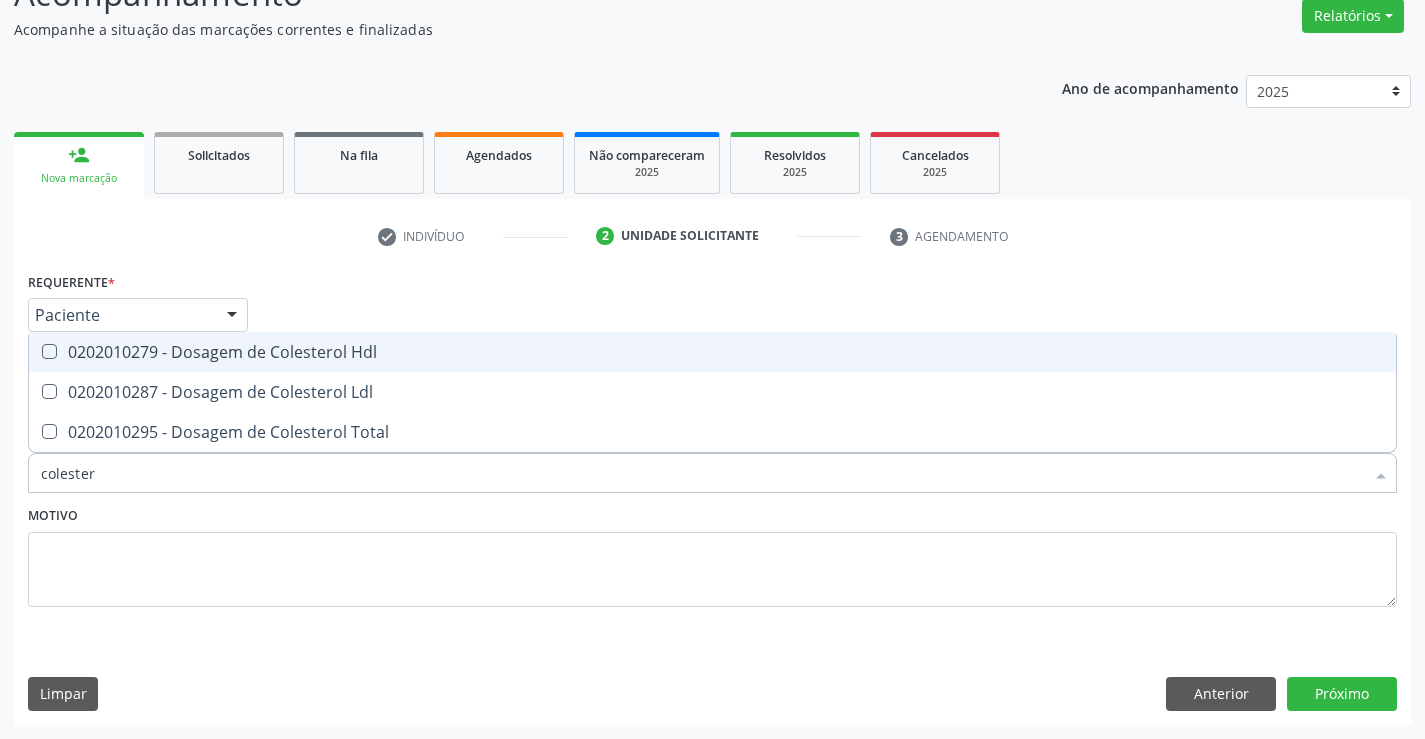 click on "0202010279 - Dosagem de Colesterol Hdl" at bounding box center (712, 352) 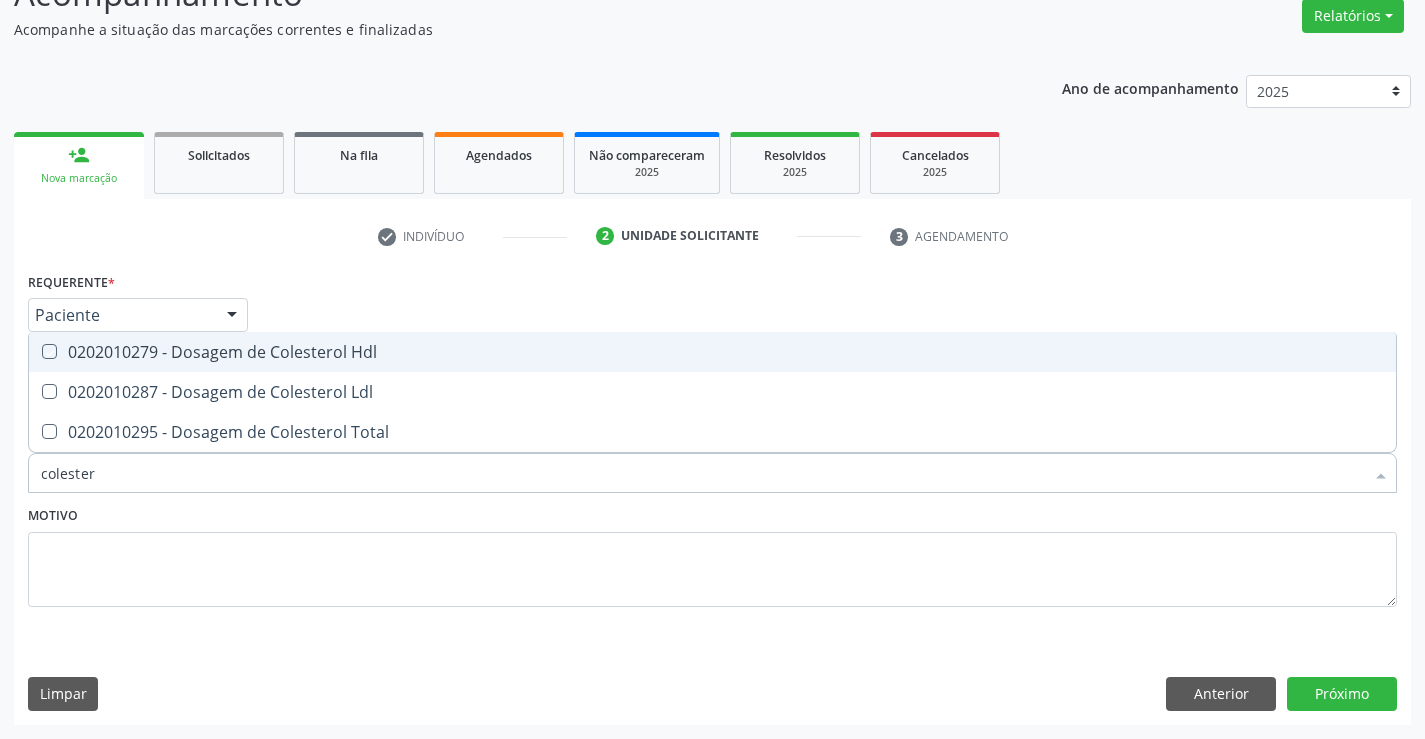 checkbox on "true" 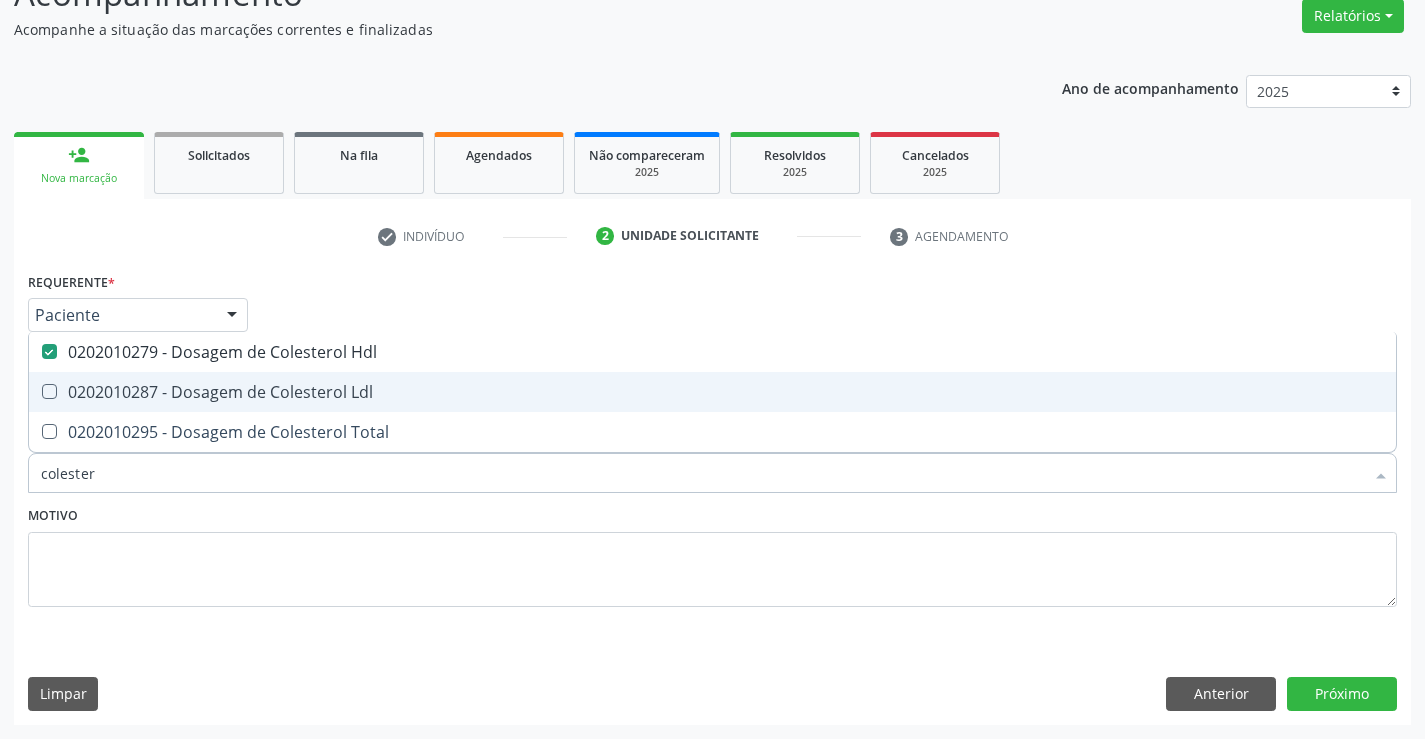 click on "0202010287 - Dosagem de Colesterol Ldl" at bounding box center [712, 392] 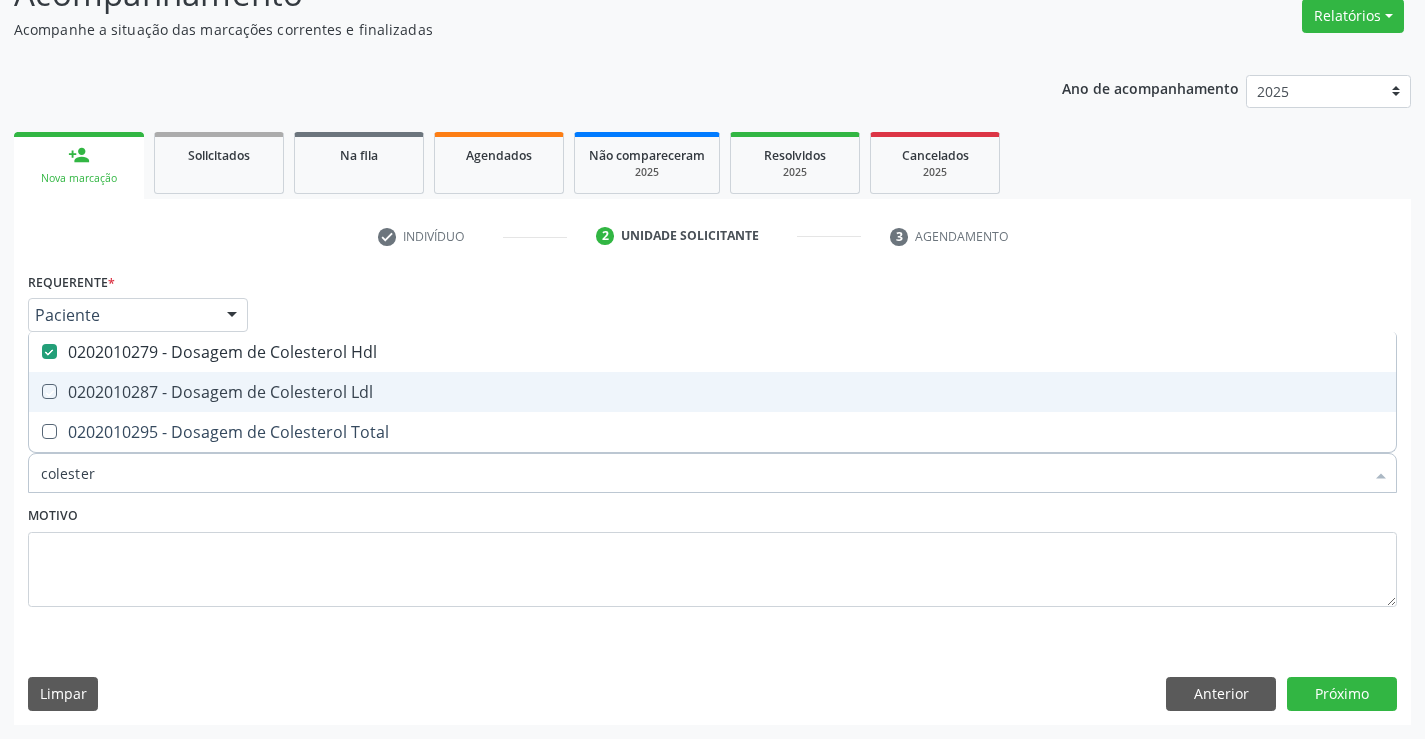 checkbox on "true" 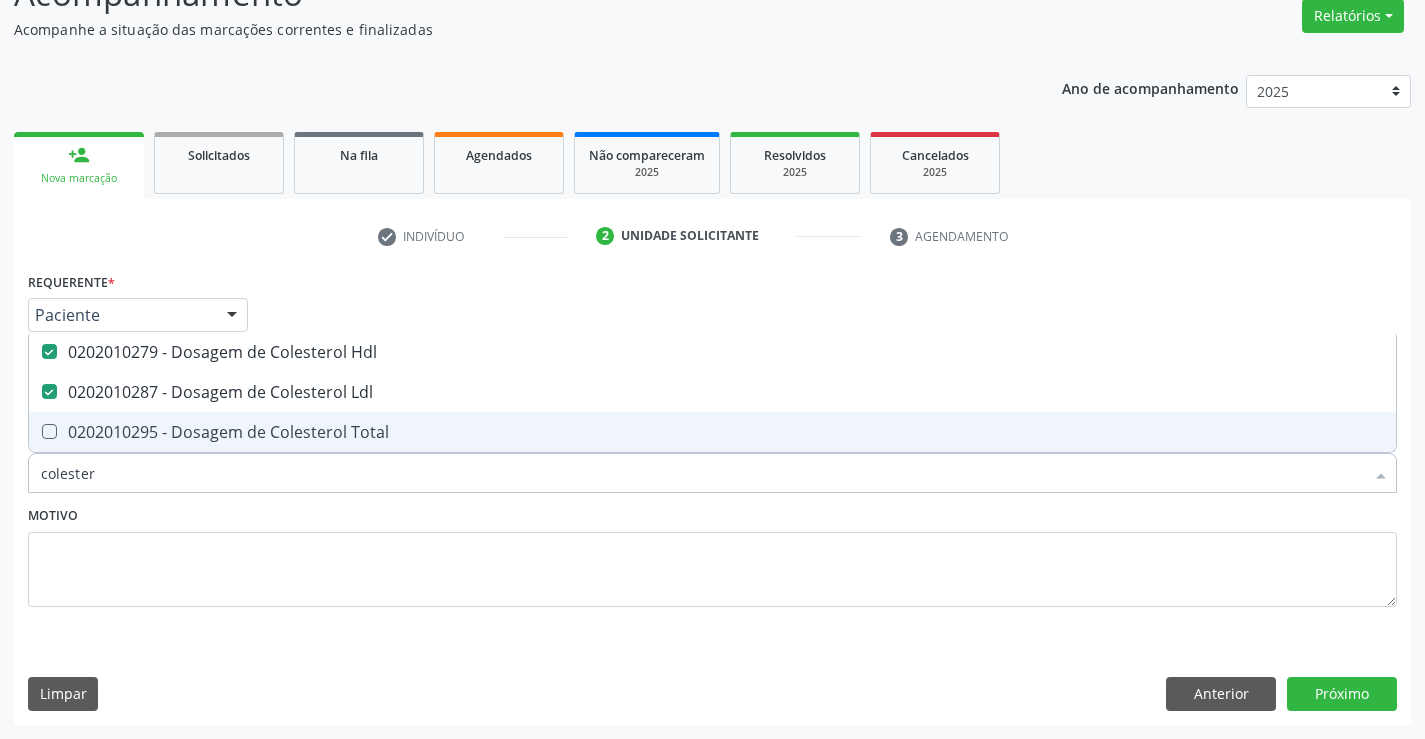 click on "0202010295 - Dosagem de Colesterol Total" at bounding box center [712, 432] 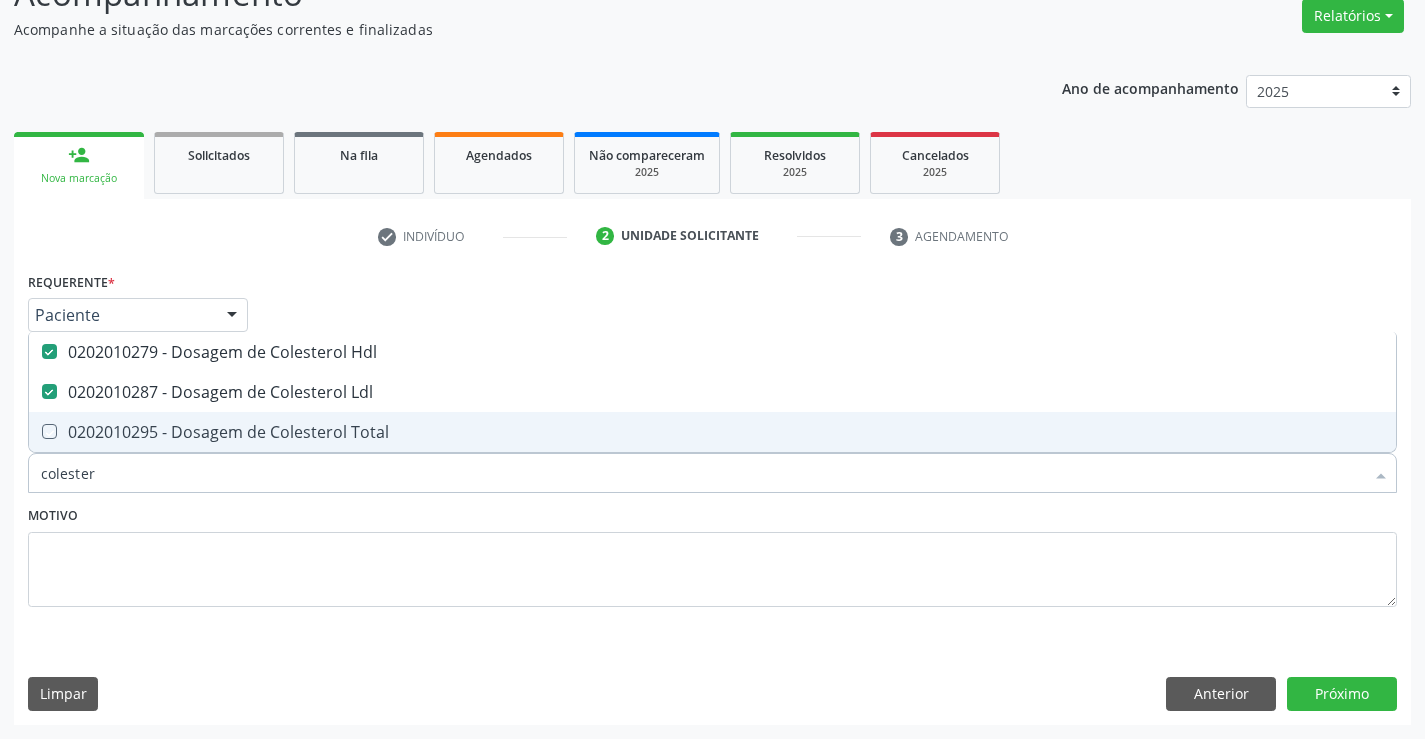 checkbox on "true" 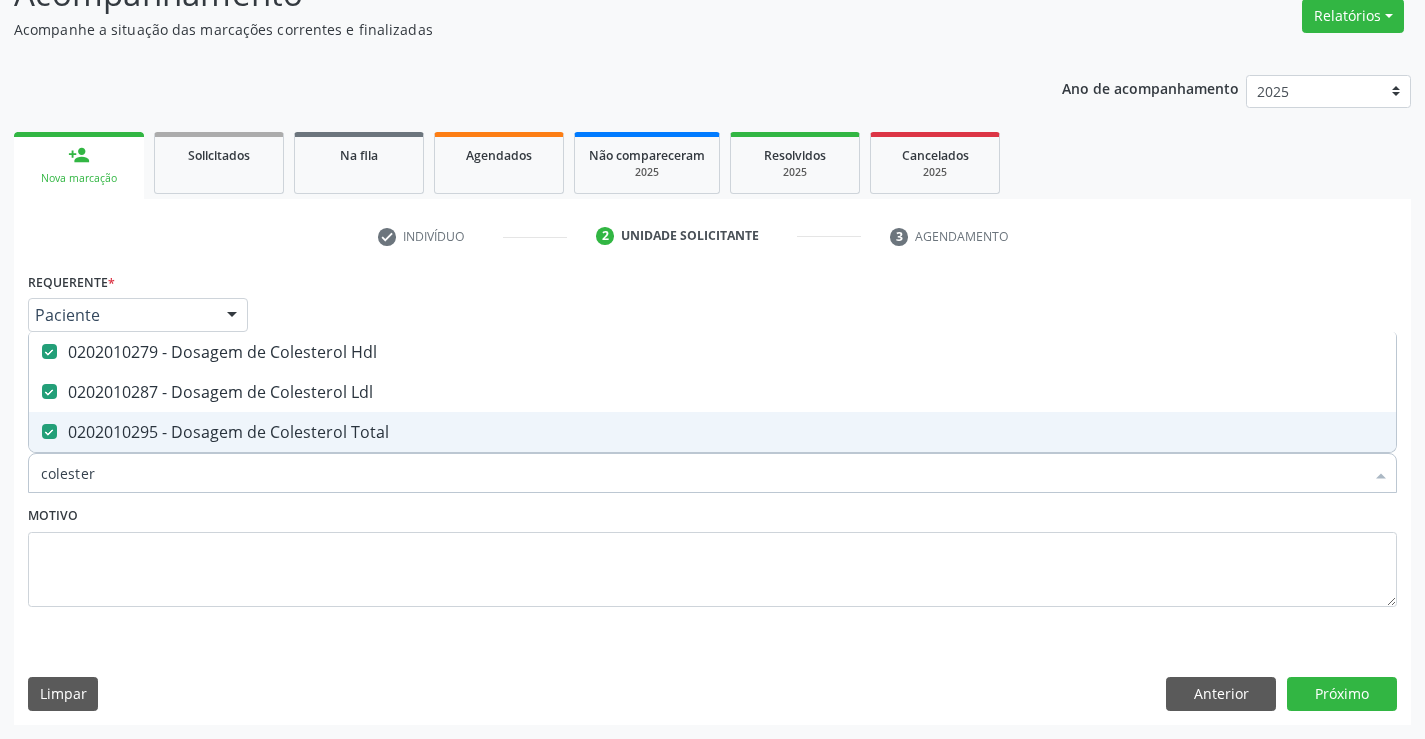 type on "colester" 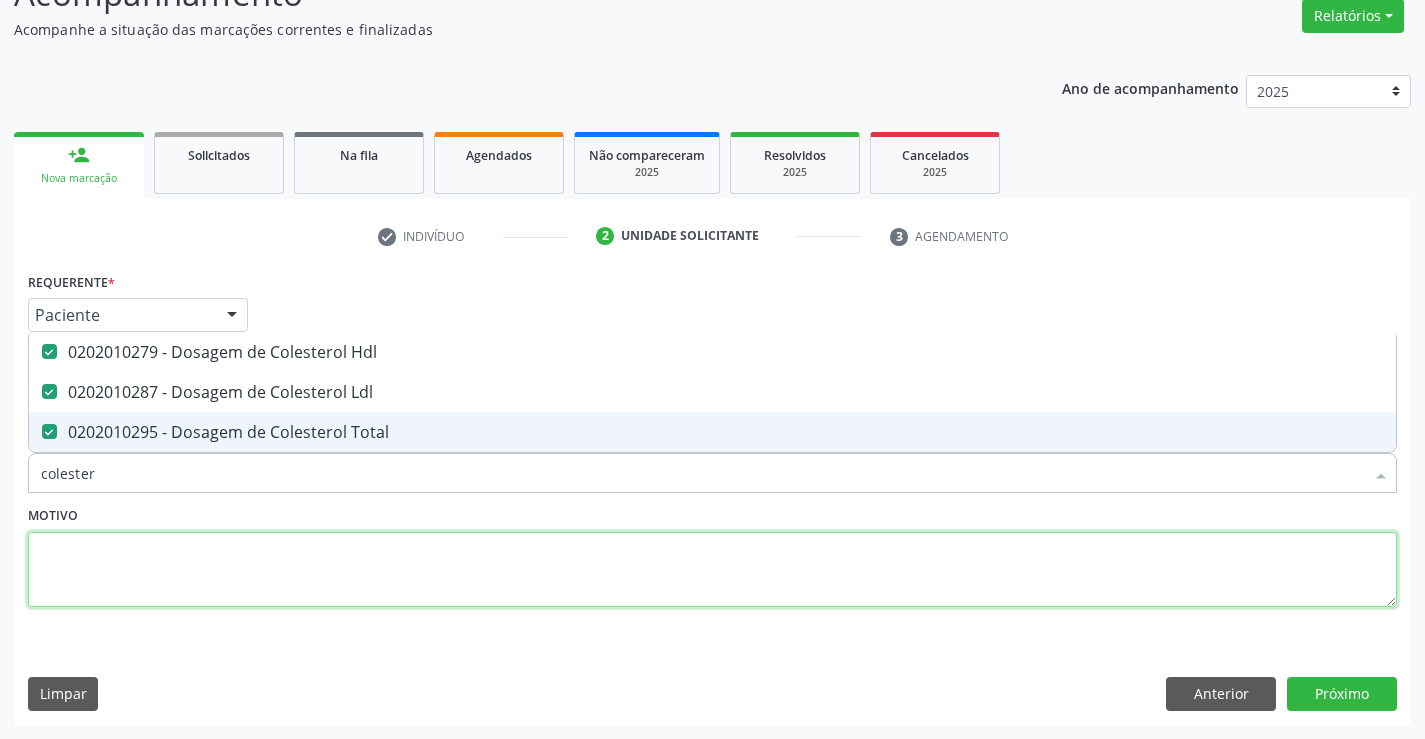 click at bounding box center (712, 570) 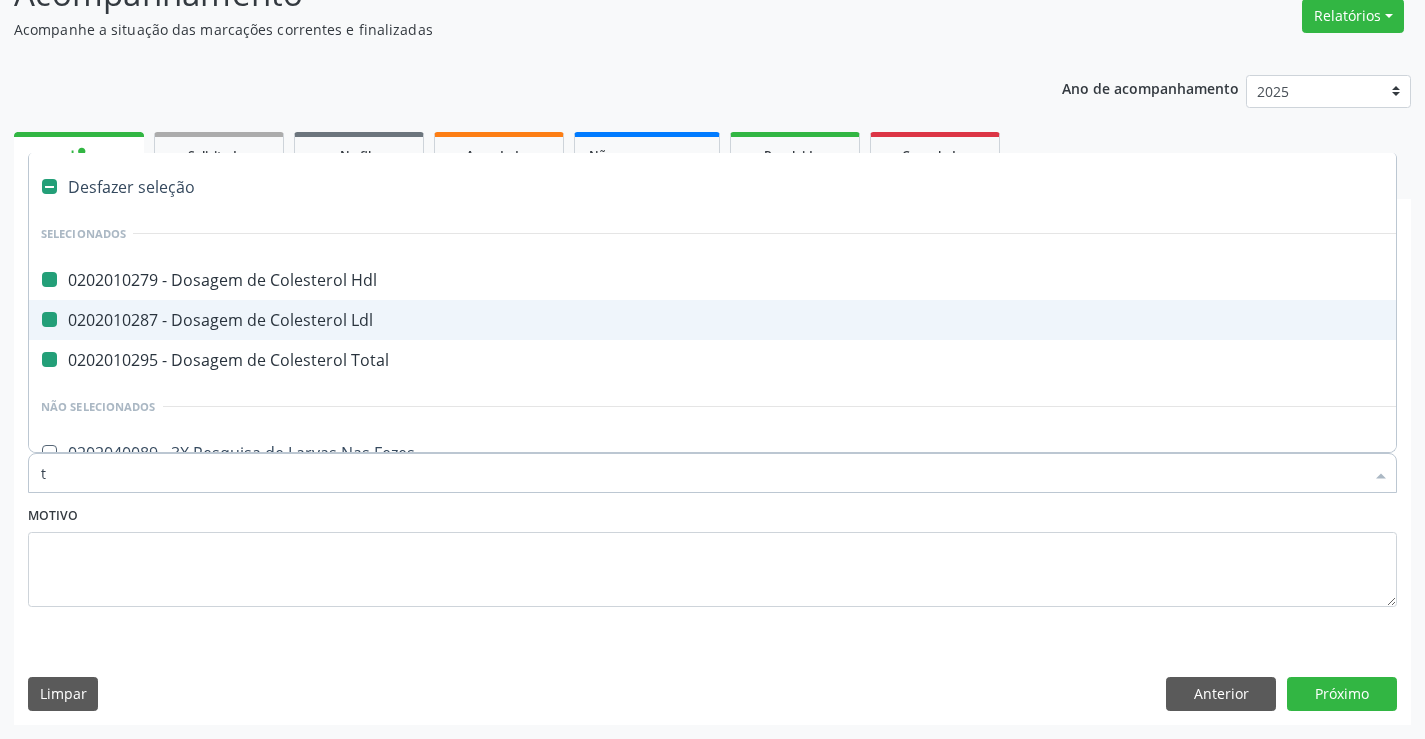 type on "tr" 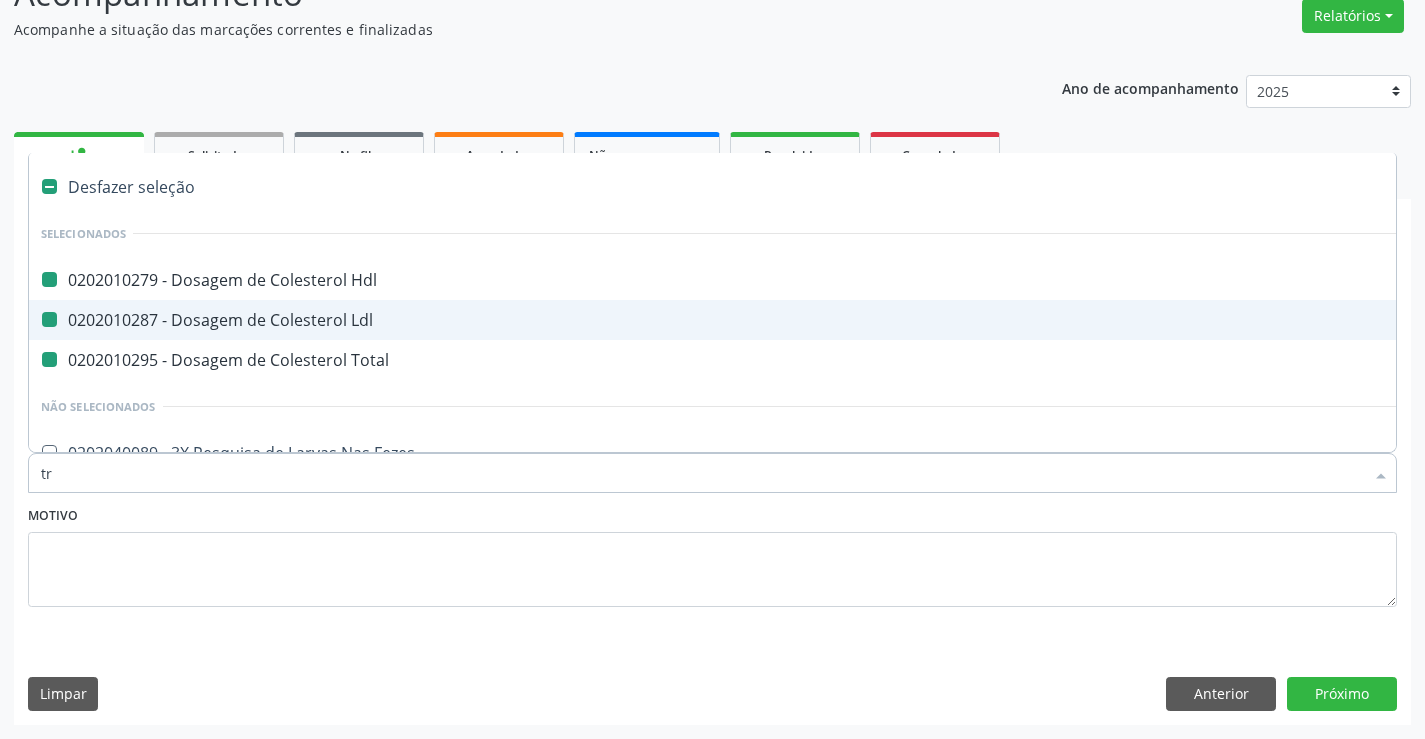 checkbox on "false" 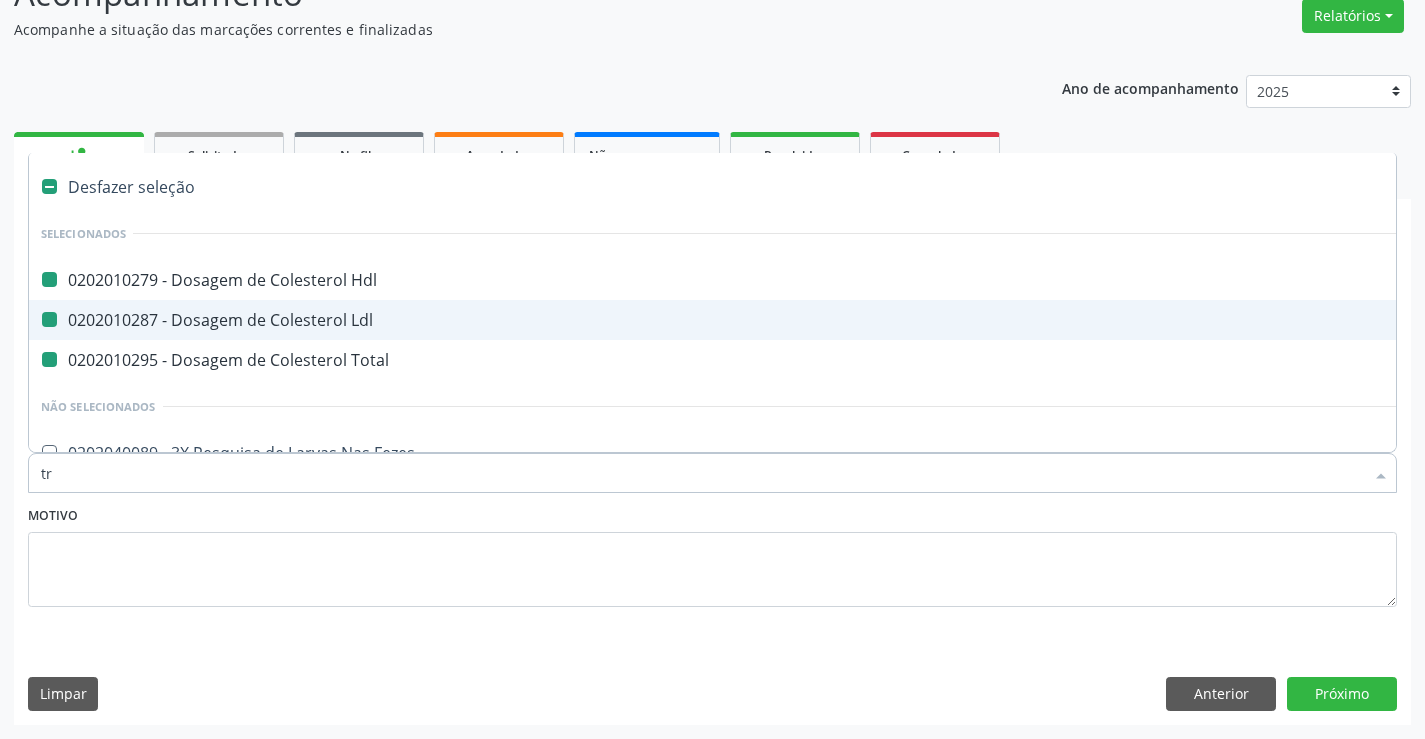 checkbox on "false" 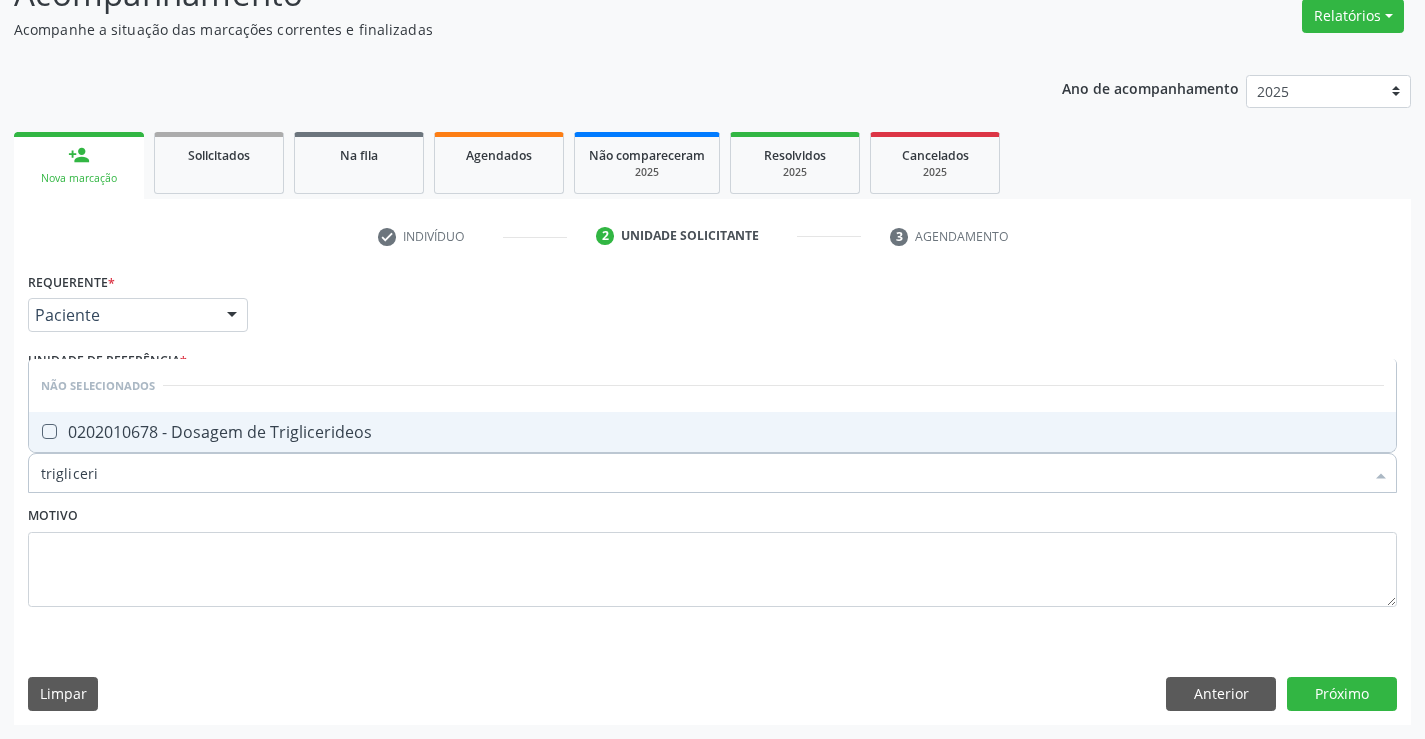 type on "triglicerid" 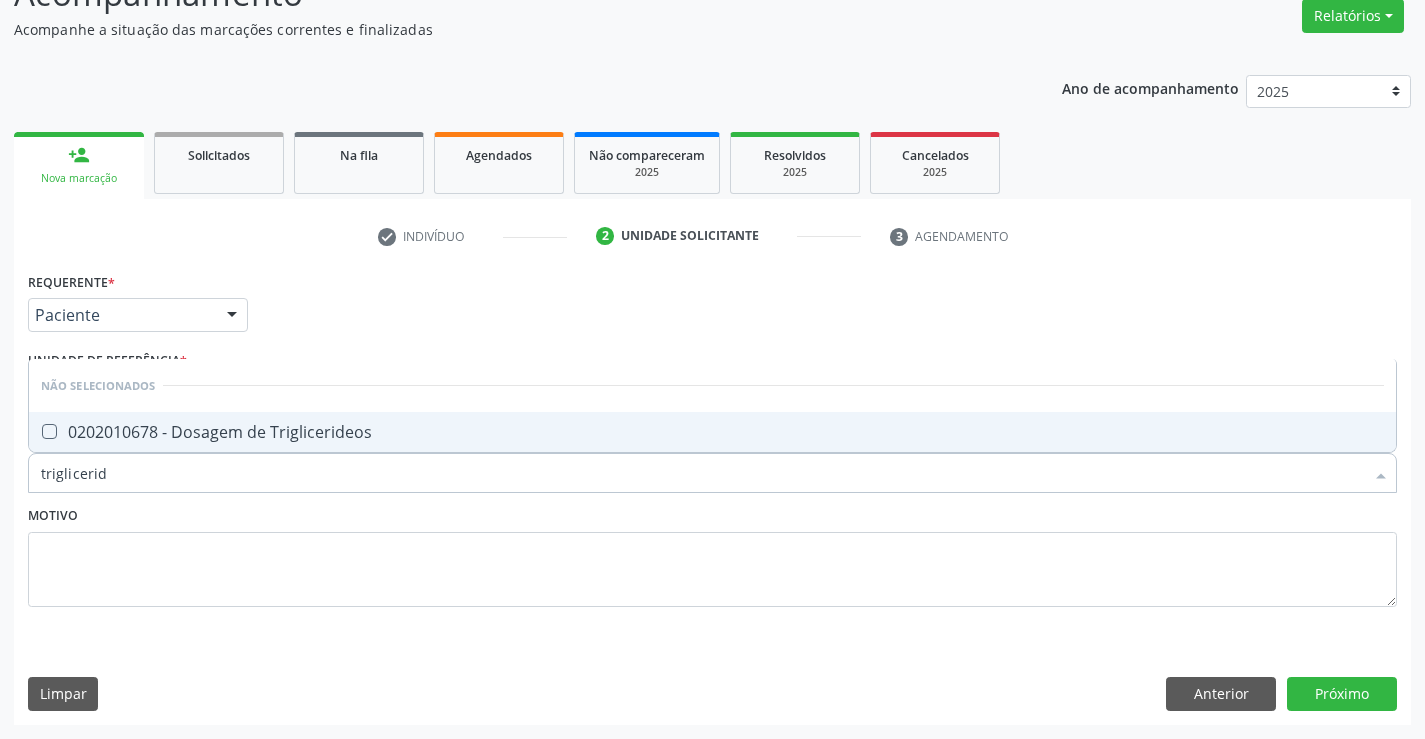 click on "0202010678 - Dosagem de Triglicerideos" at bounding box center [712, 432] 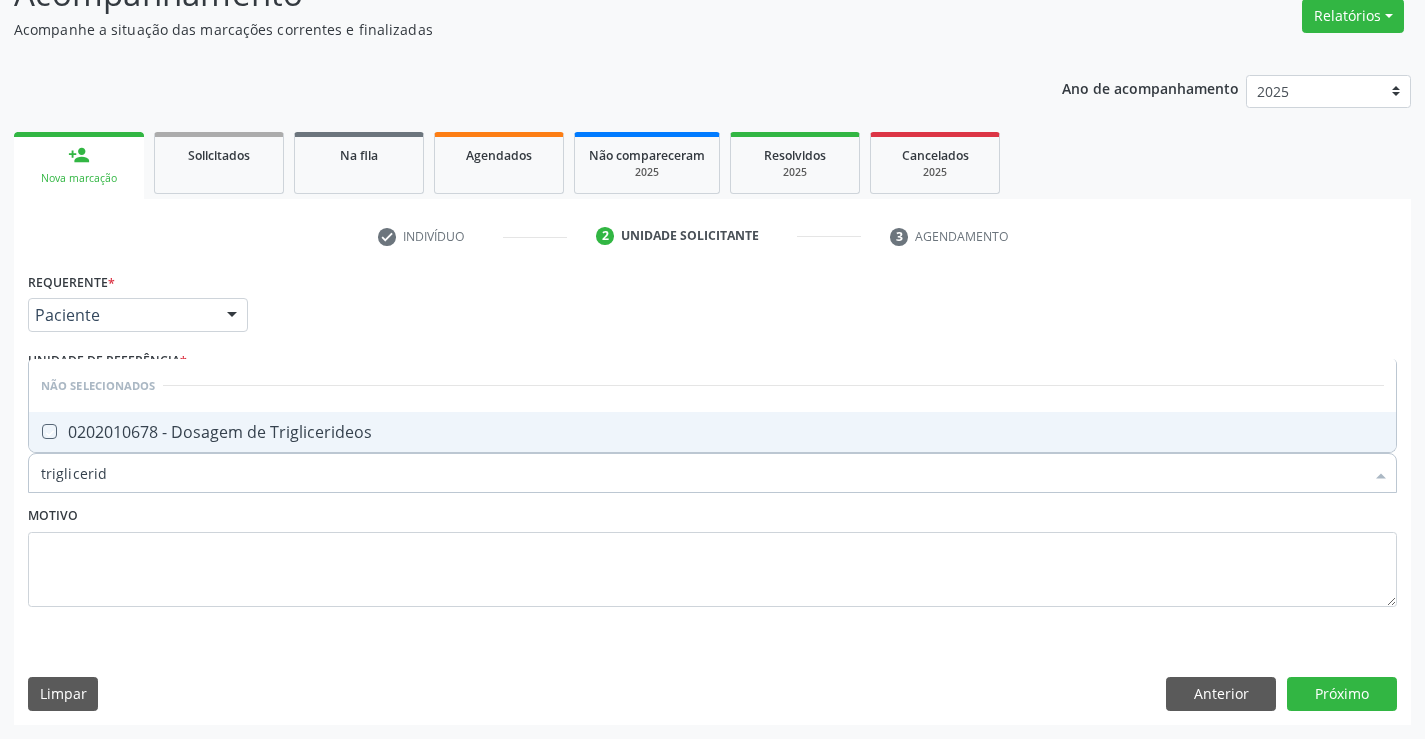 checkbox on "true" 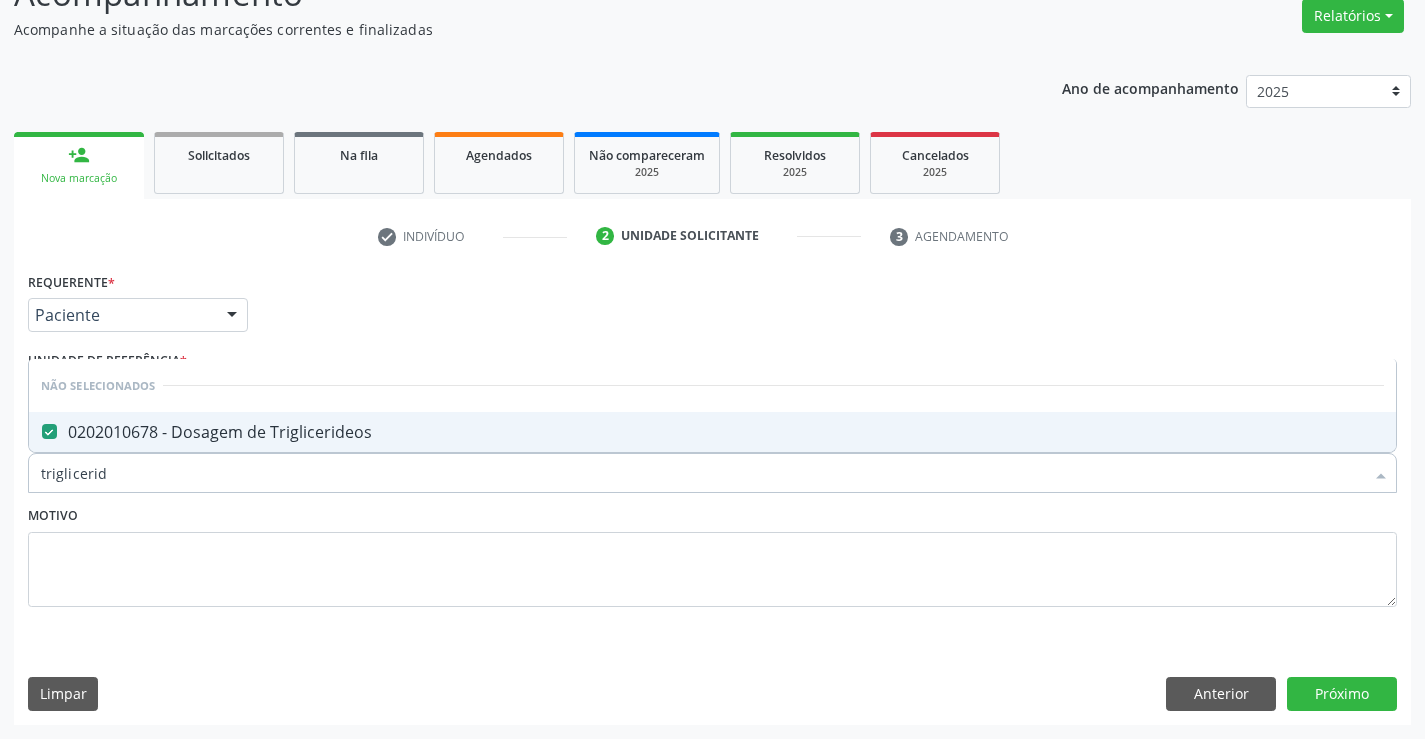 type on "triglicerid" 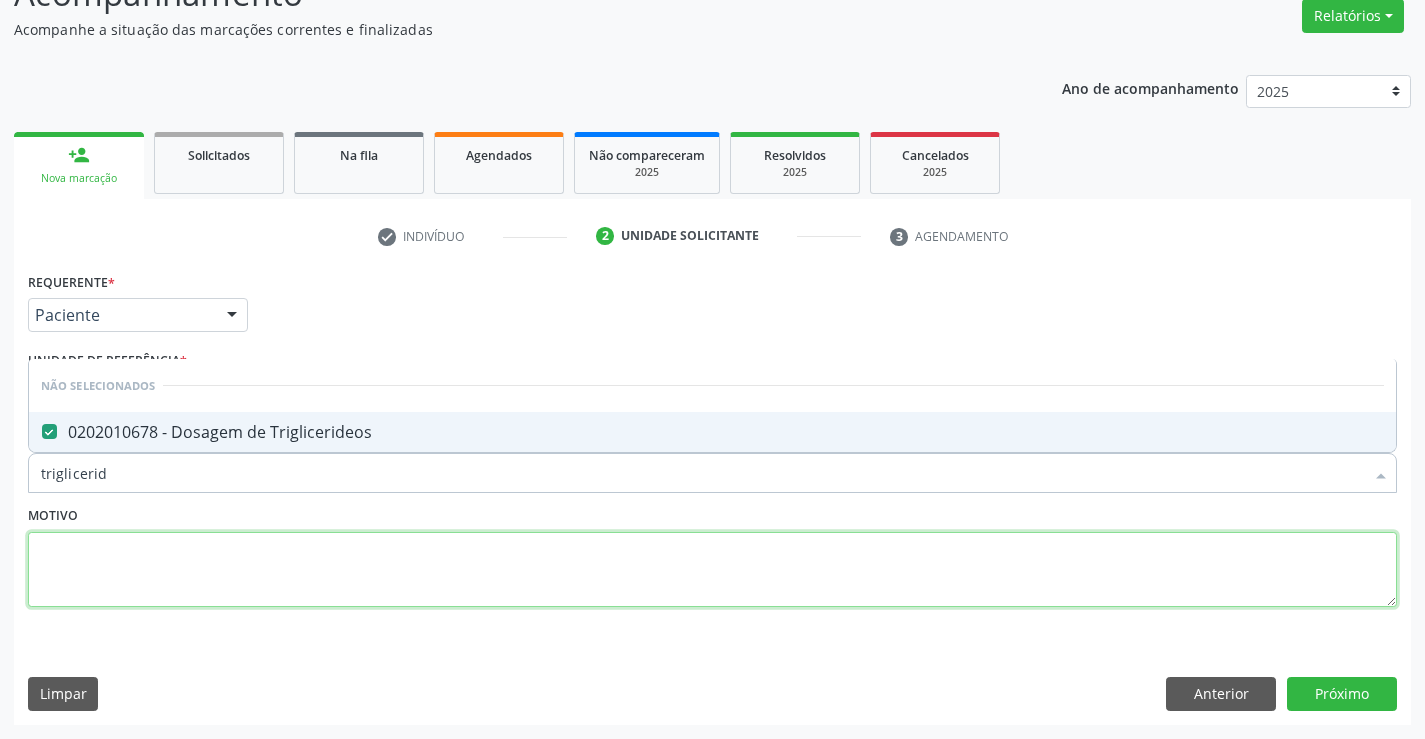 click at bounding box center (712, 570) 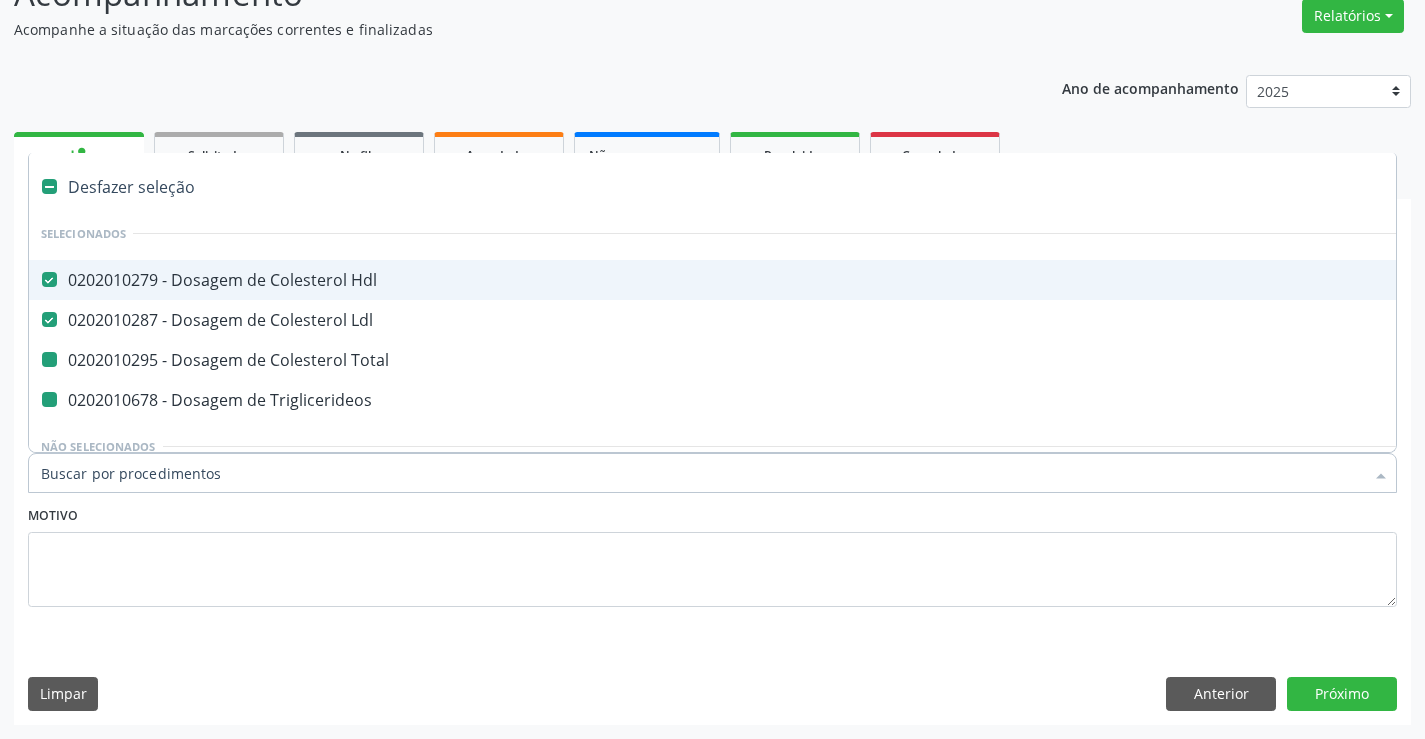 type on "h" 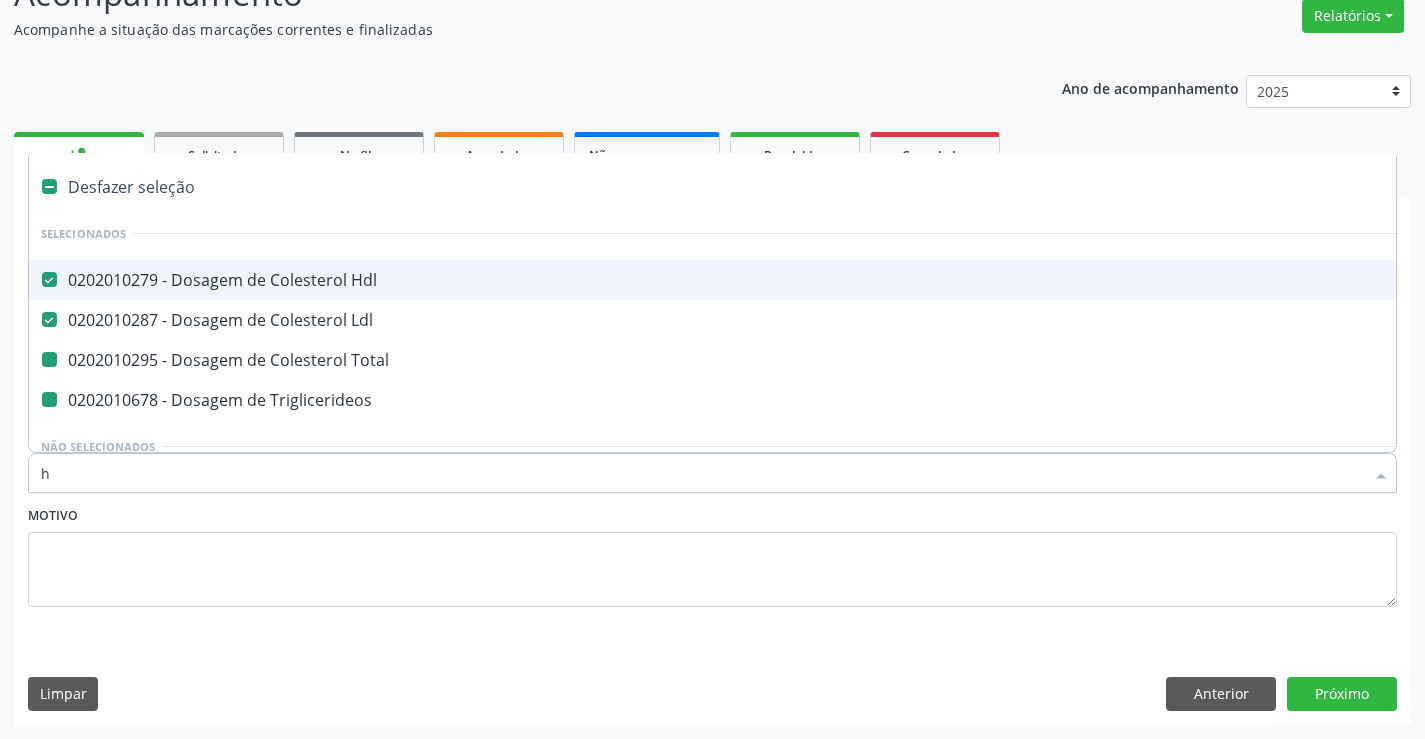 checkbox on "false" 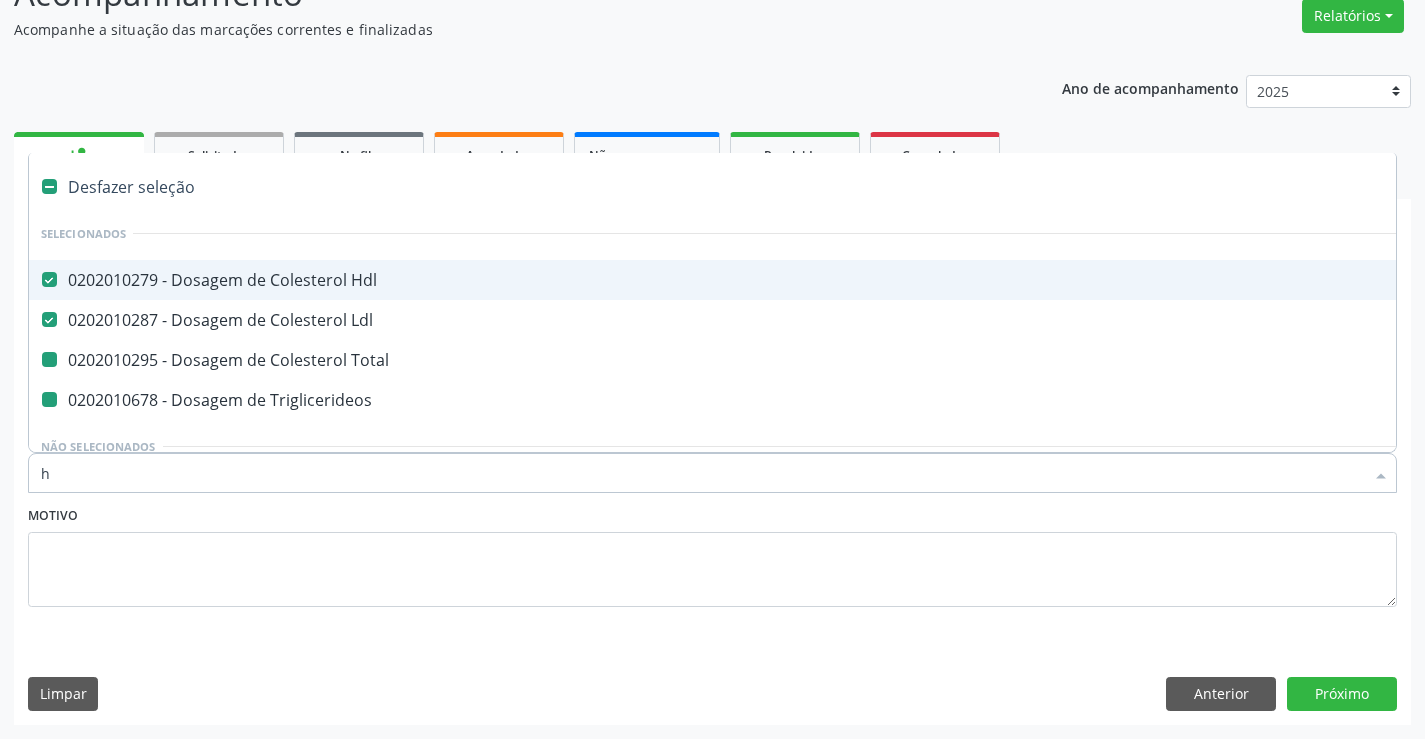 checkbox on "false" 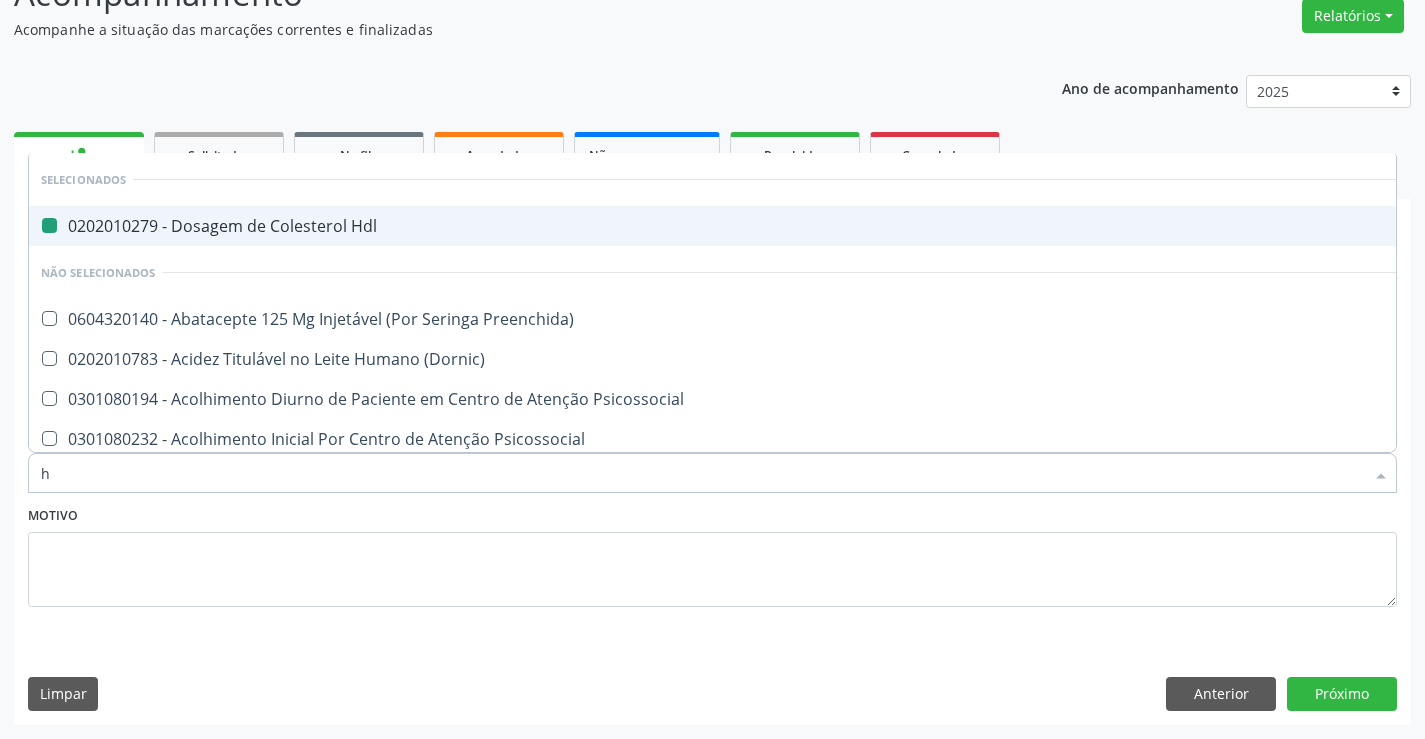 type on "he" 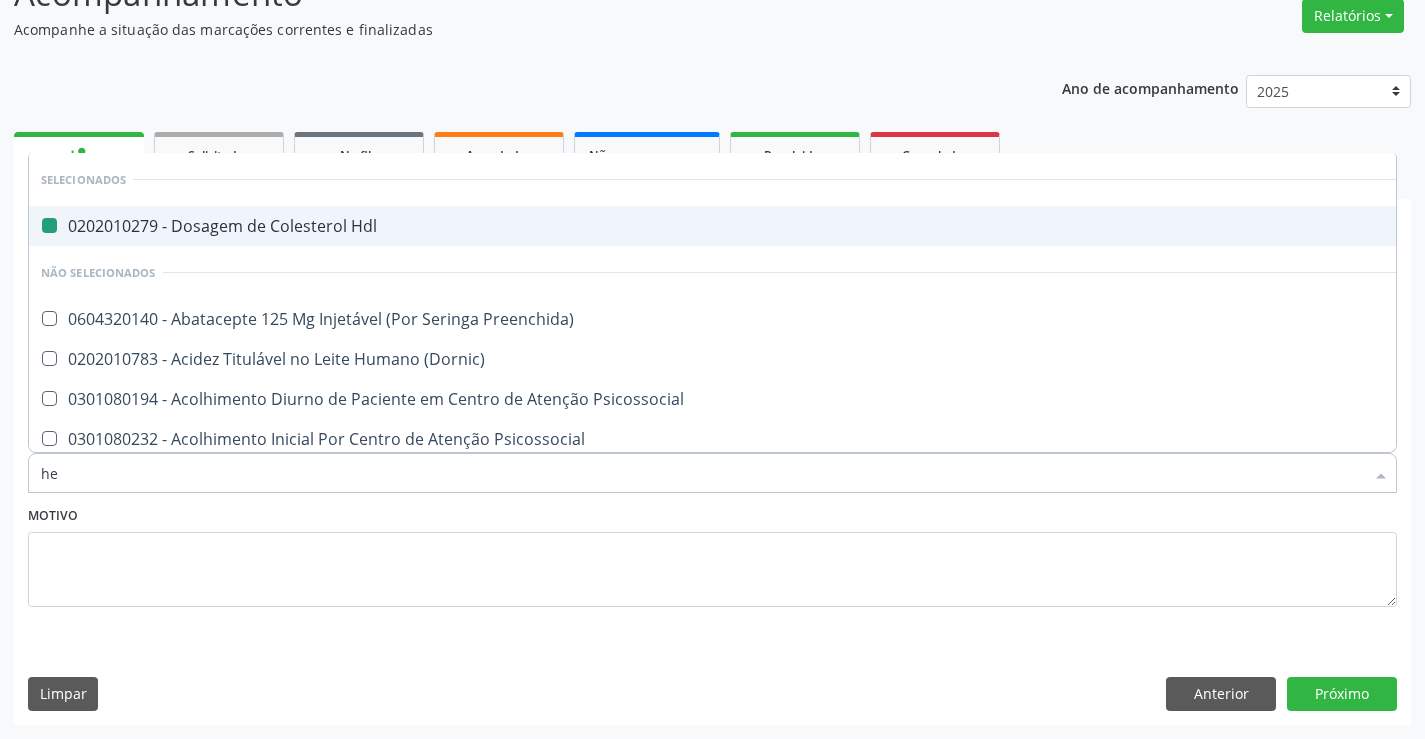checkbox on "false" 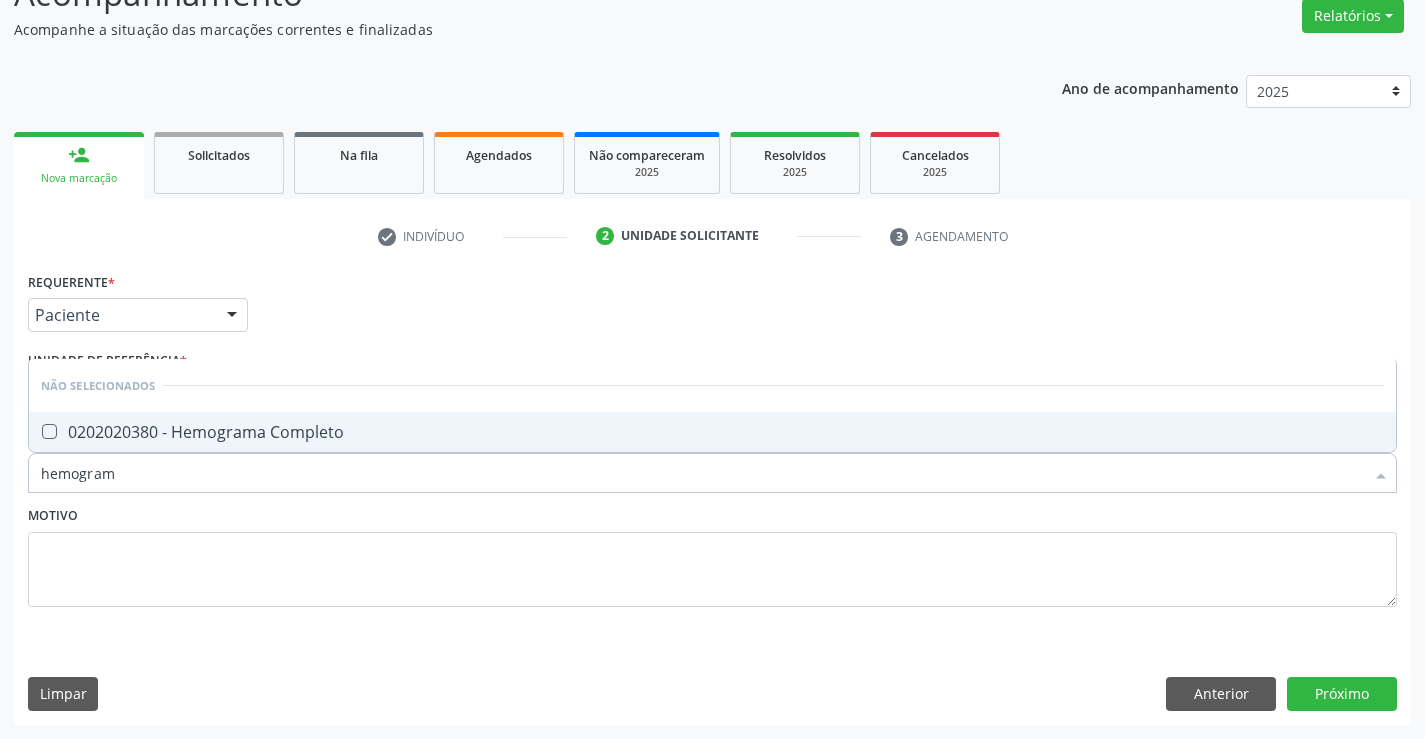 type on "hemograma" 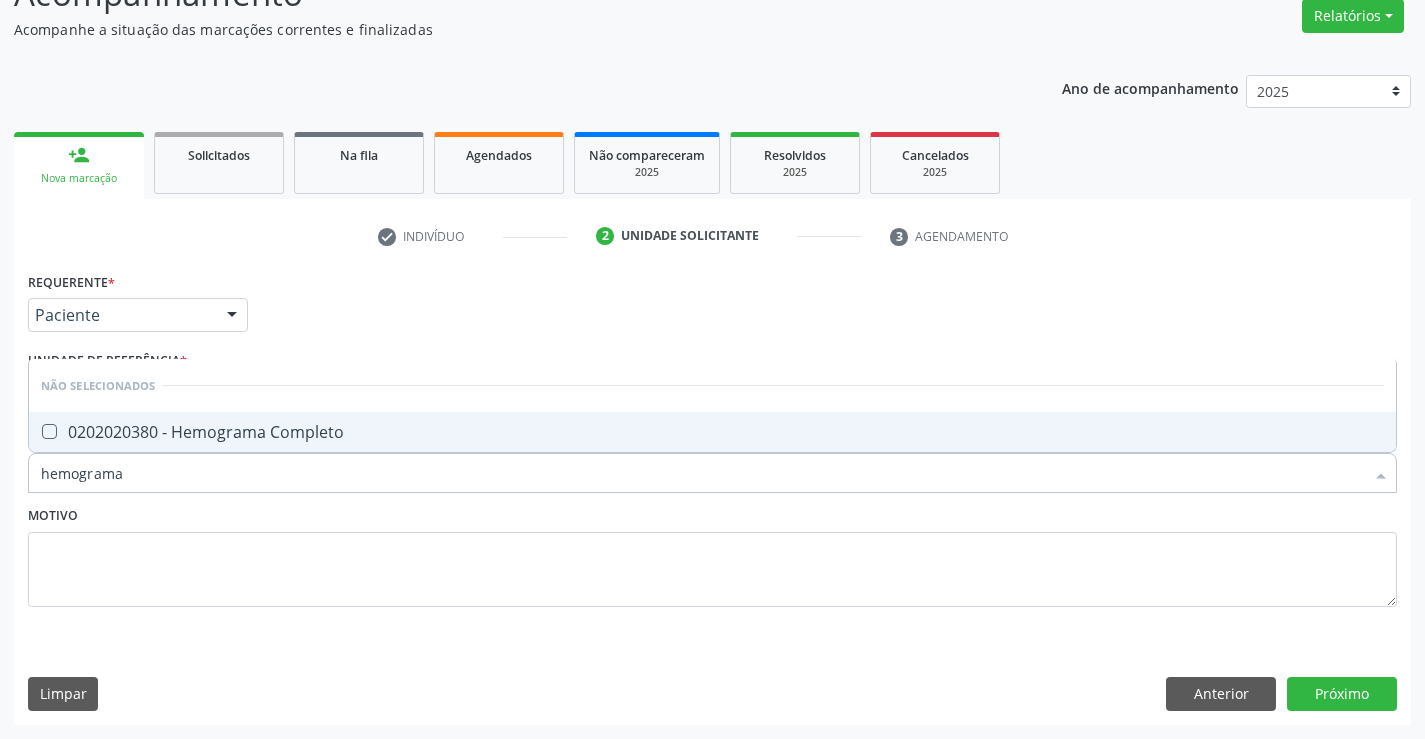 click on "0202020380 - Hemograma Completo" at bounding box center [712, 432] 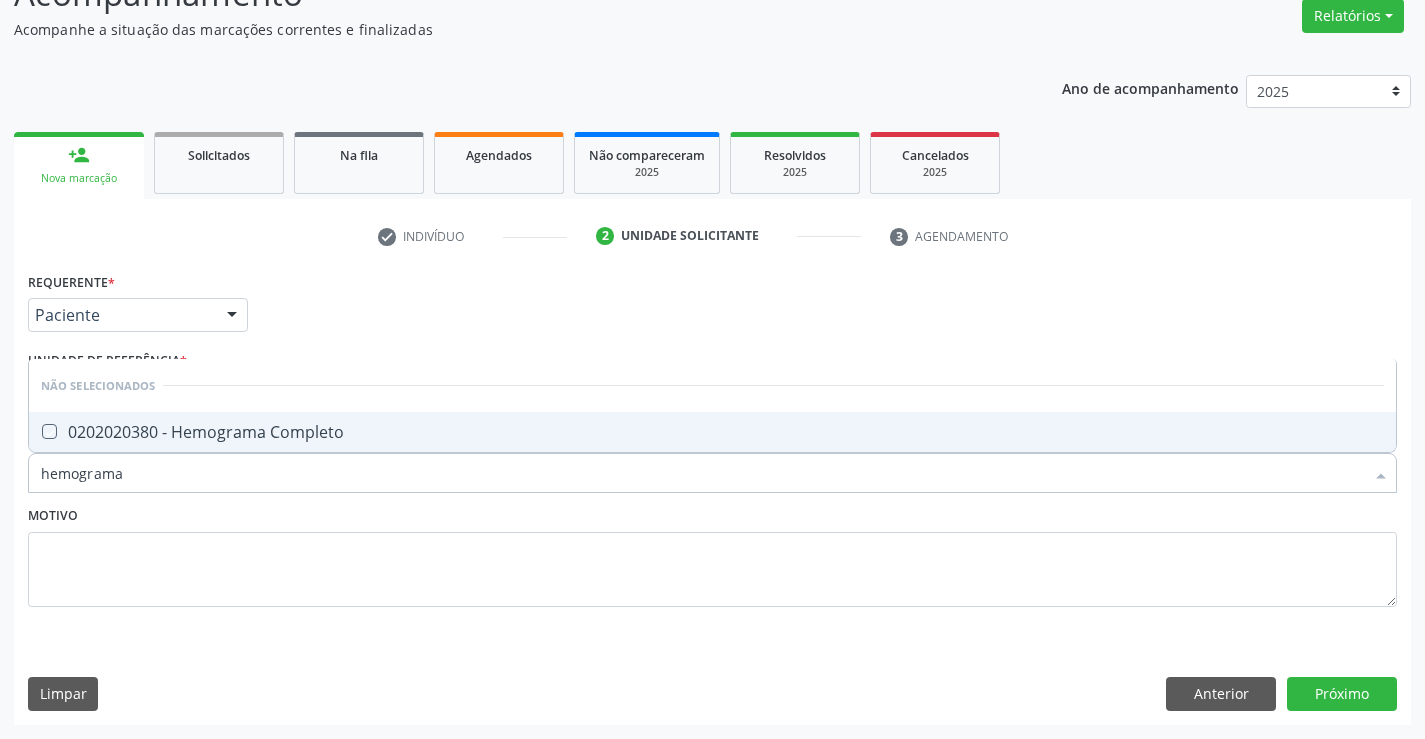 checkbox on "true" 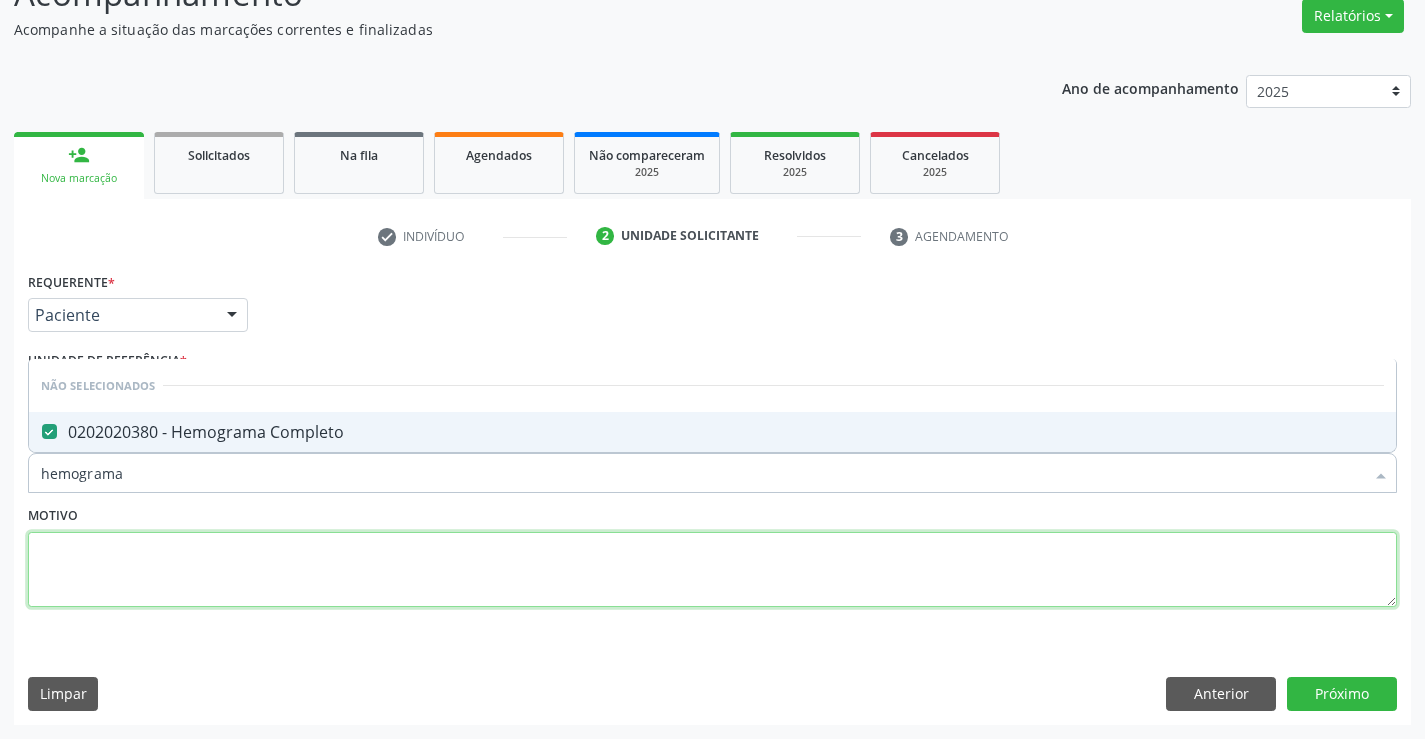 click at bounding box center (712, 570) 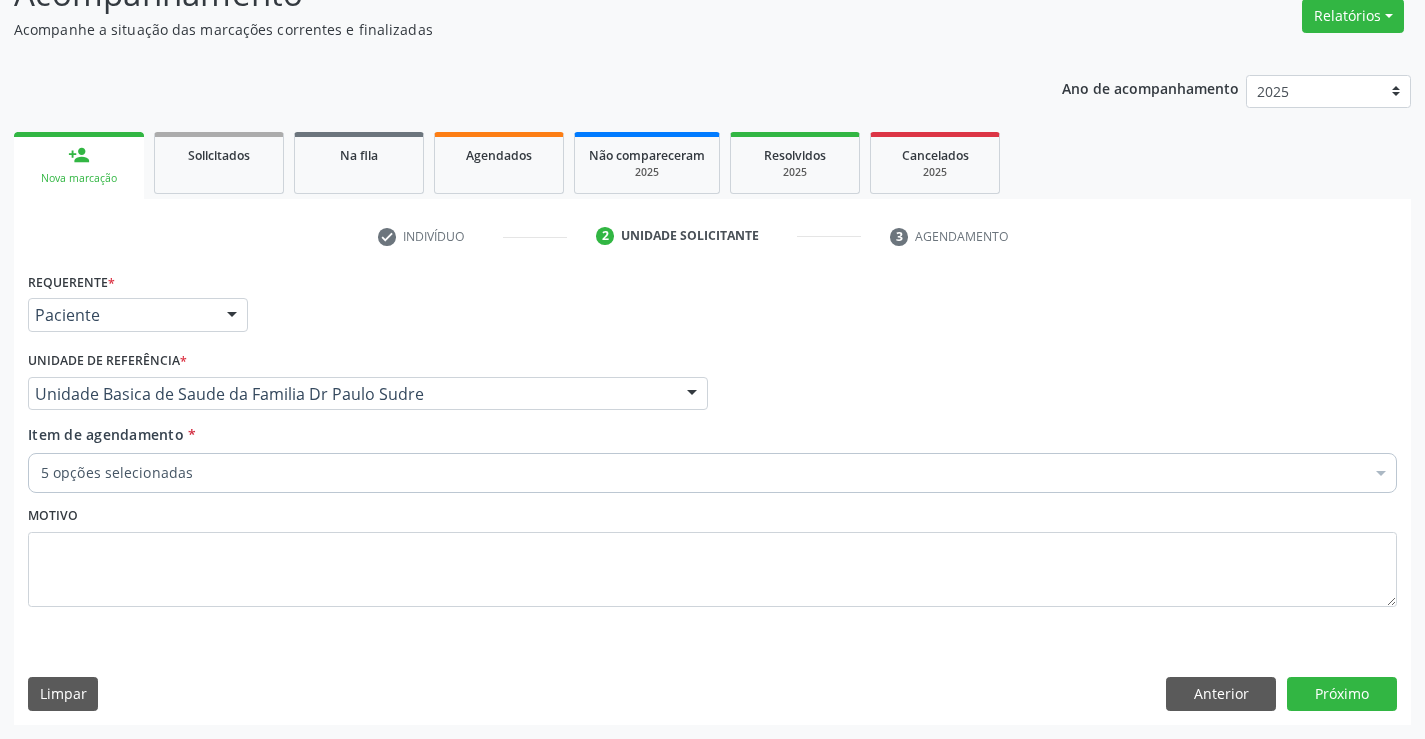click on "5 opções selecionadas" at bounding box center [712, 473] 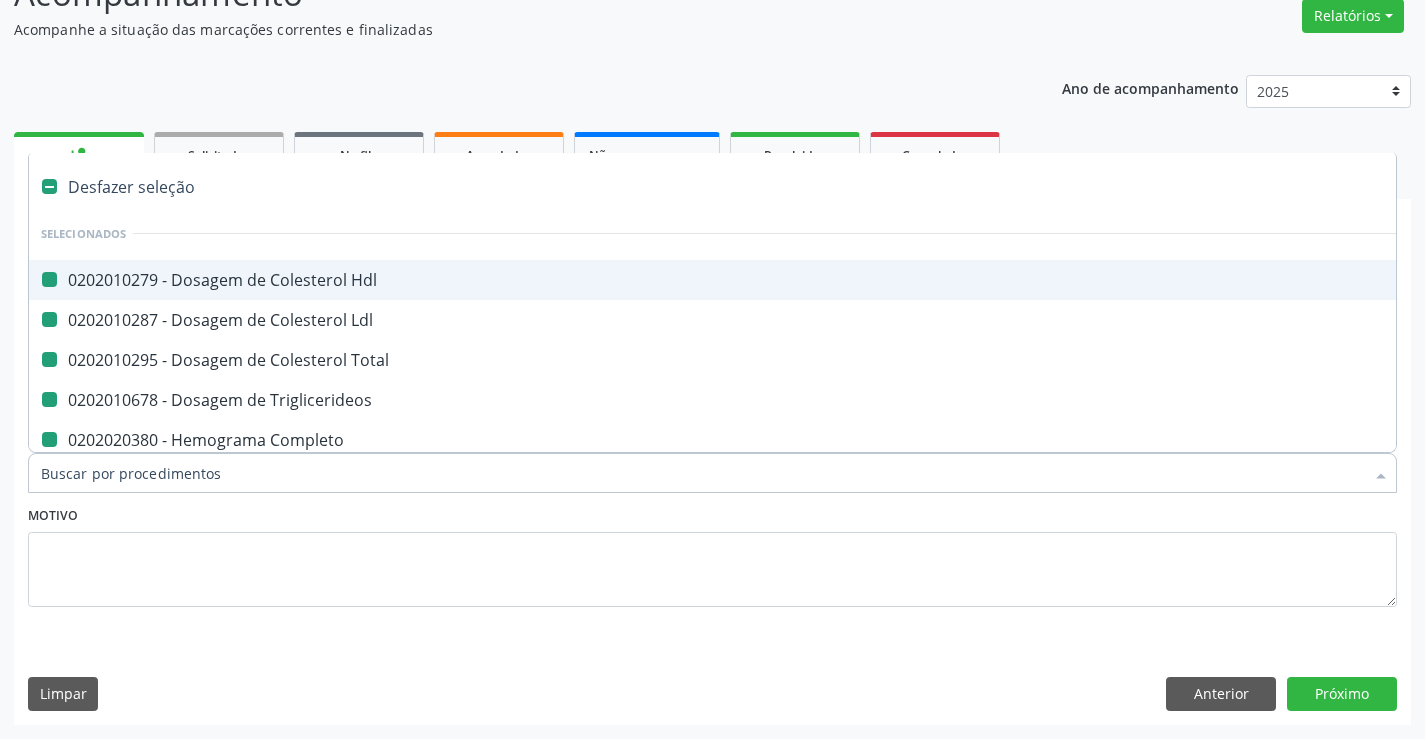 type on "u" 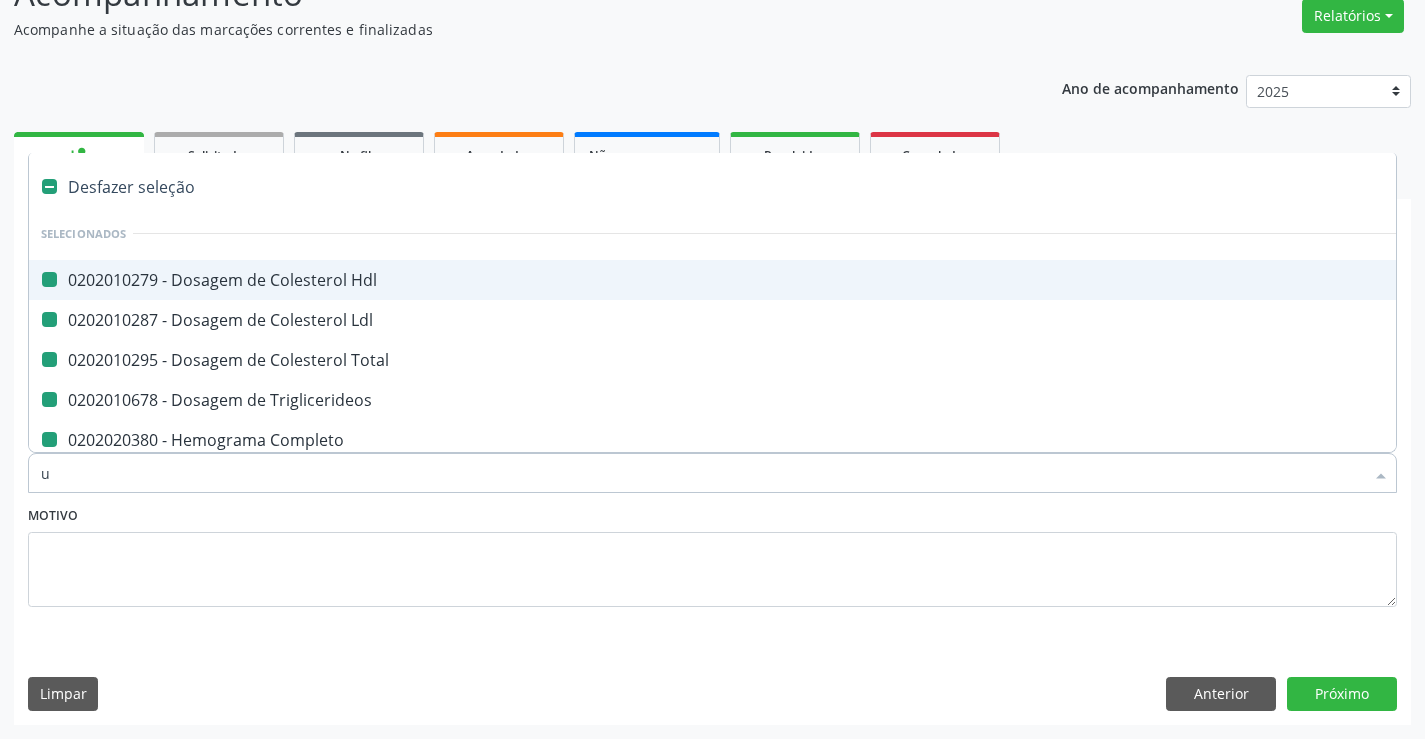checkbox on "false" 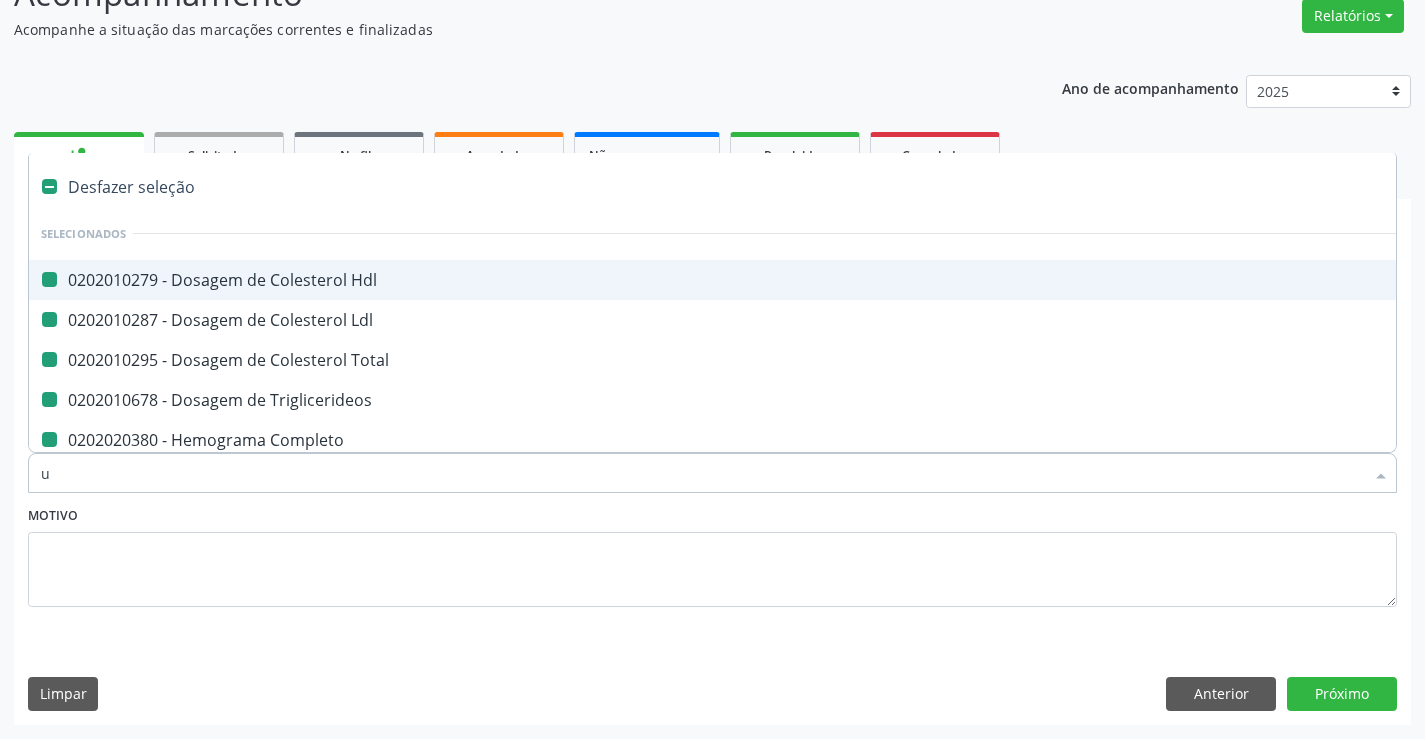 checkbox on "false" 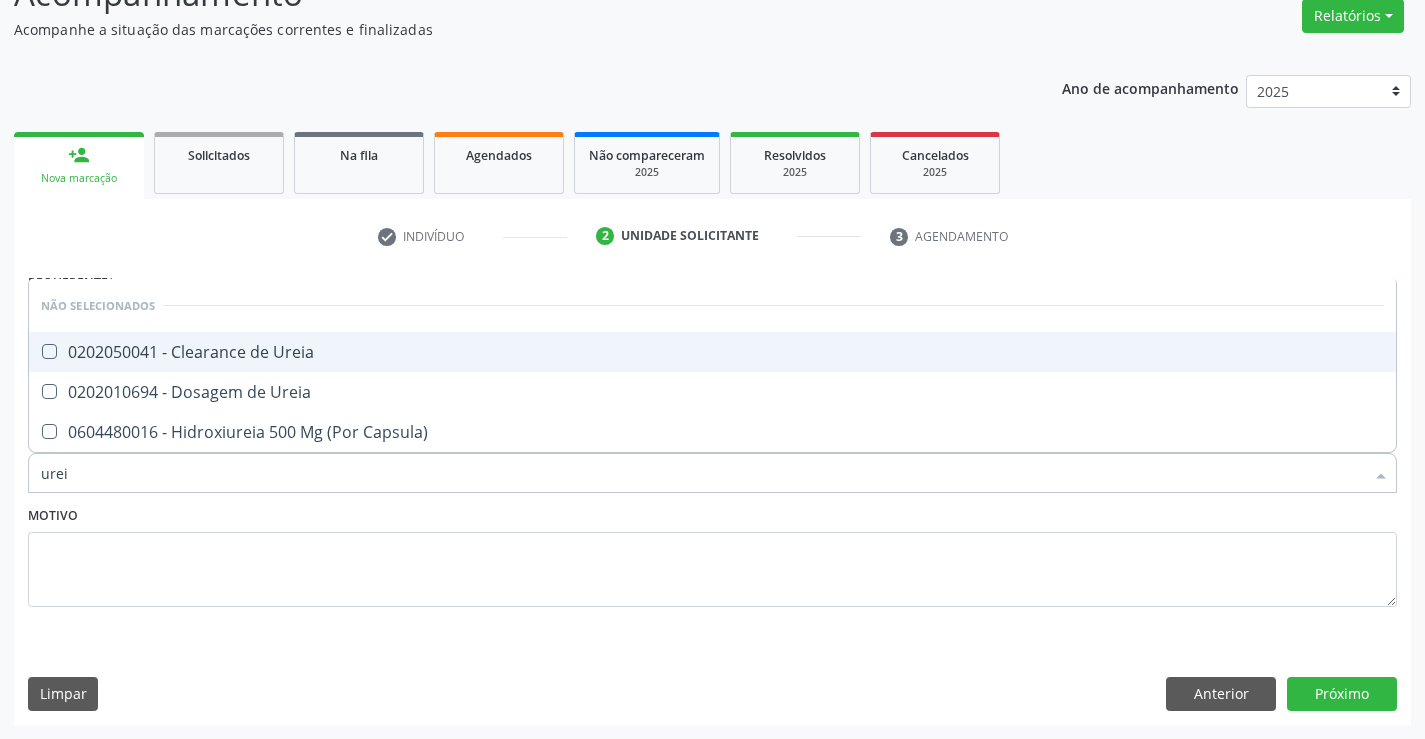 type on "ureia" 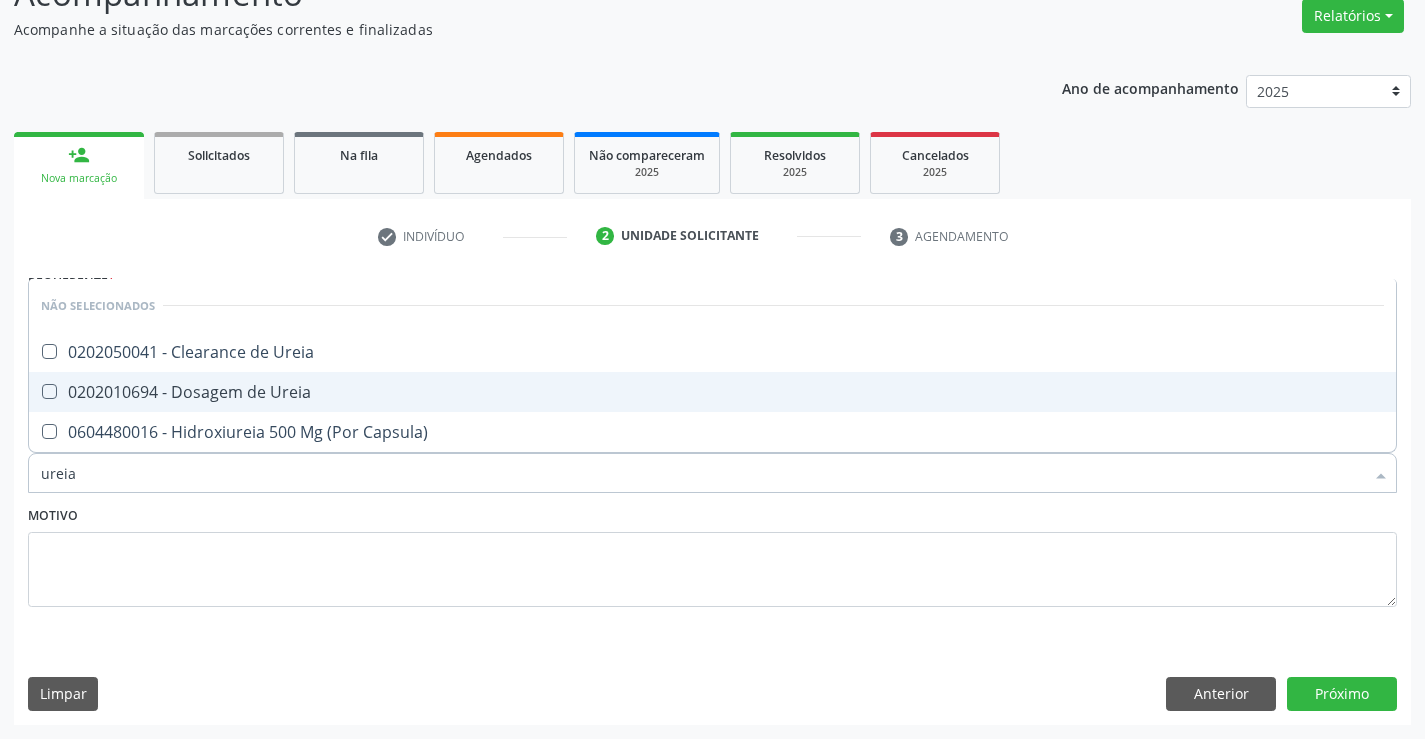 click on "0202010694 - Dosagem de Ureia" at bounding box center (712, 392) 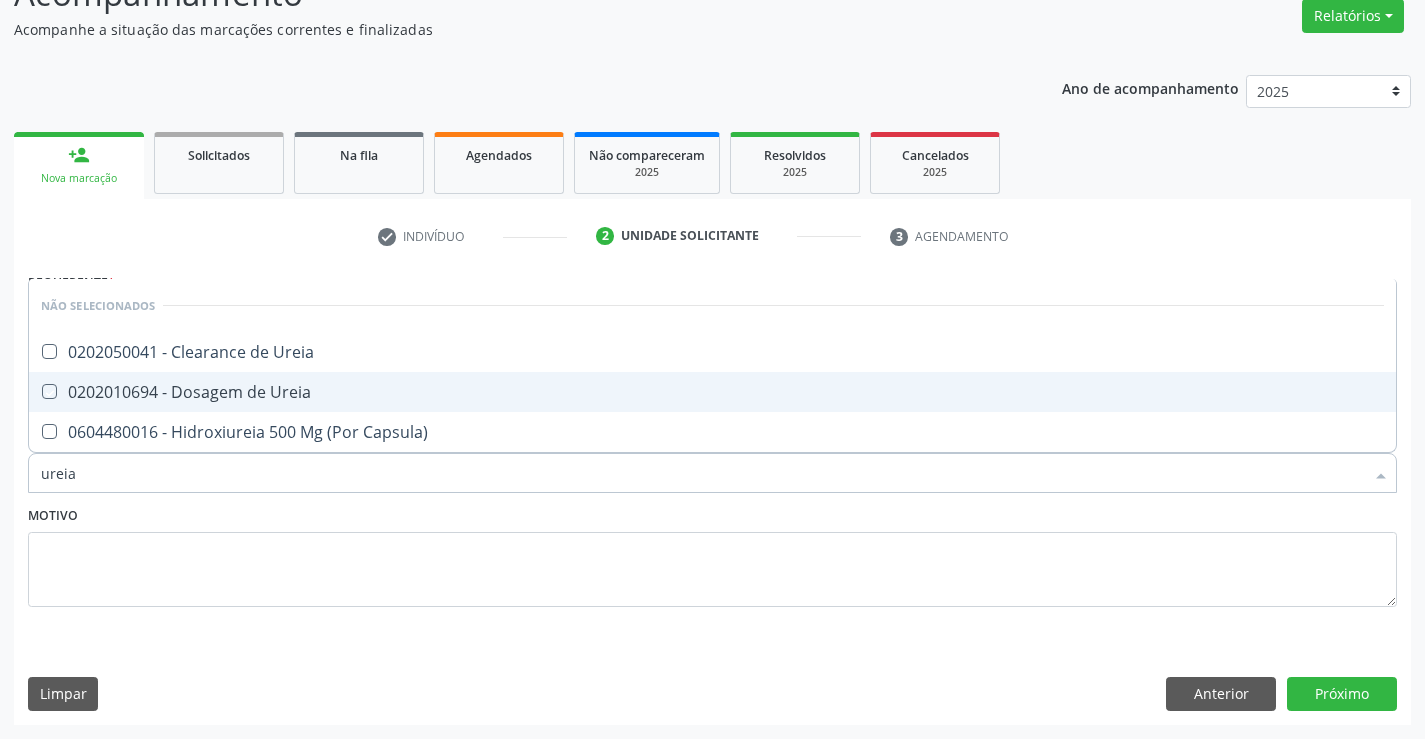 checkbox on "true" 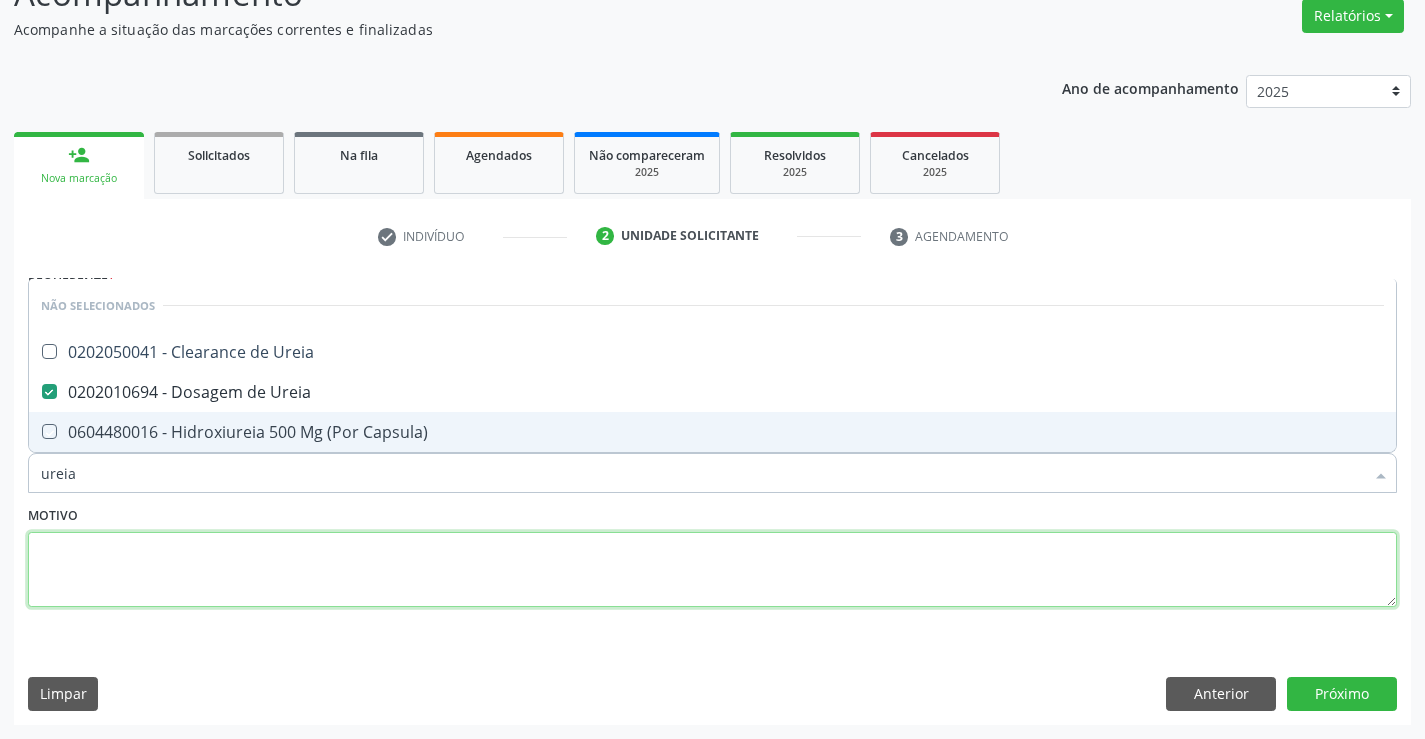 click at bounding box center [712, 570] 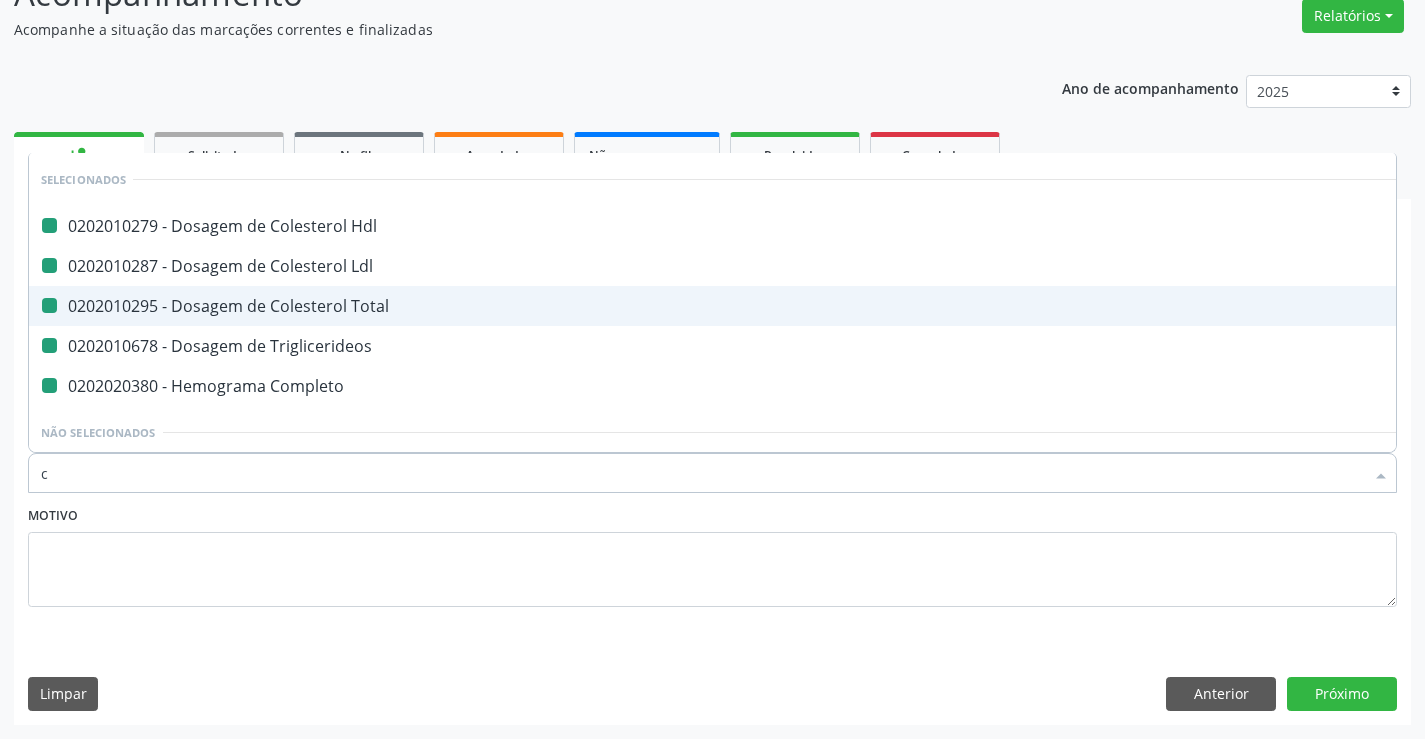type on "cr" 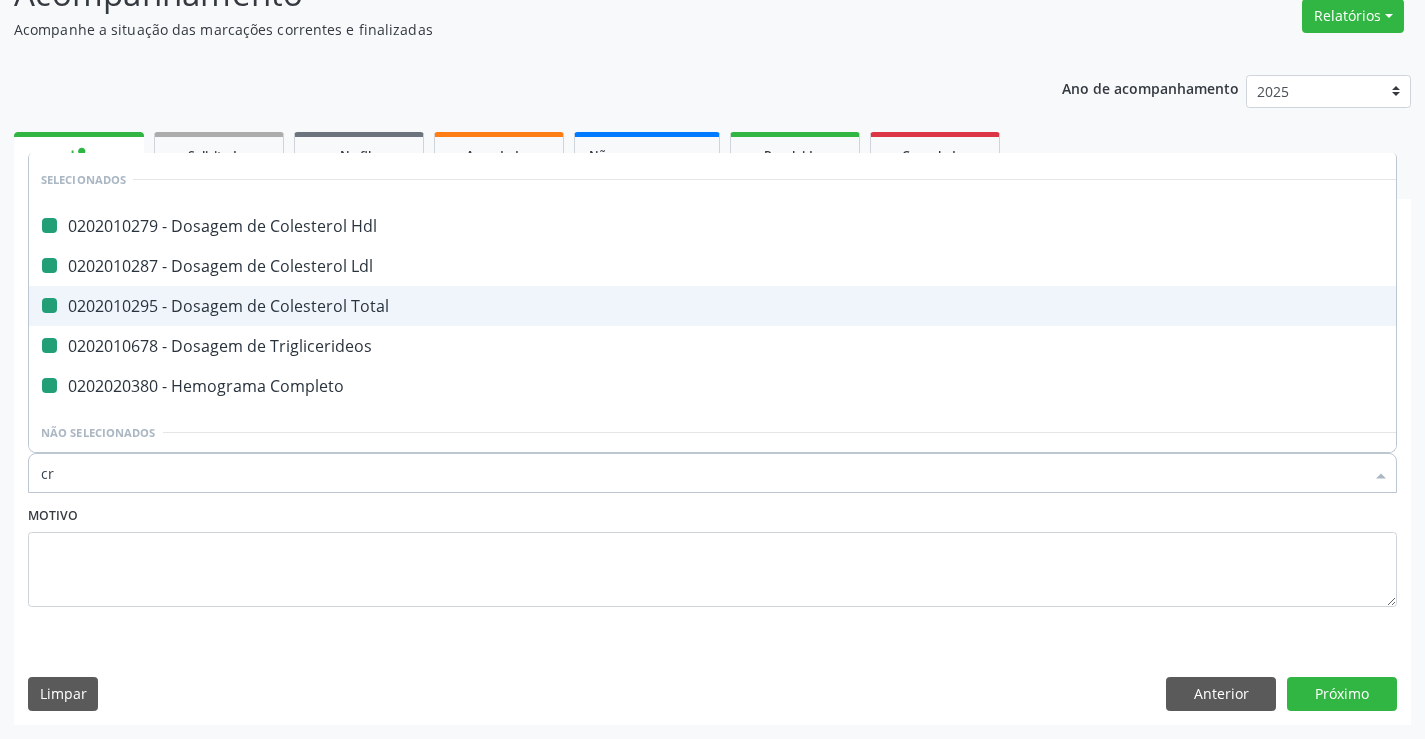 checkbox on "false" 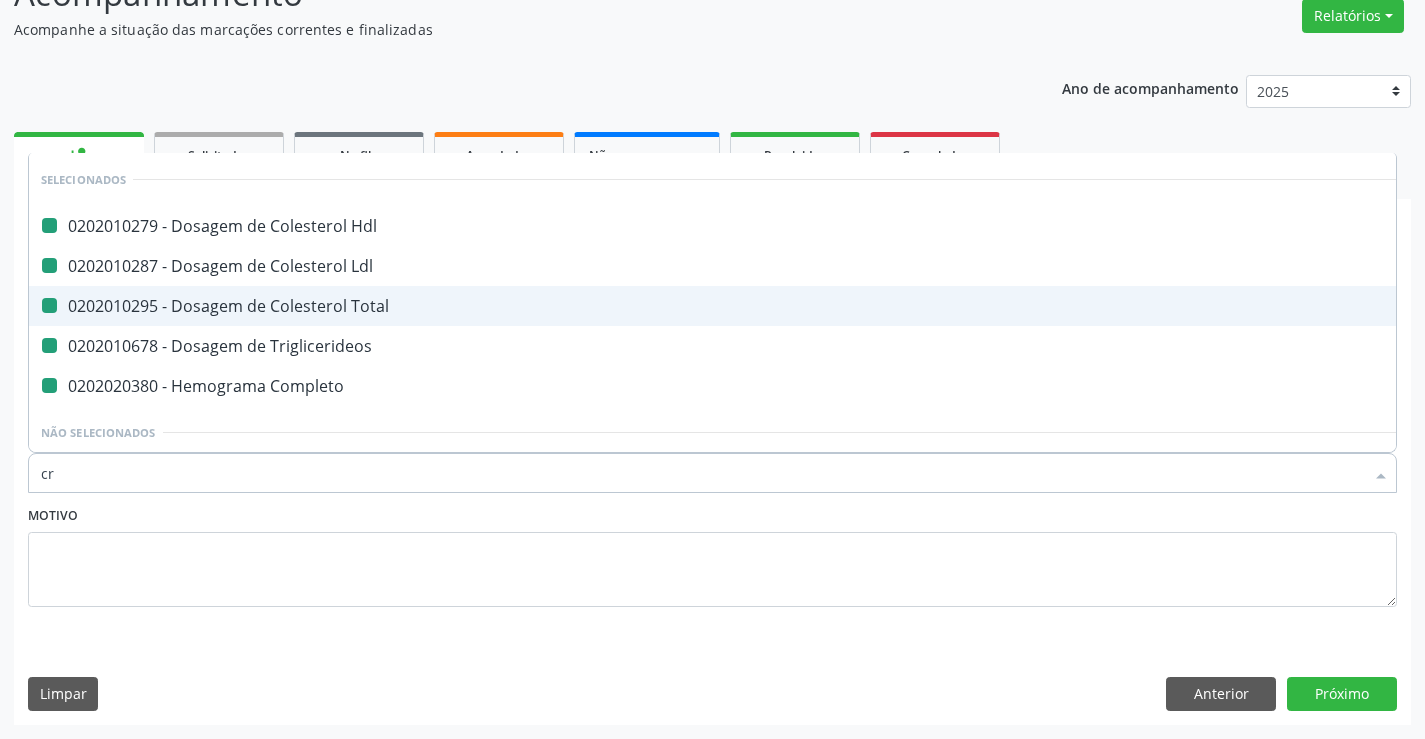 checkbox on "false" 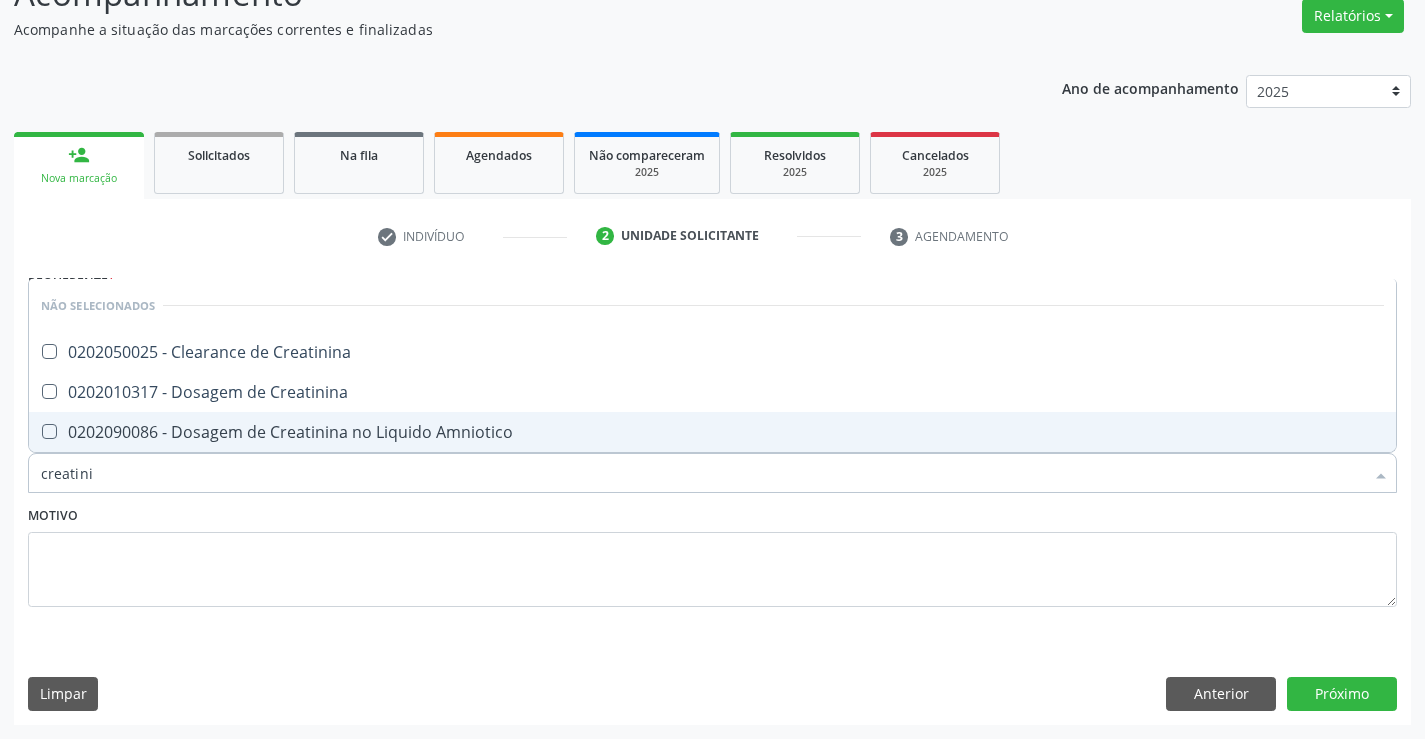 type on "creatinin" 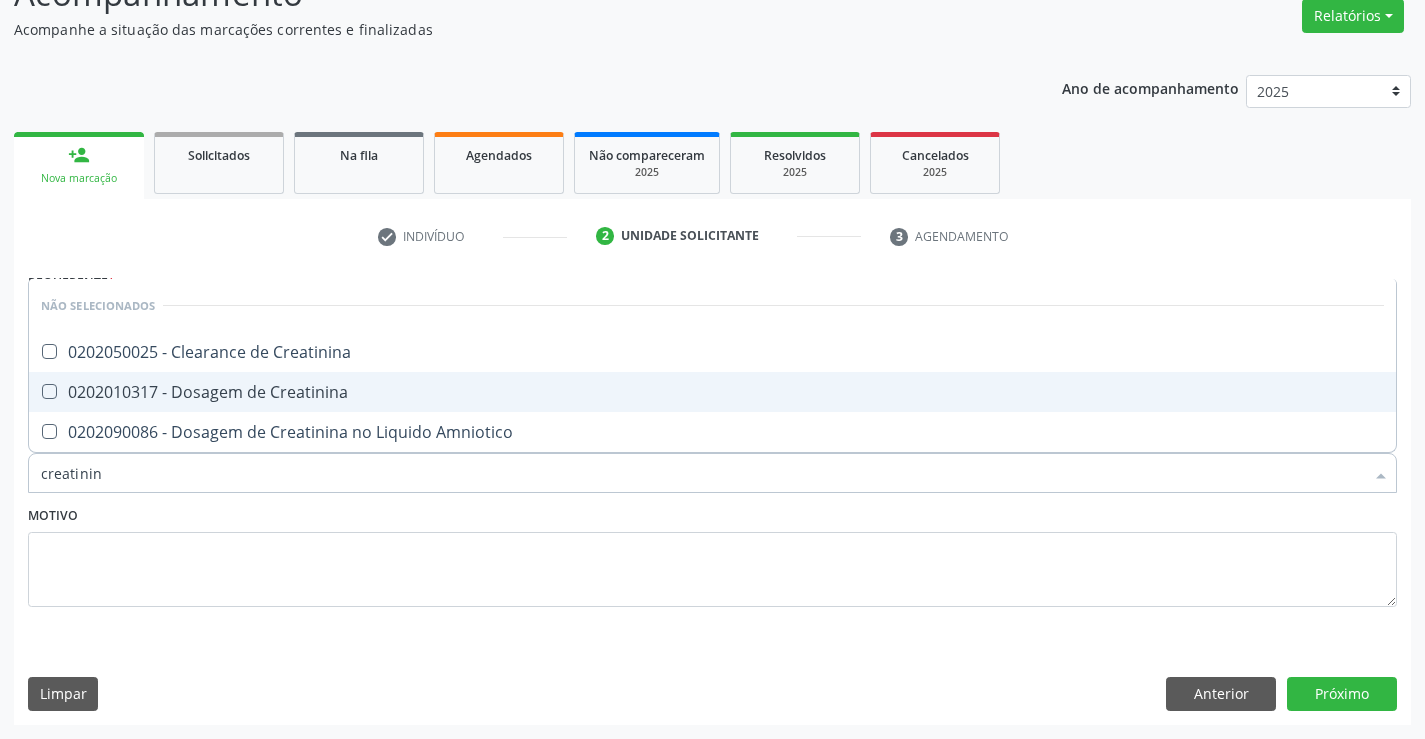 click on "0202010317 - Dosagem de Creatinina" at bounding box center (712, 392) 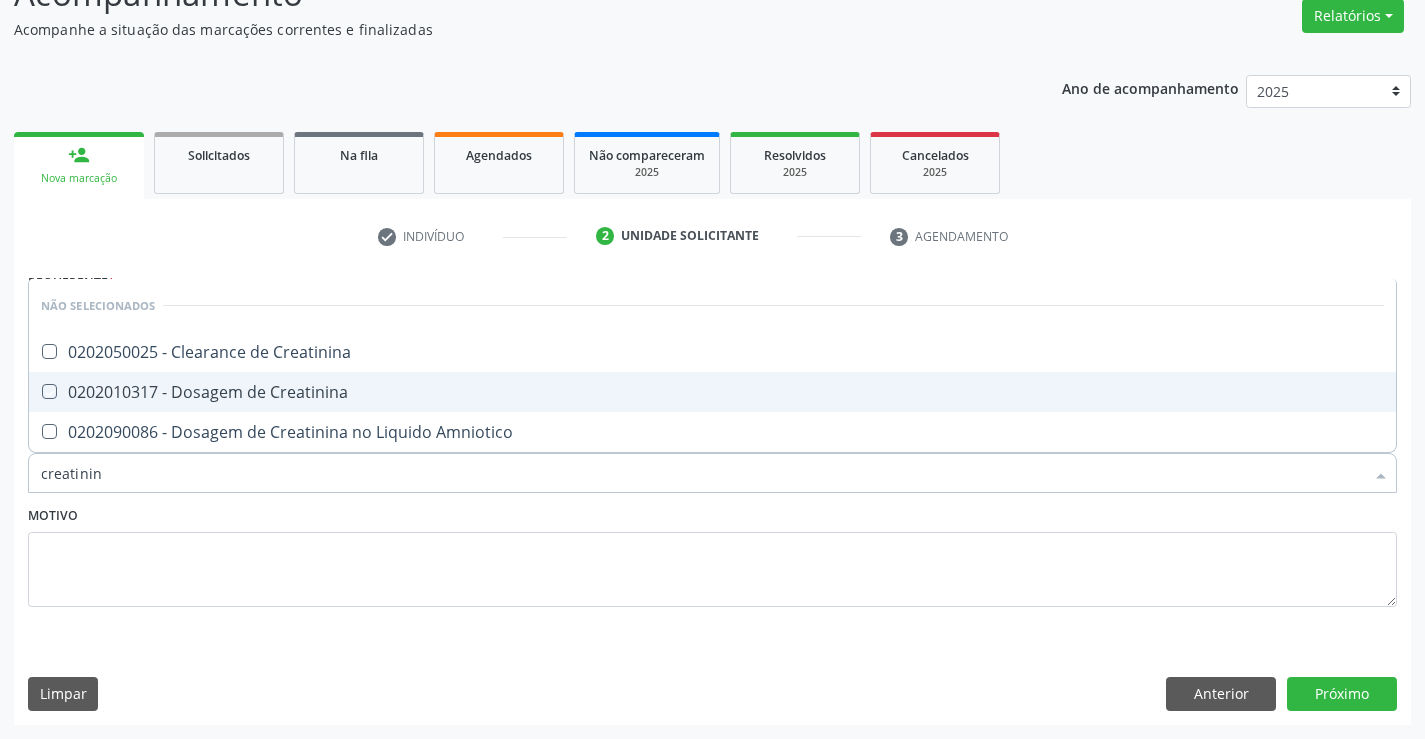 checkbox on "true" 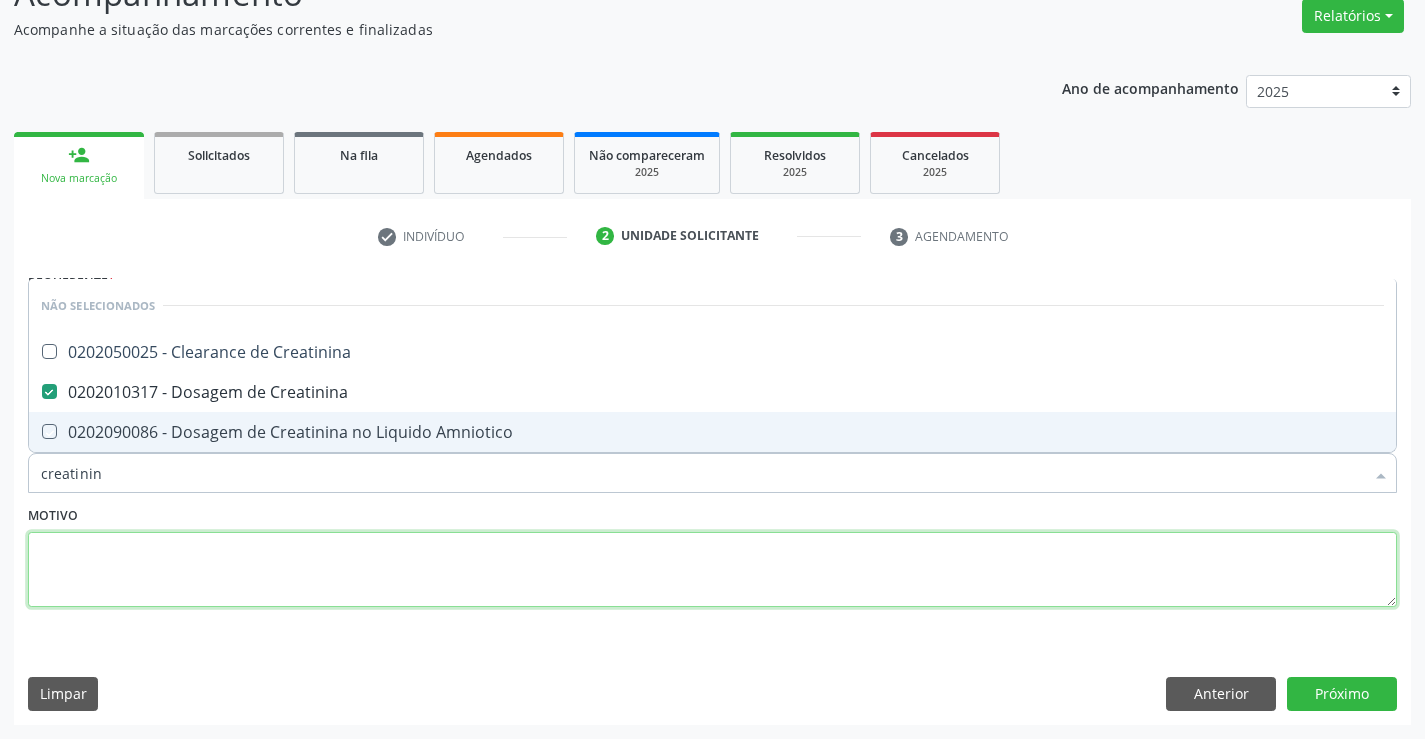 click at bounding box center (712, 570) 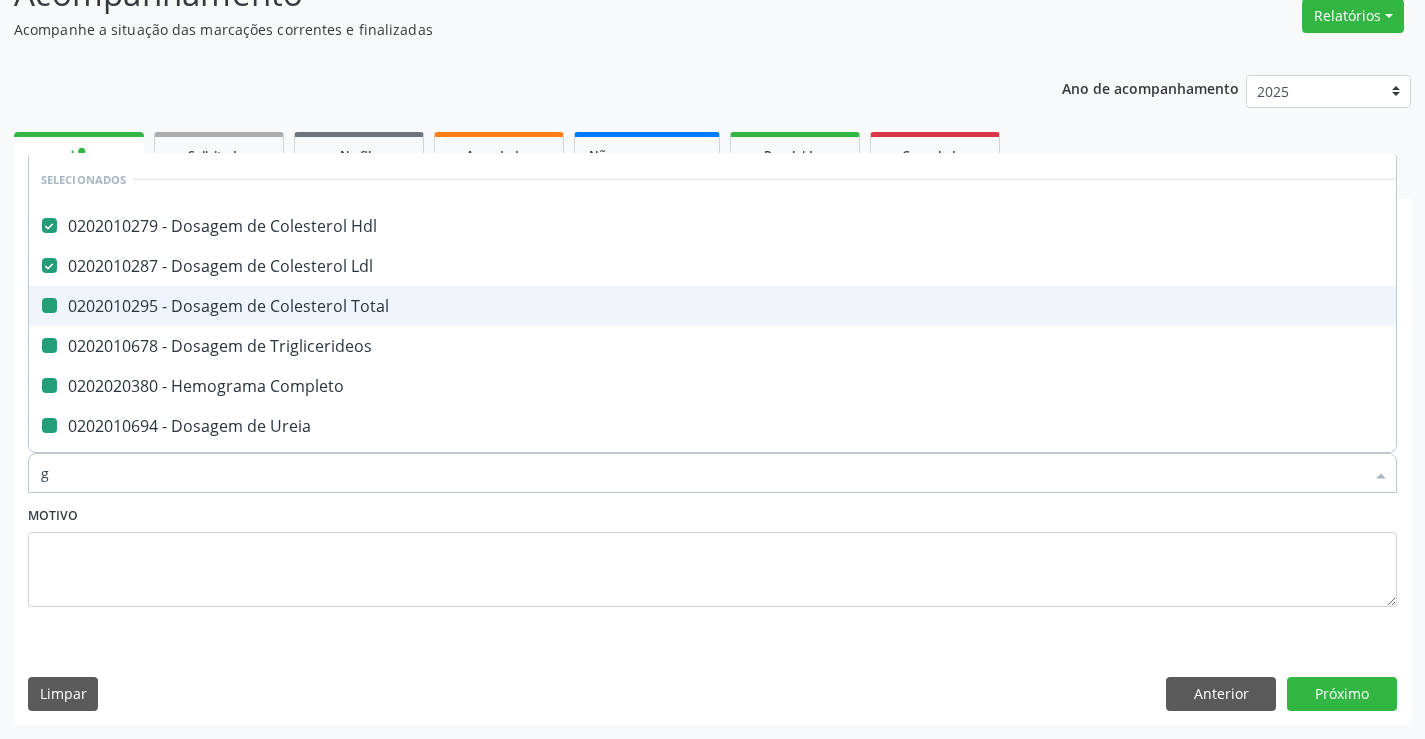 type on "gl" 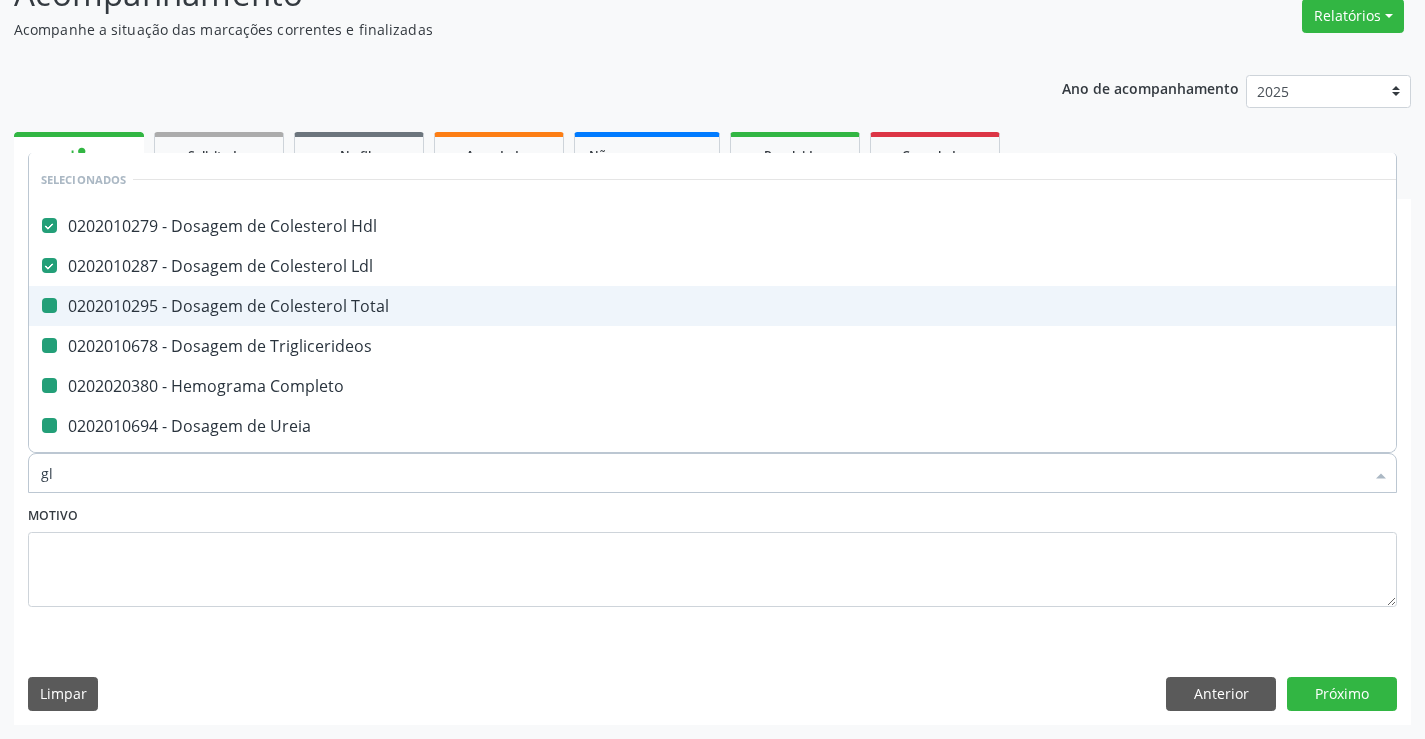 checkbox on "false" 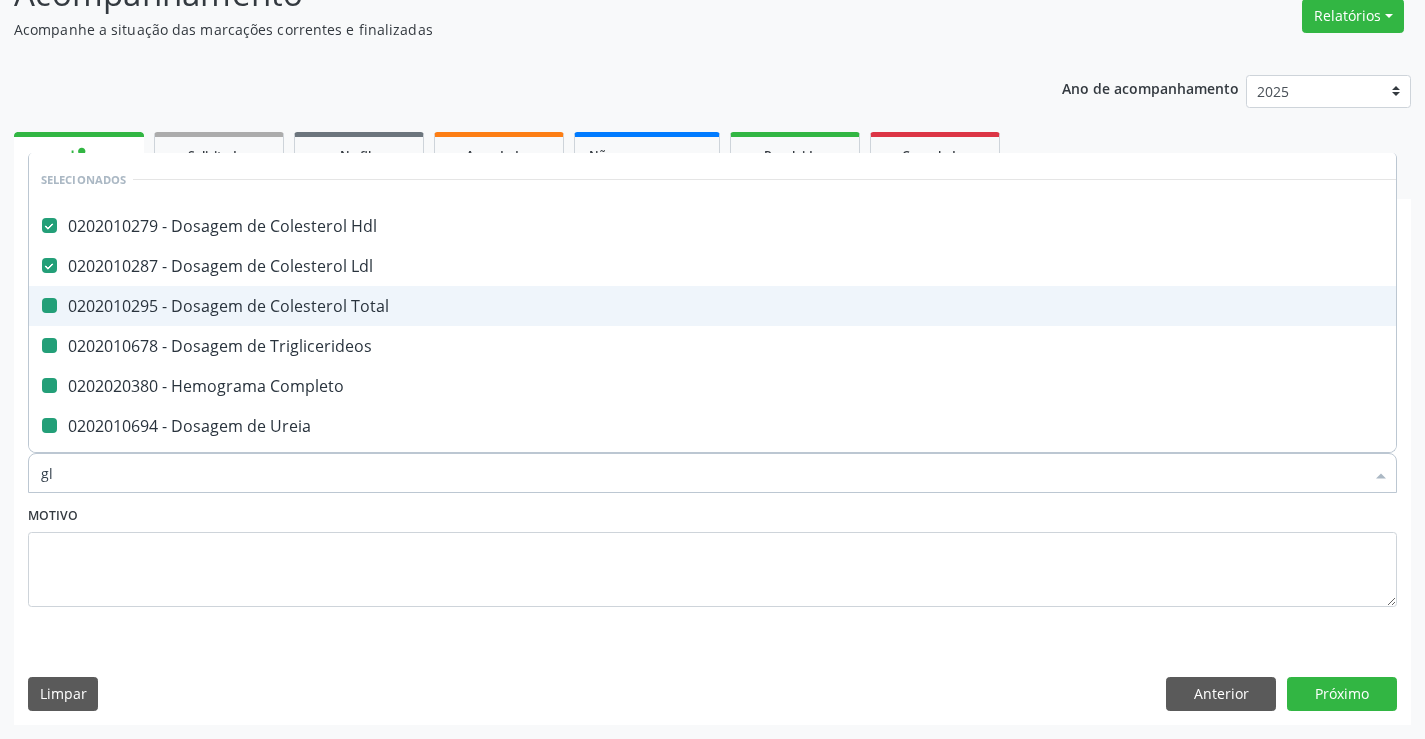 checkbox on "false" 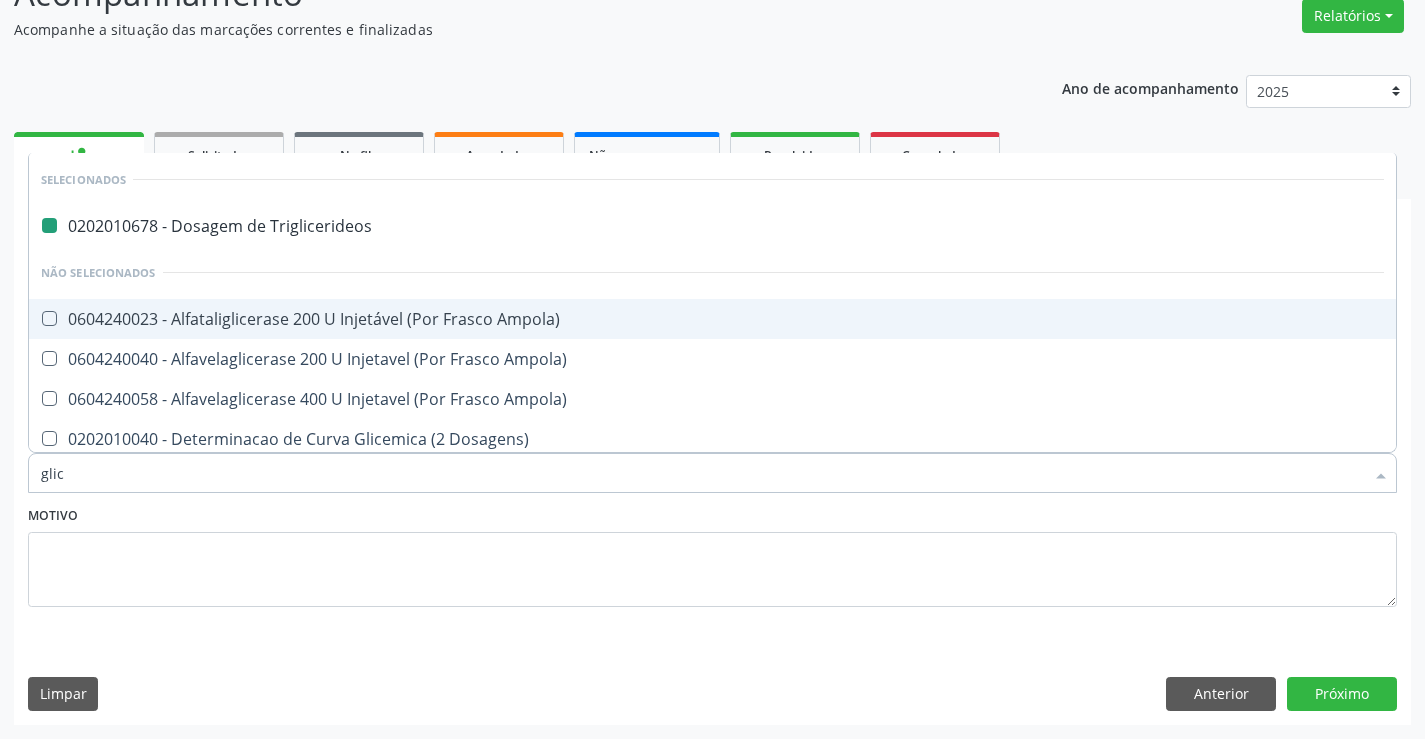 type on "glico" 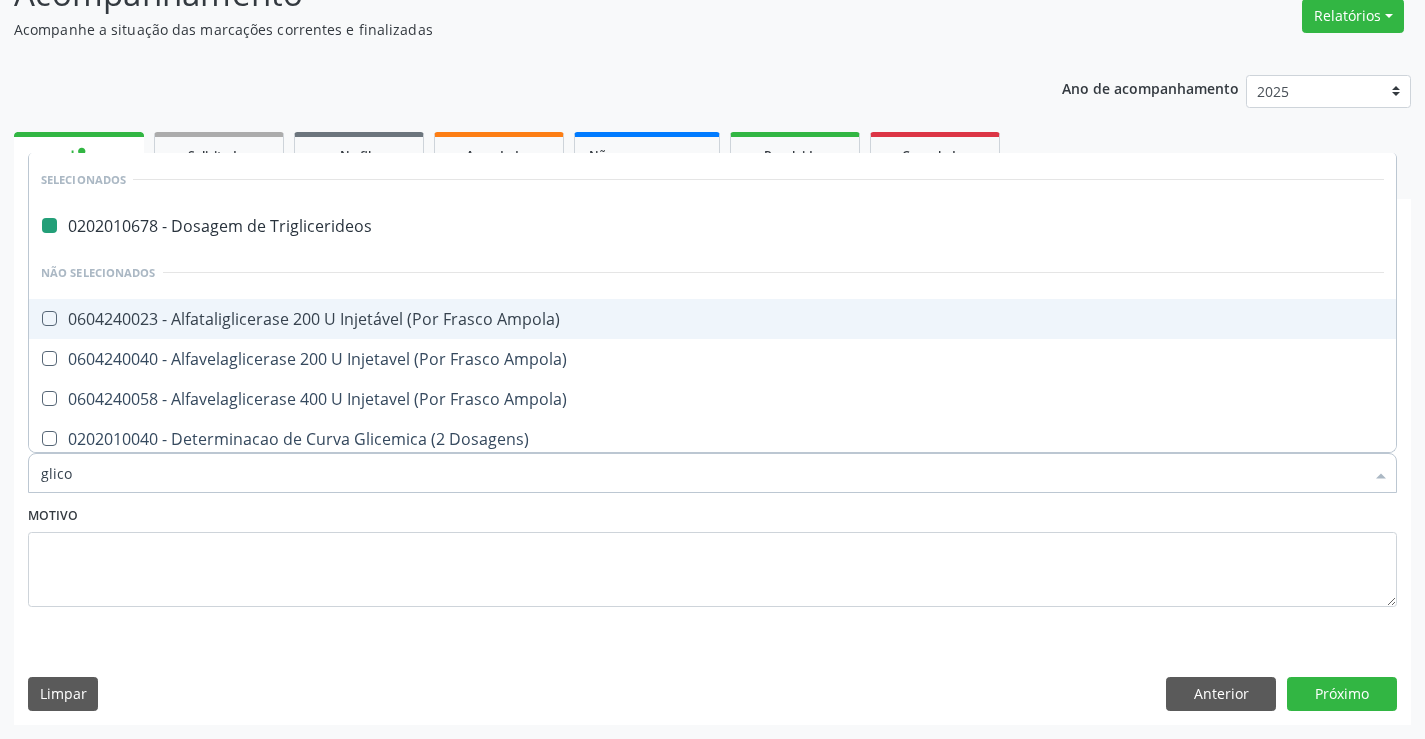 type on "glicos" 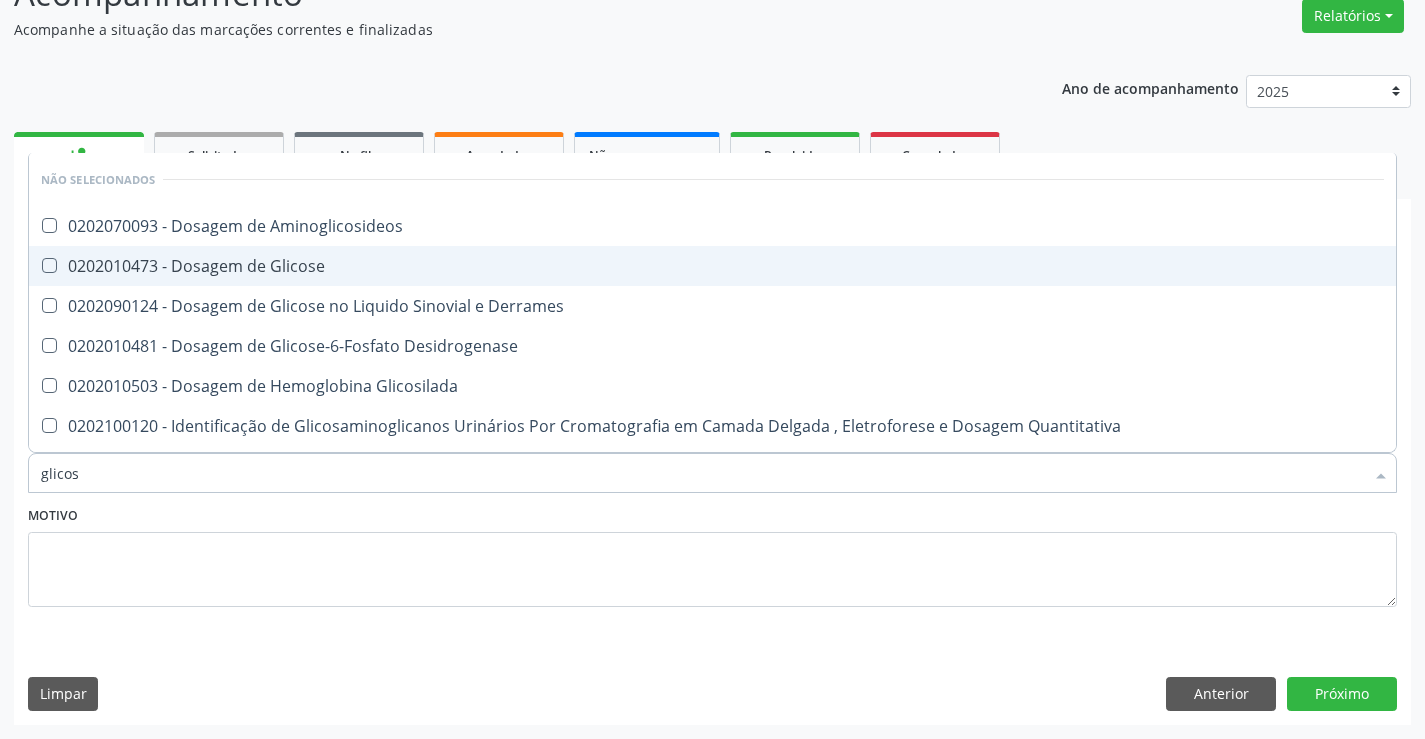 click on "0202010473 - Dosagem de Glicose" at bounding box center [712, 266] 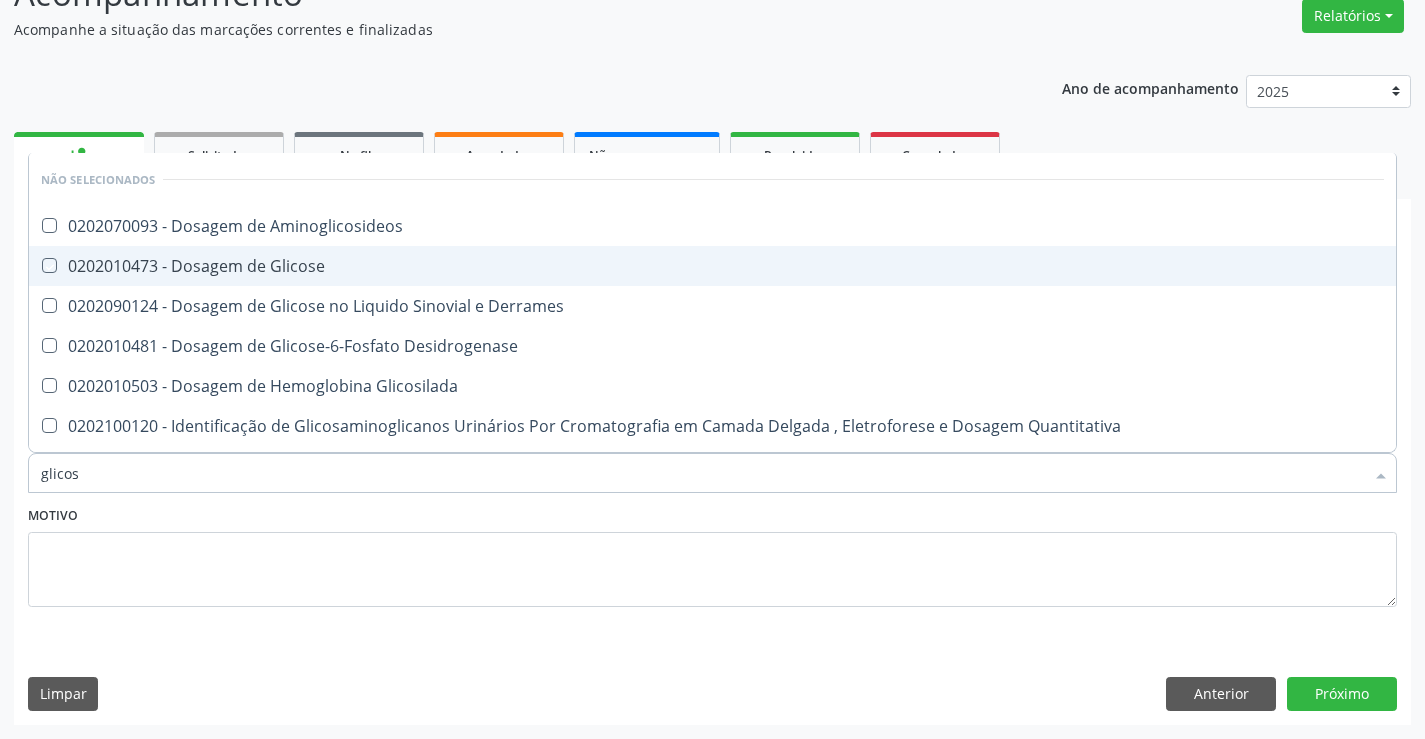 checkbox on "true" 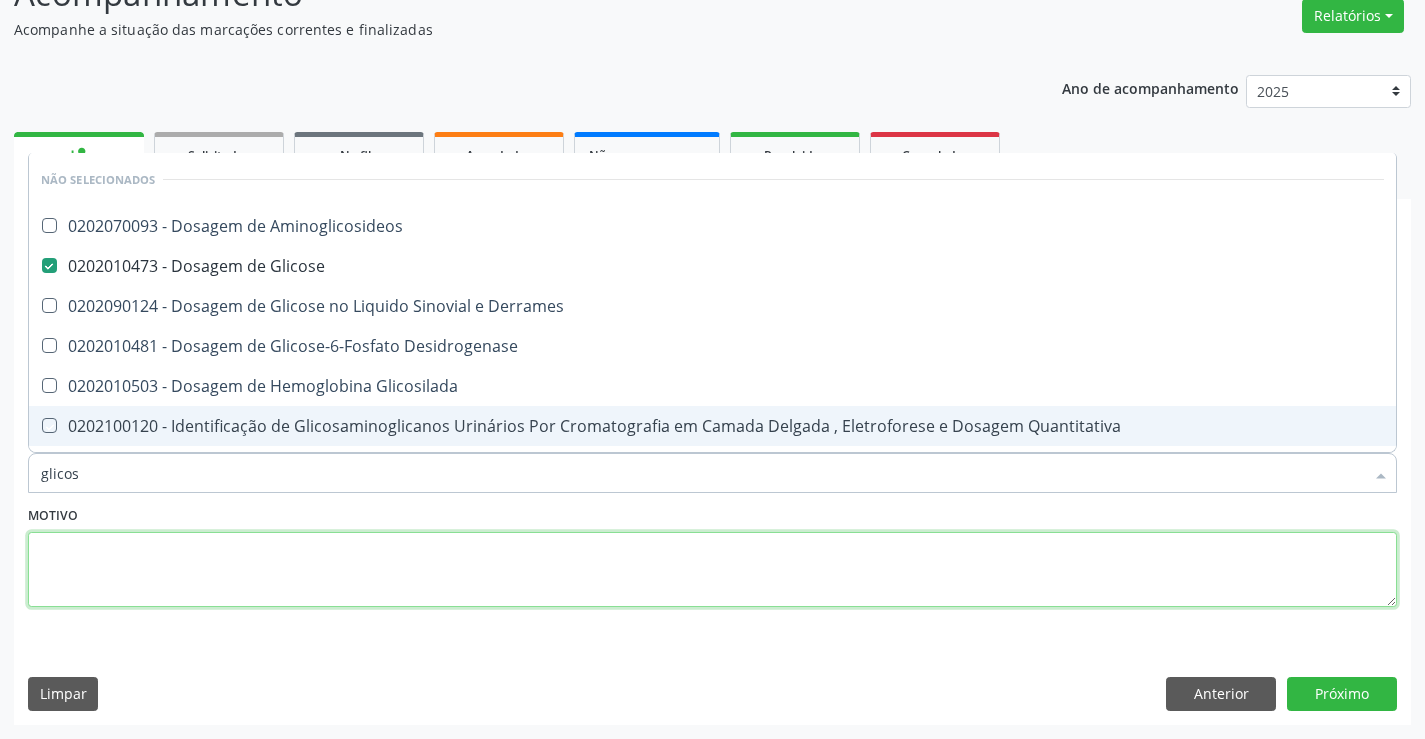 click at bounding box center [712, 570] 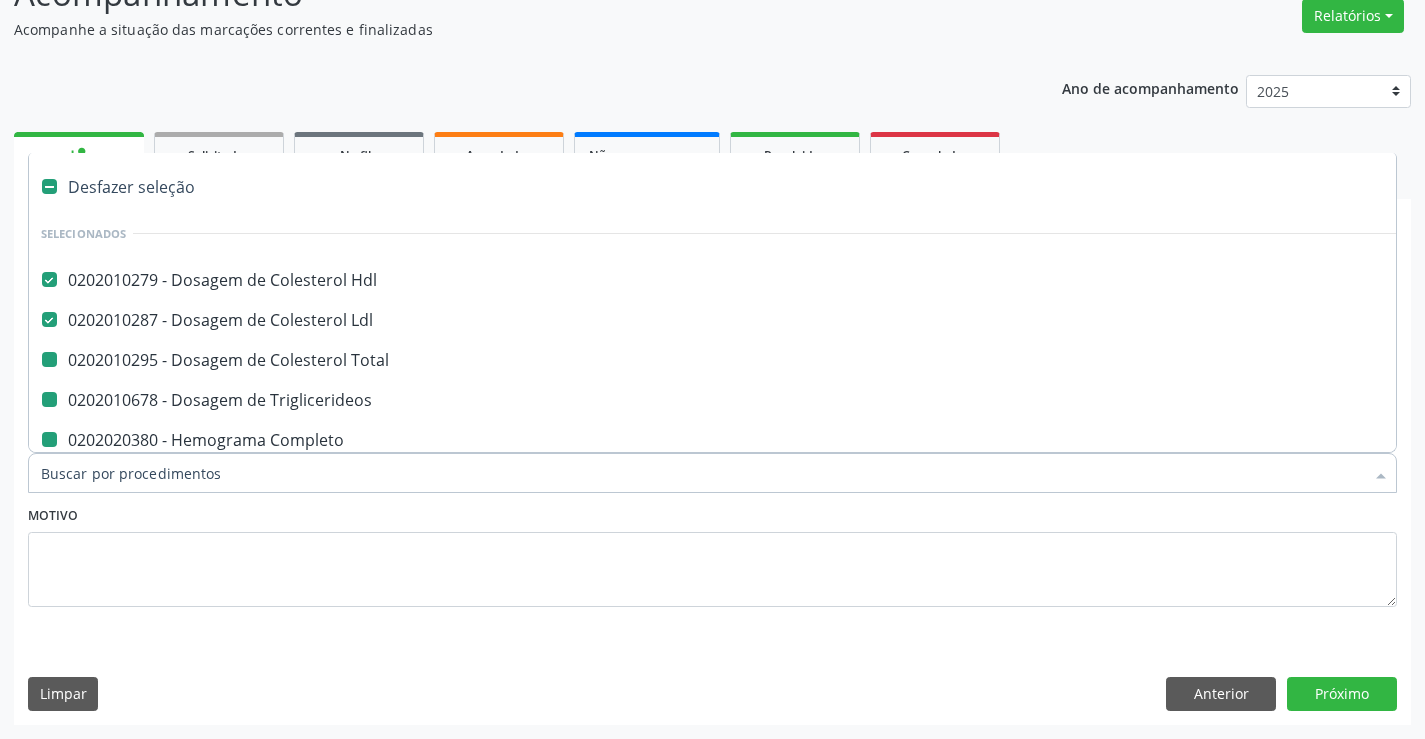 type on "u" 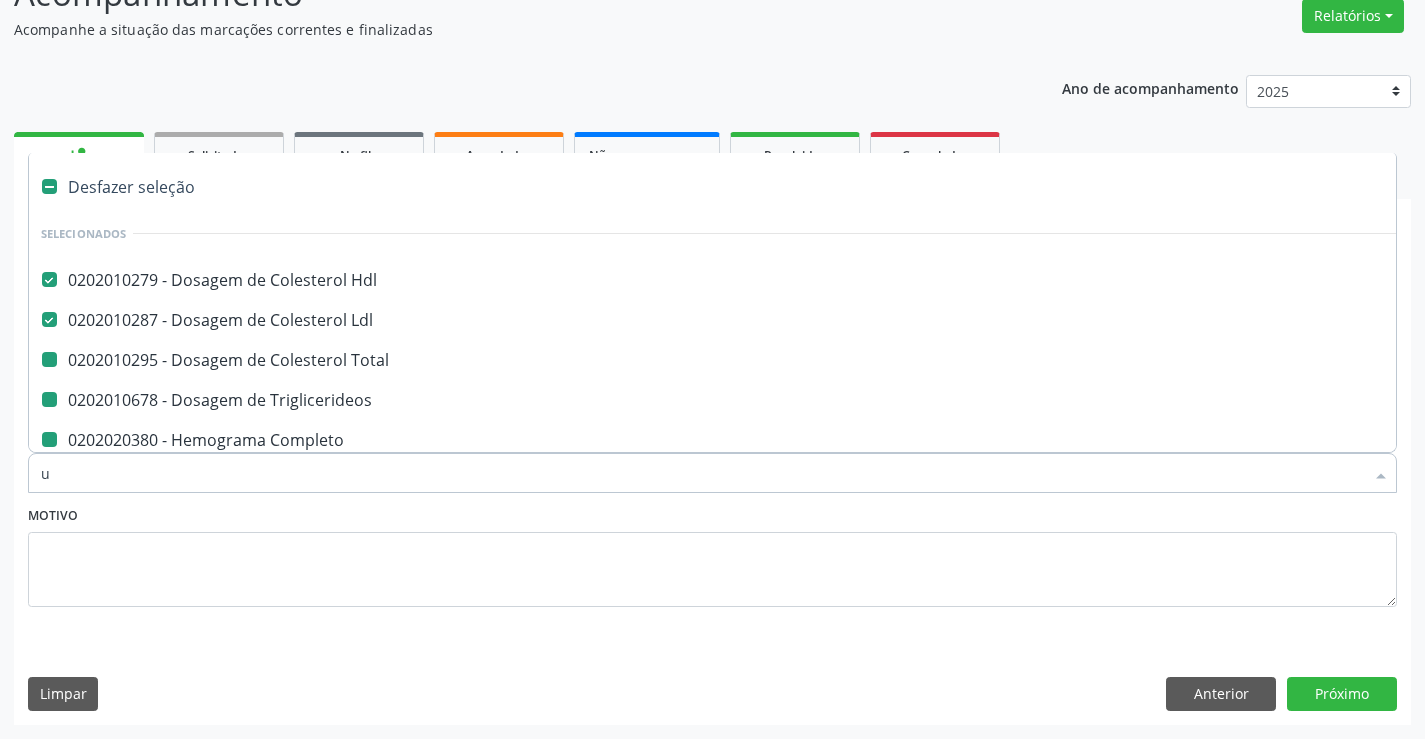 checkbox on "false" 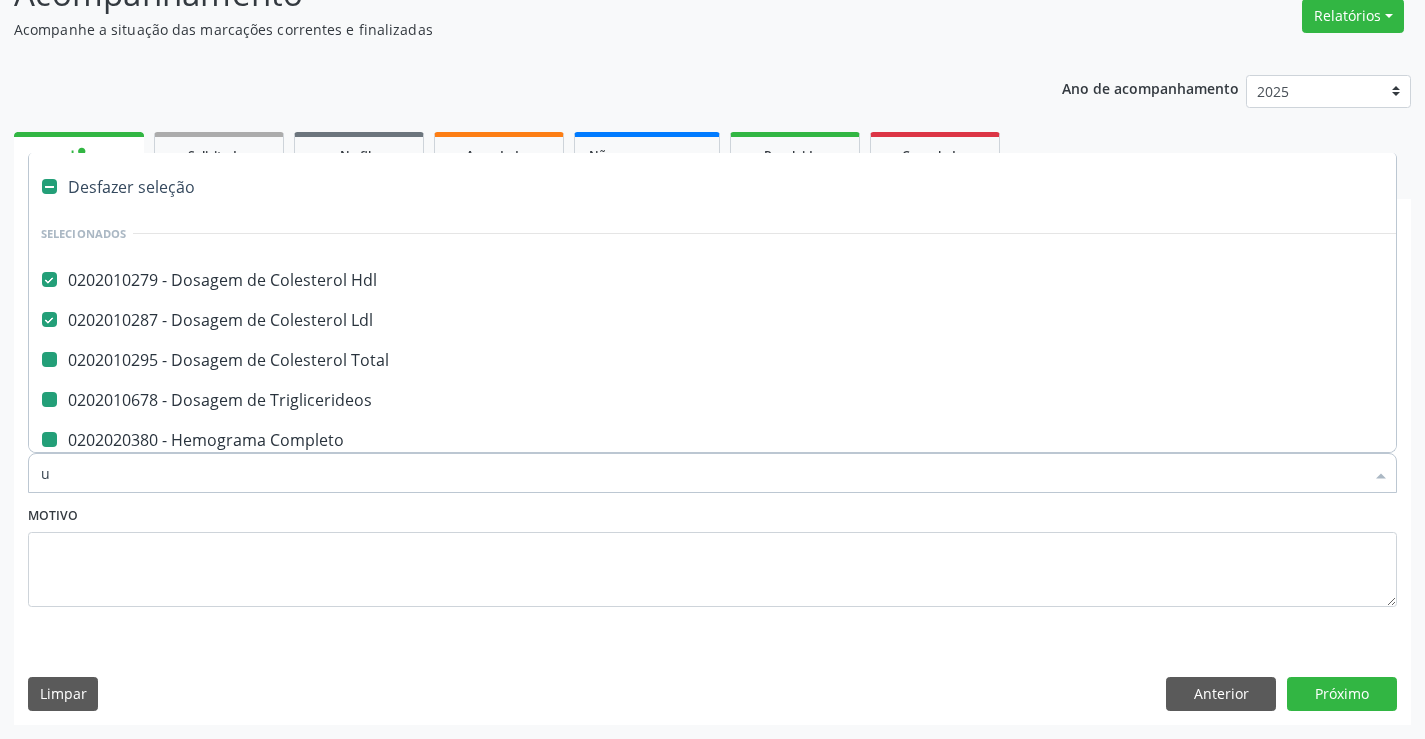 checkbox on "false" 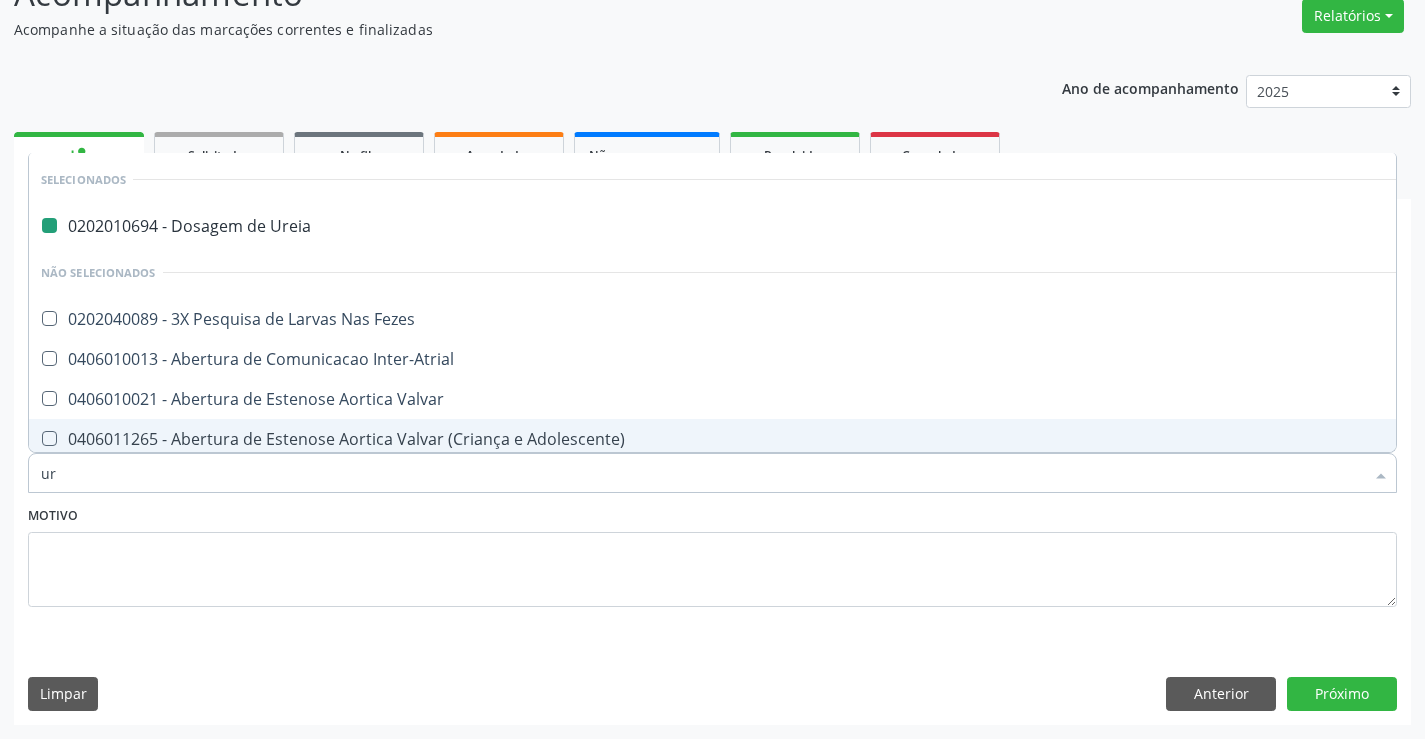 type on "uri" 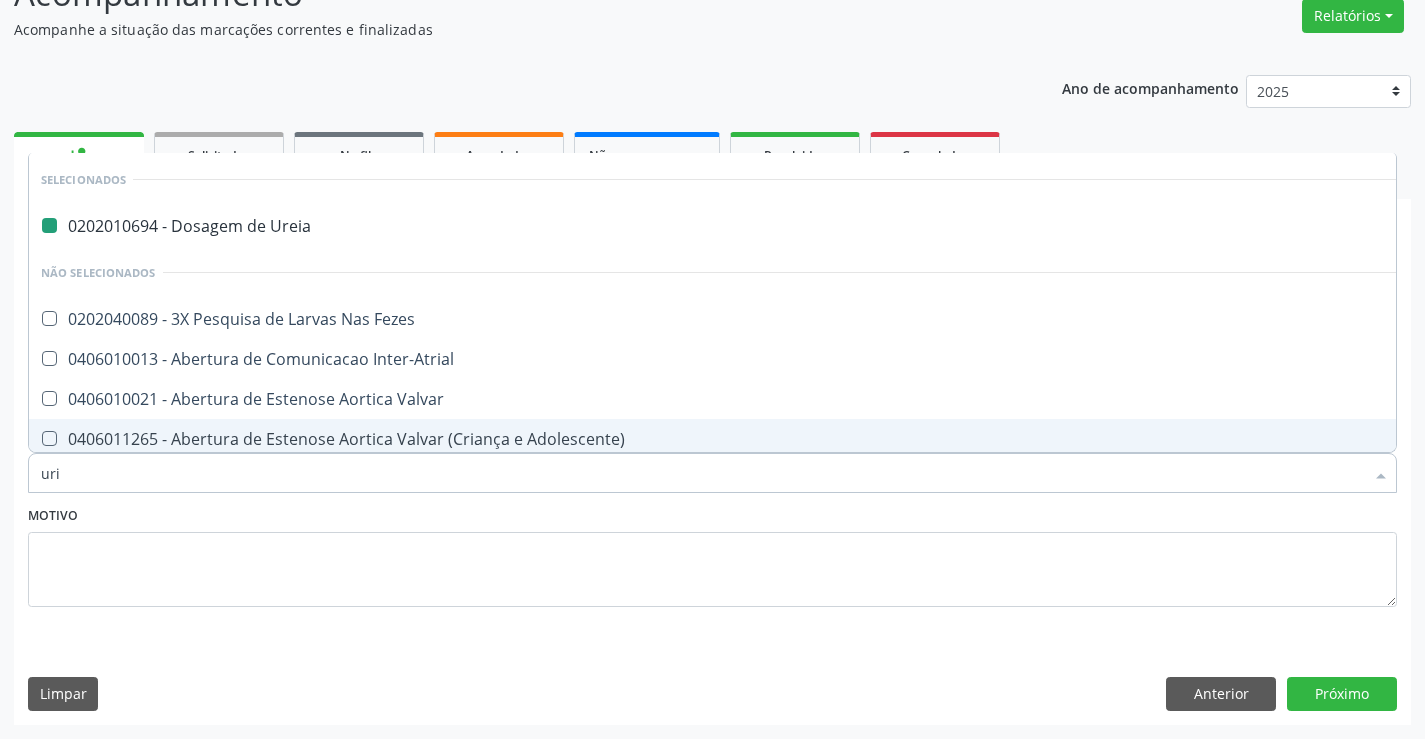 checkbox on "false" 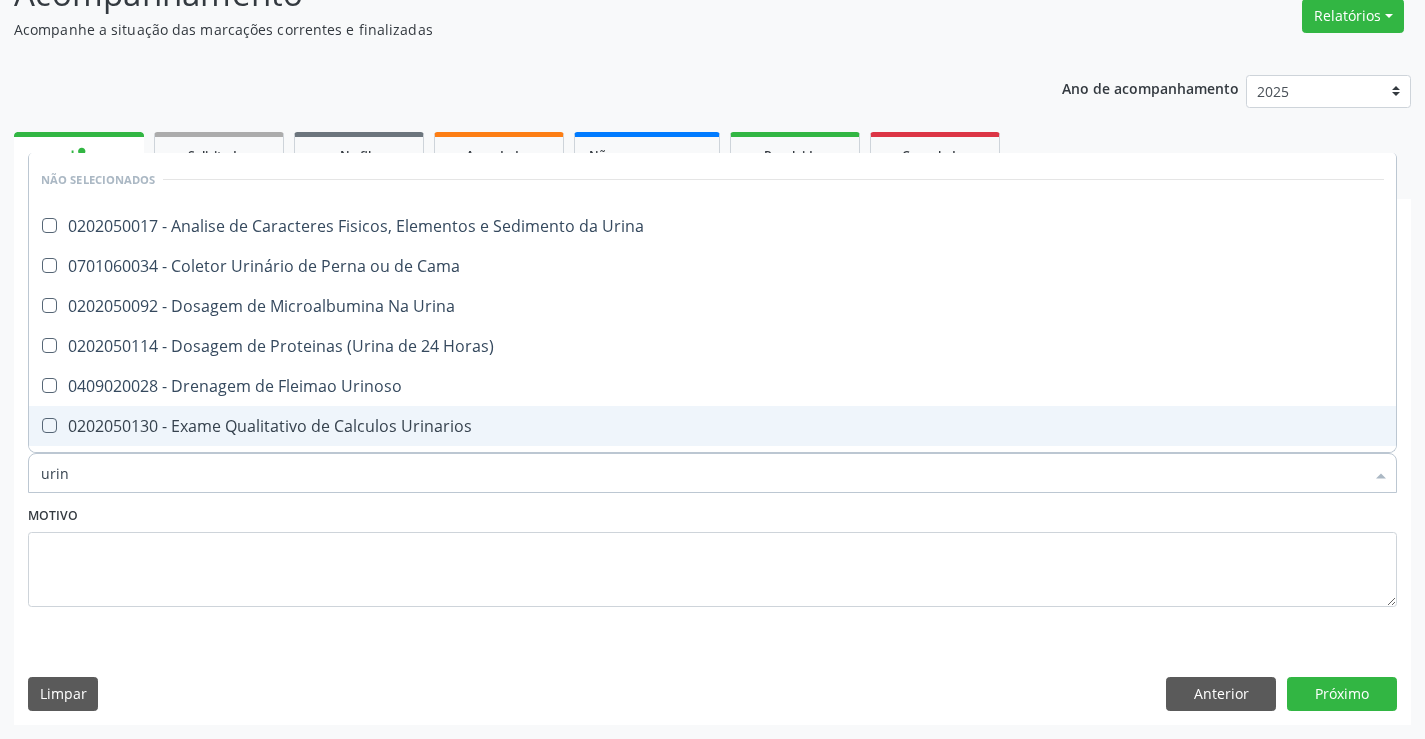 type on "urina" 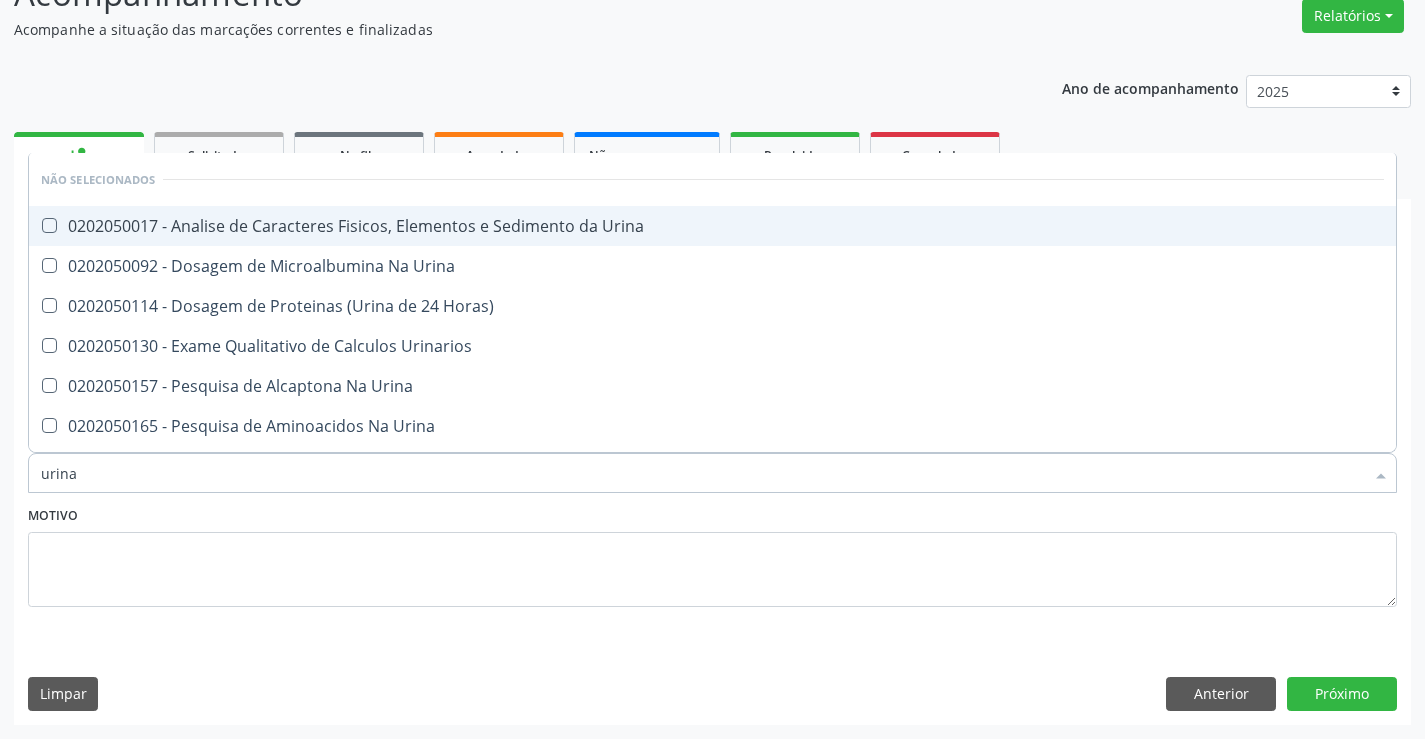 click on "0202050017 - Analise de Caracteres Fisicos, Elementos e Sedimento da Urina" at bounding box center (712, 226) 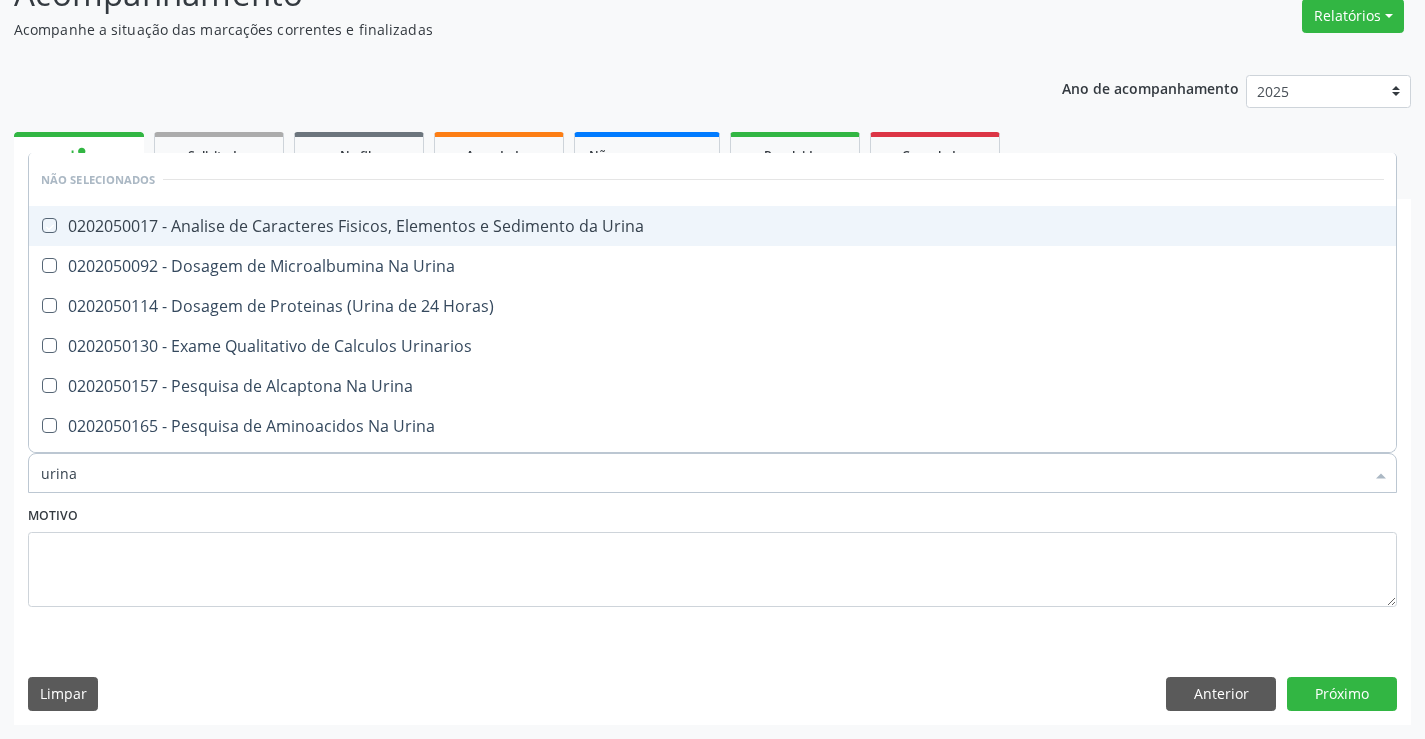 checkbox on "true" 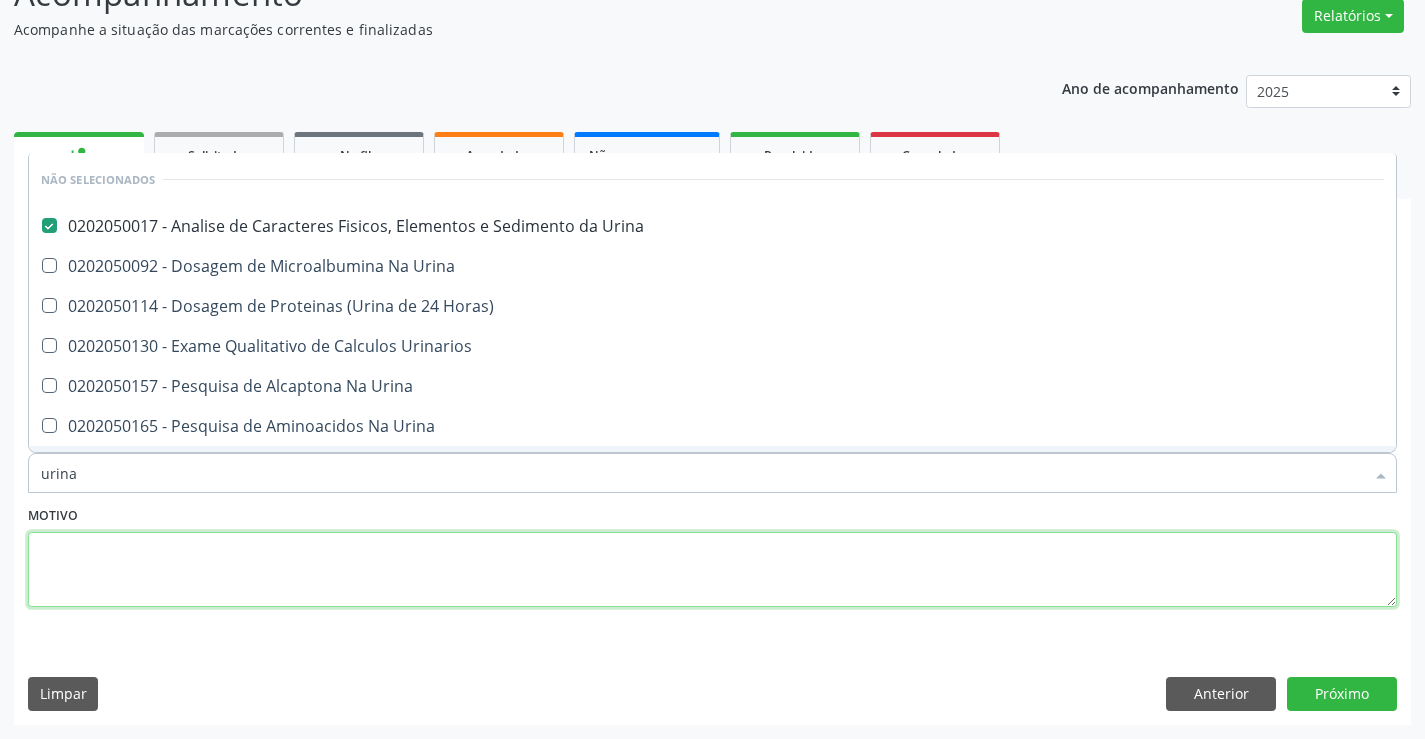 click at bounding box center [712, 570] 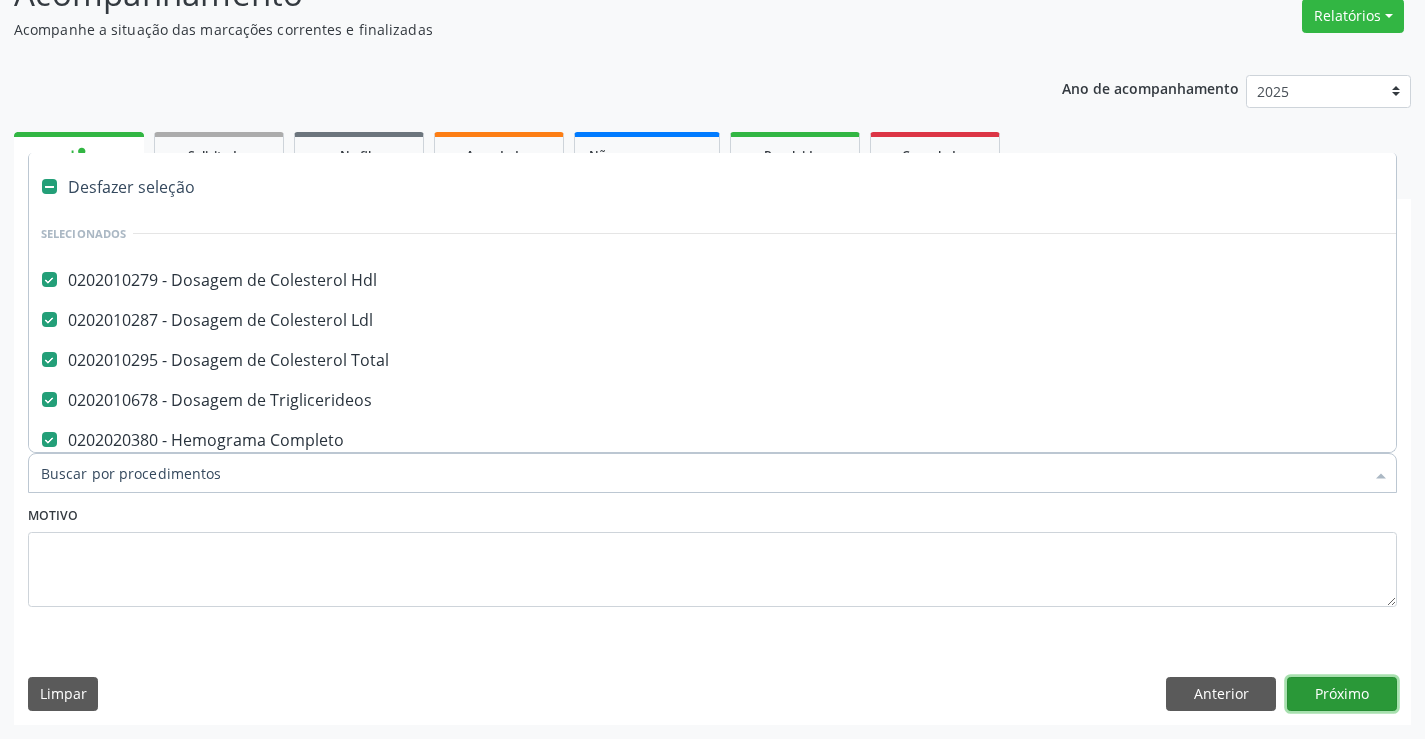 click on "Próximo" at bounding box center [1342, 694] 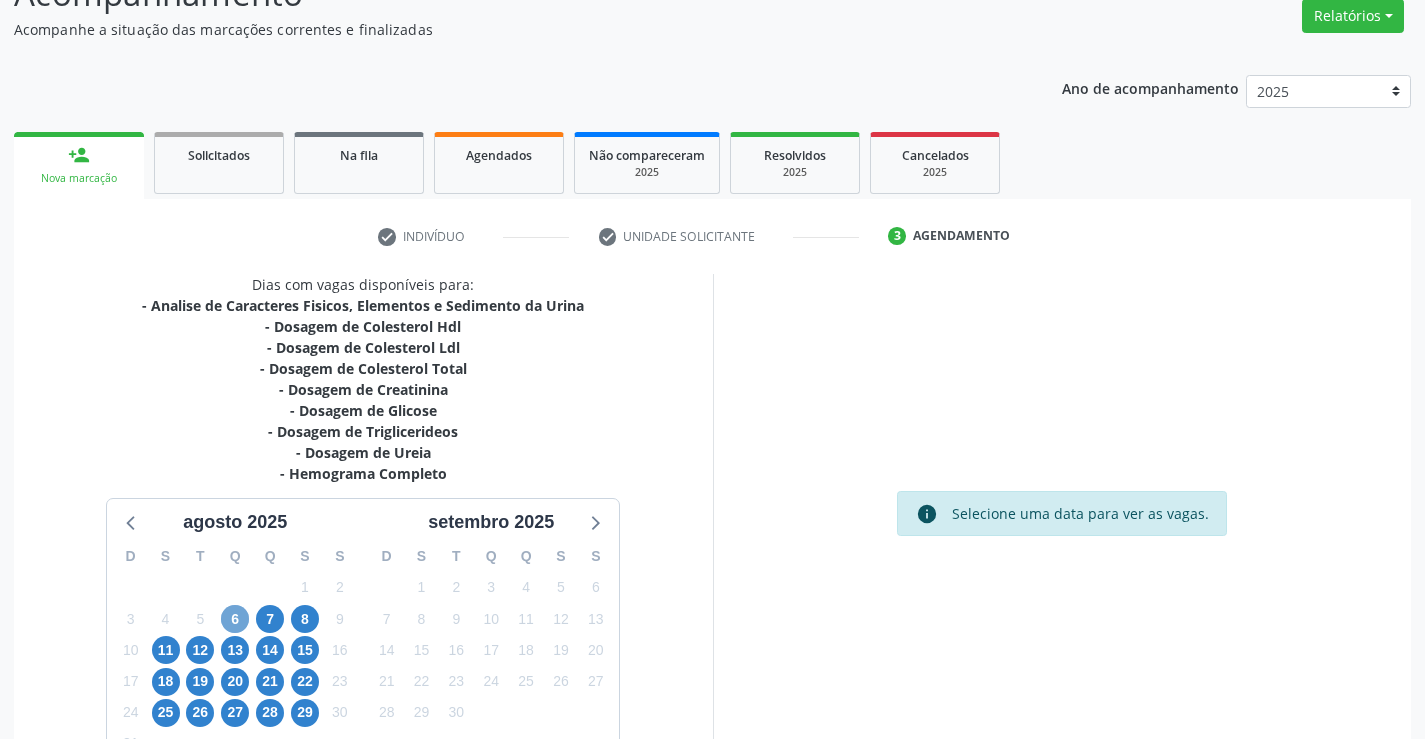 click on "6" at bounding box center [235, 619] 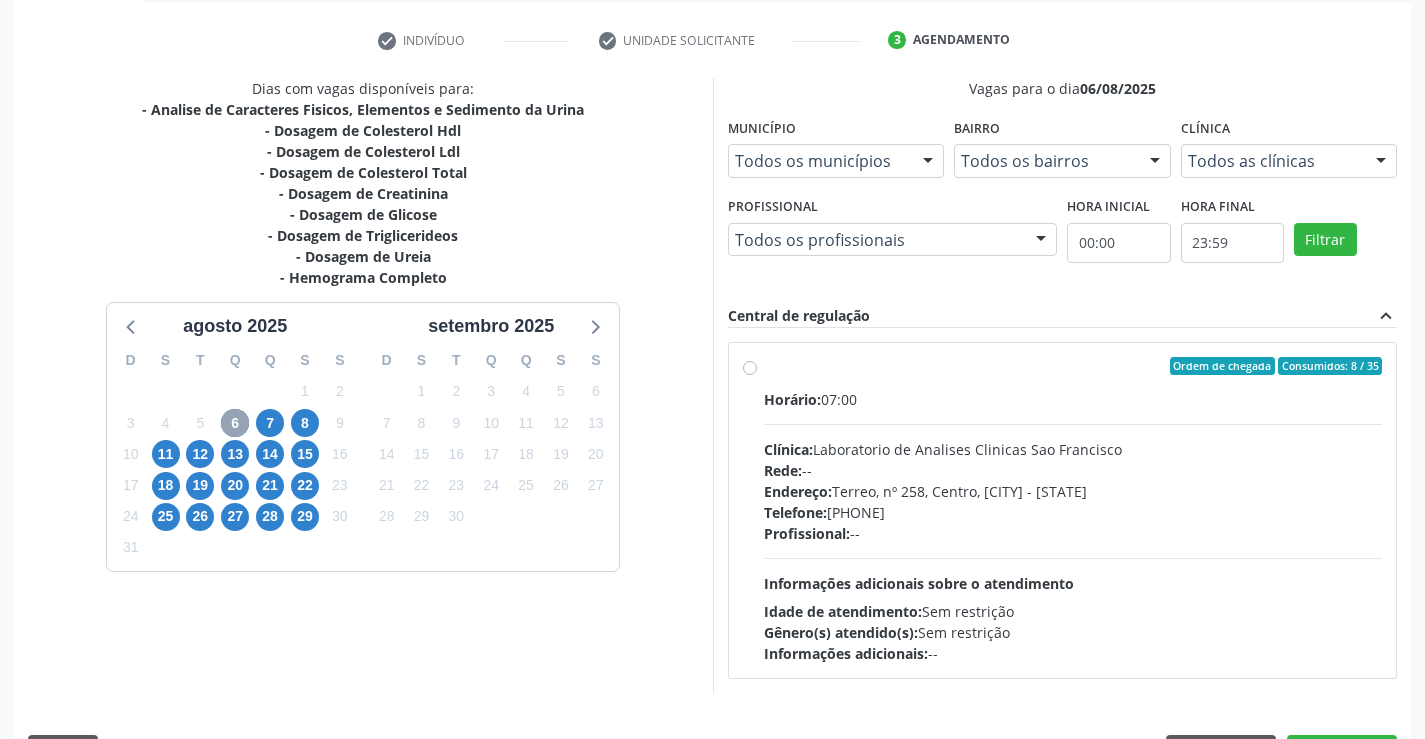 scroll, scrollTop: 366, scrollLeft: 0, axis: vertical 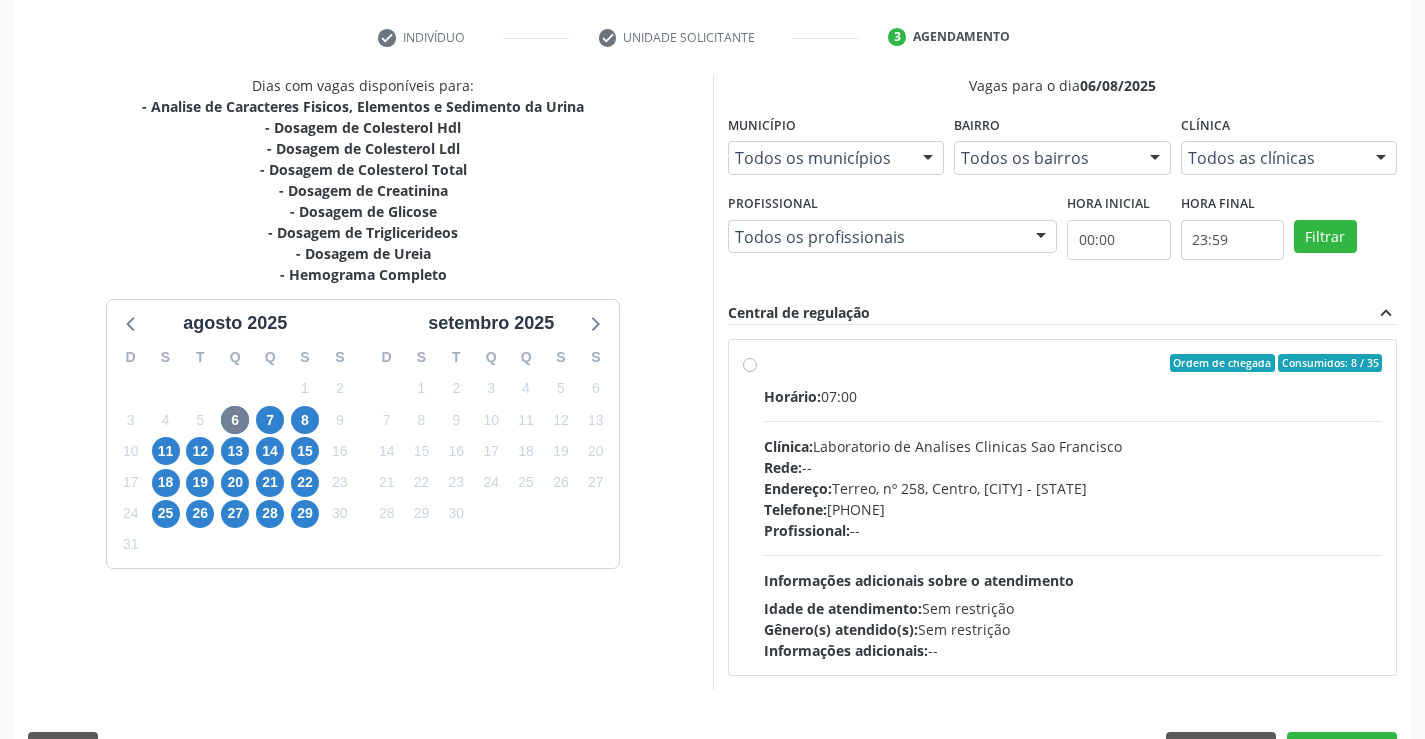 click on "Ordem de chegada
Consumidos: 8 / 35
Horário:   07:00
Clínica:  Laboratorio de Analises Clinicas Sao Francisco
Rede:
--
Endereço:   Terreo, nº 258, Centro, [CITY] - [STATE]
Telefone:   [PHONE]
Profissional:
--
Informações adicionais sobre o atendimento
Idade de atendimento:
Sem restrição
Gênero(s) atendido(s):
Sem restrição
Informações adicionais:
--" at bounding box center (1073, 507) 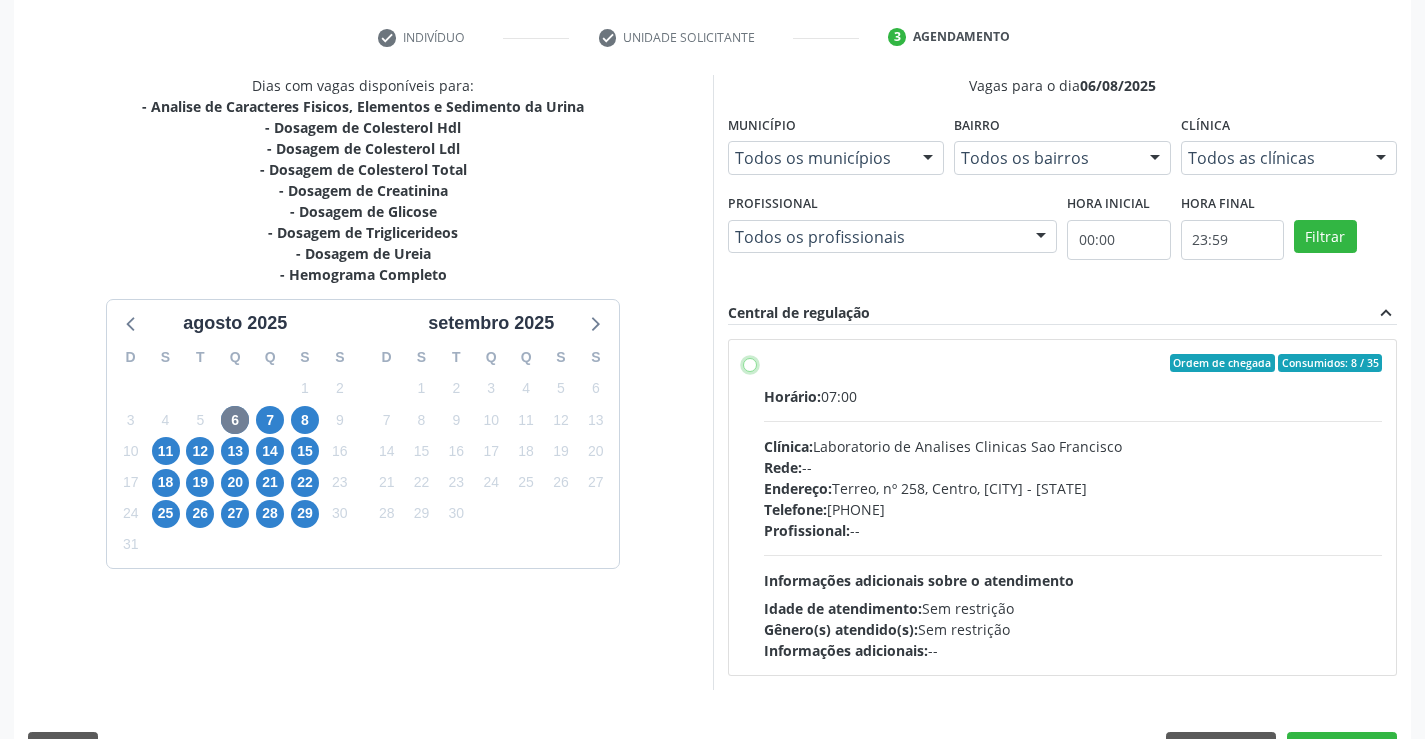 click on "Ordem de chegada
Consumidos: 8 / 35
Horário:   07:00
Clínica:  Laboratorio de Analises Clinicas Sao Francisco
Rede:
--
Endereço:   Terreo, nº 258, Centro, [CITY] - [STATE]
Telefone:   [PHONE]
Profissional:
--
Informações adicionais sobre o atendimento
Idade de atendimento:
Sem restrição
Gênero(s) atendido(s):
Sem restrição
Informações adicionais:
--" at bounding box center [750, 363] 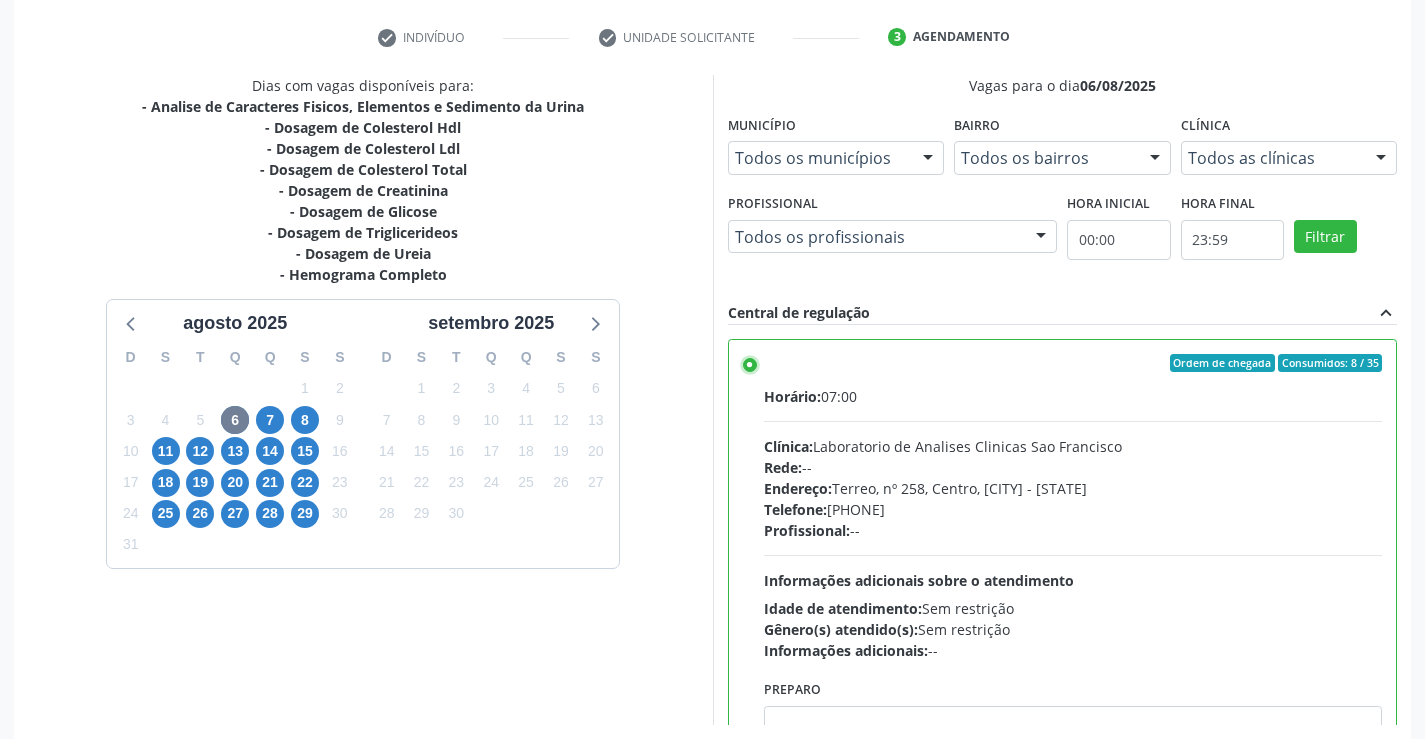 scroll, scrollTop: 456, scrollLeft: 0, axis: vertical 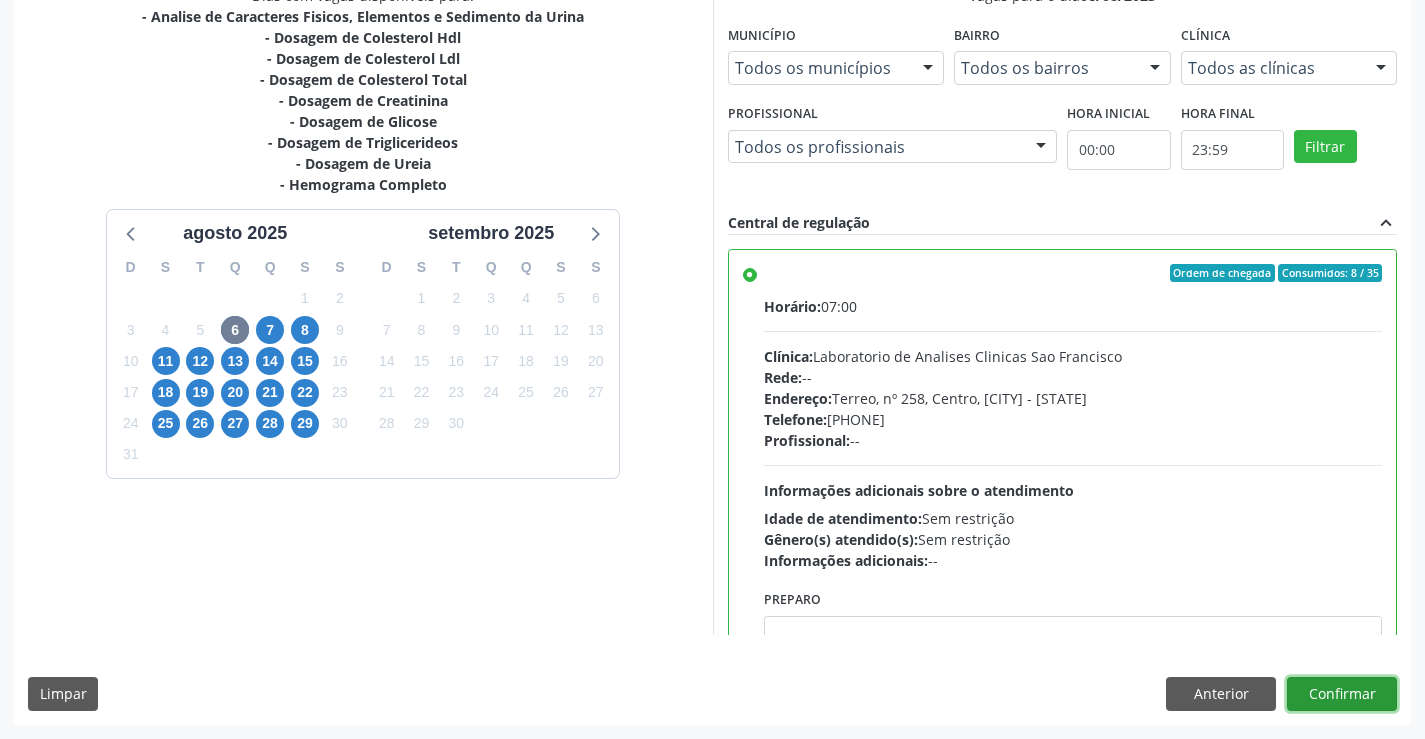 click on "Confirmar" at bounding box center [1342, 694] 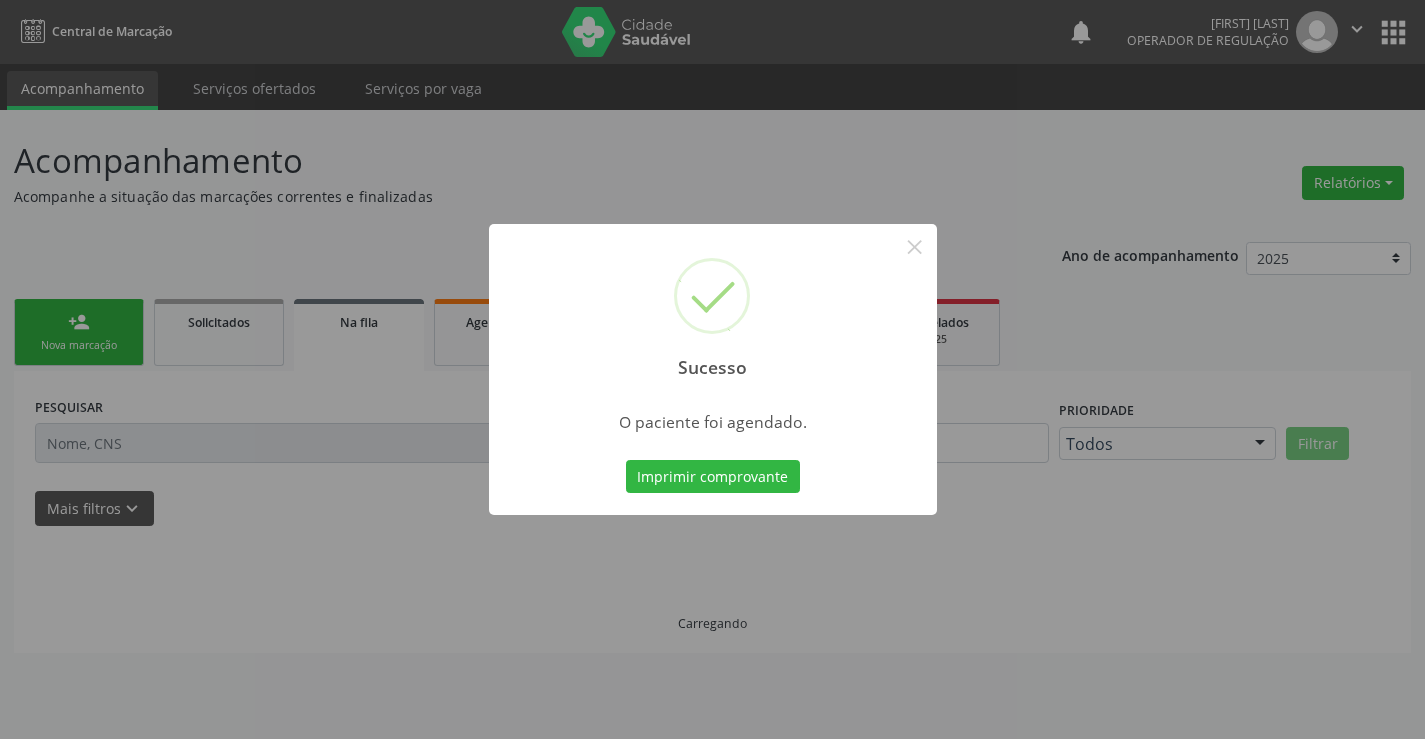 scroll, scrollTop: 0, scrollLeft: 0, axis: both 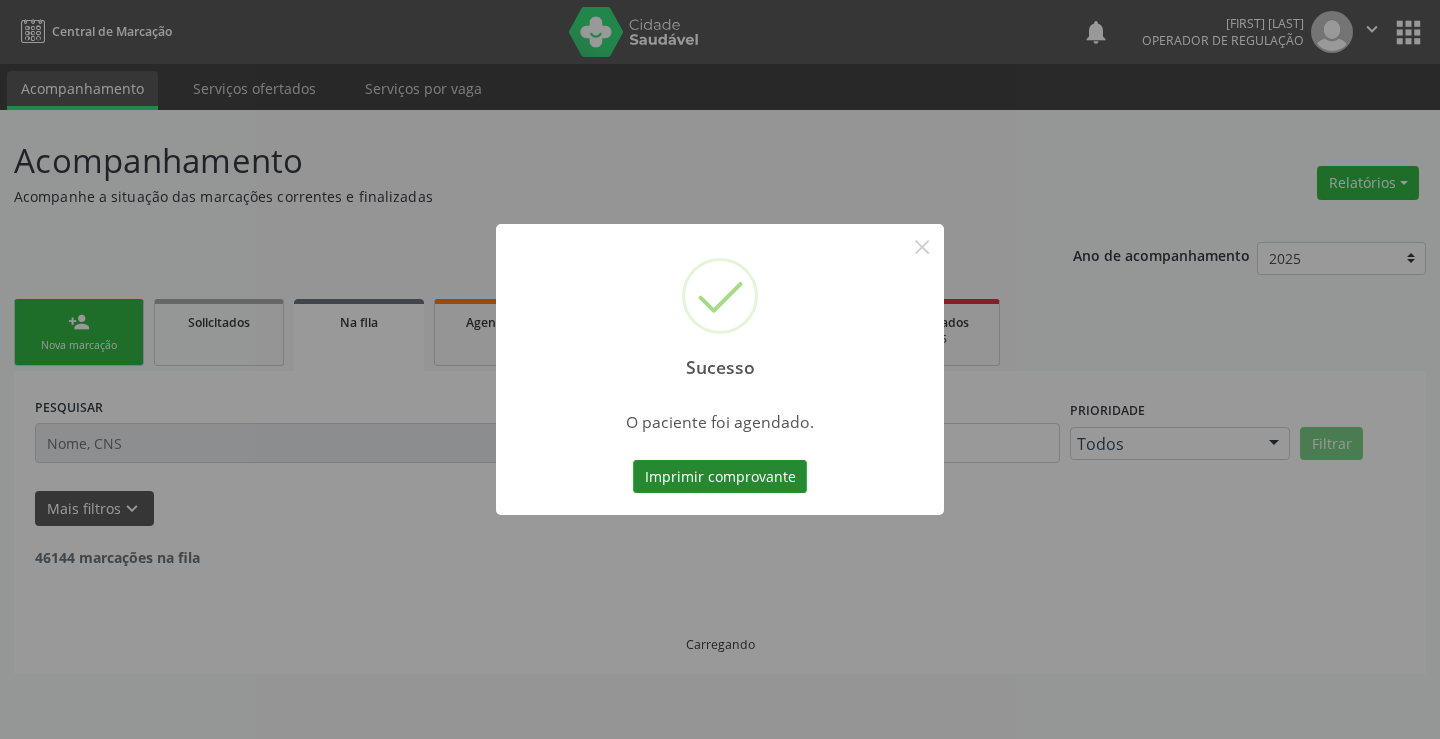 click on "Imprimir comprovante" at bounding box center [720, 477] 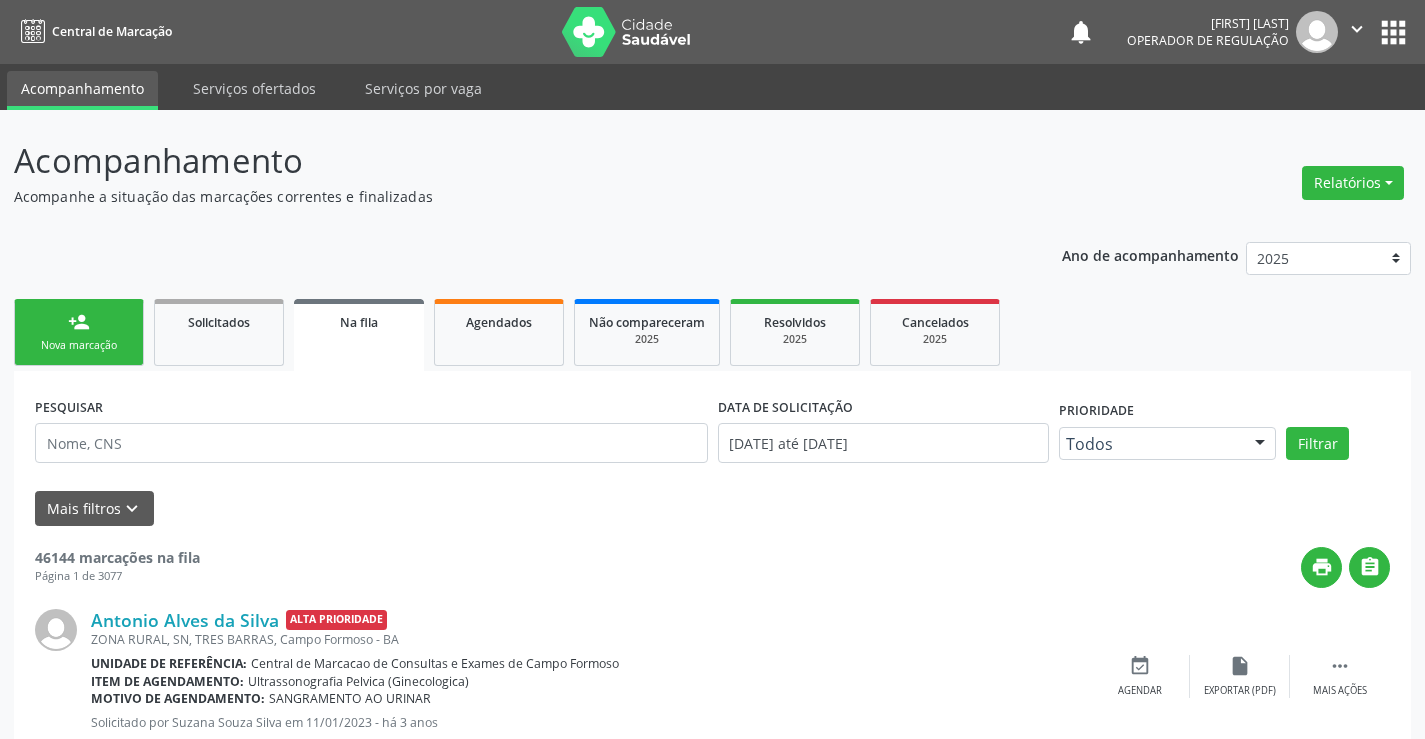 click on "" at bounding box center (1357, 29) 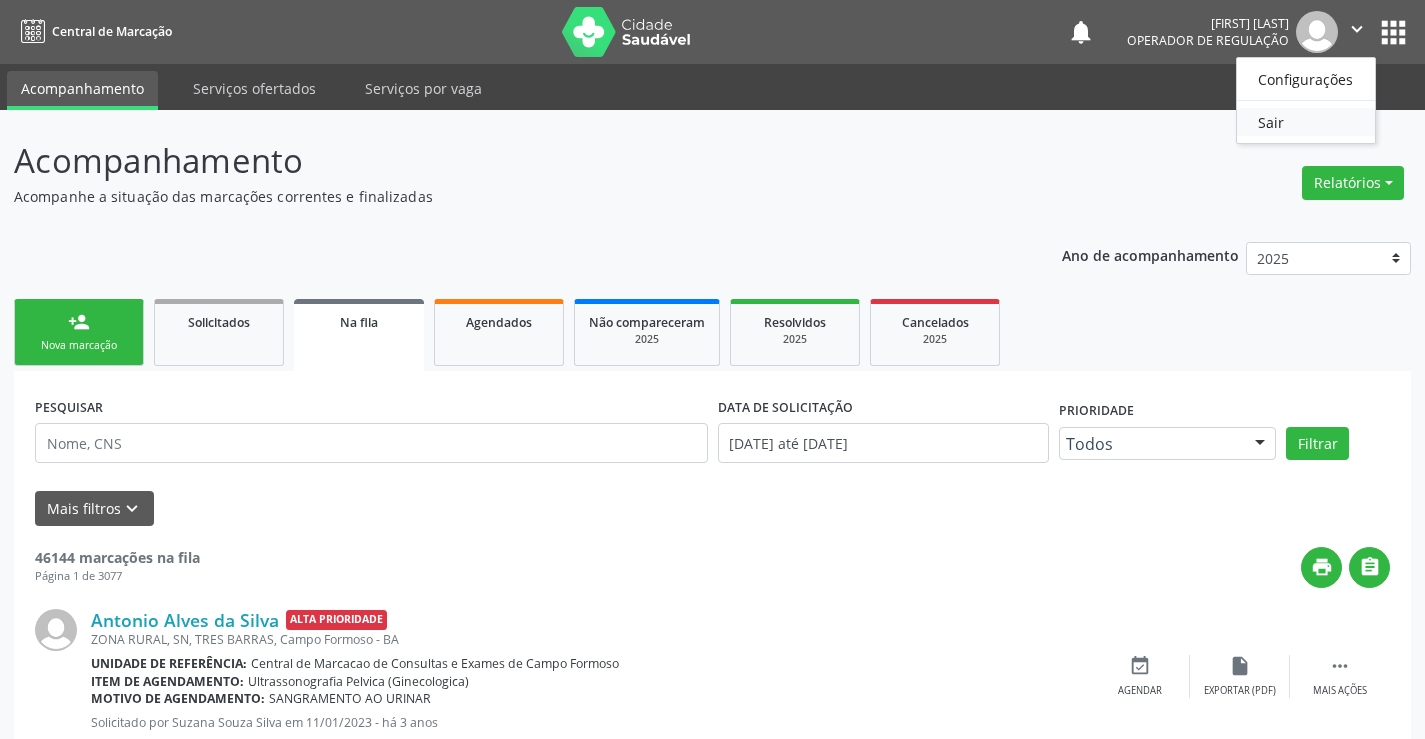 click on "Sair" at bounding box center (1306, 122) 